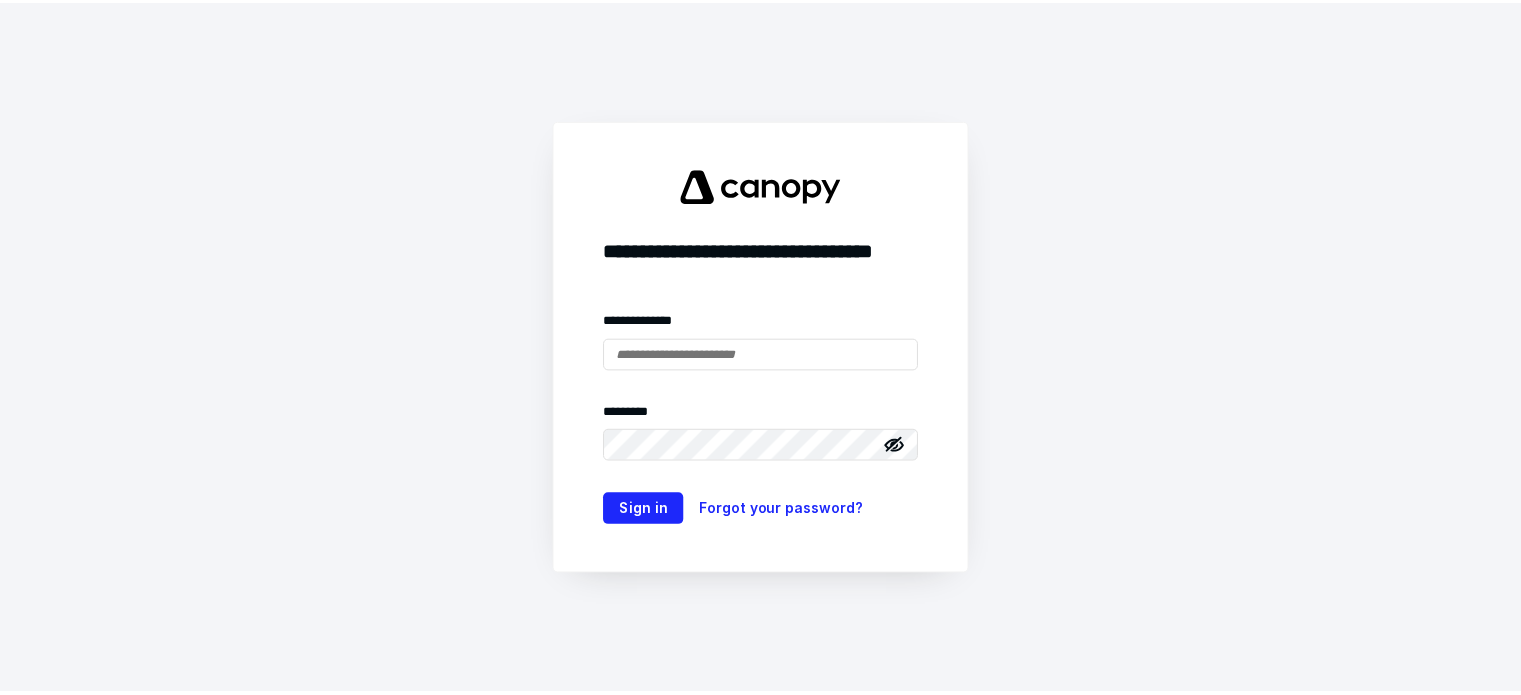 scroll, scrollTop: 0, scrollLeft: 0, axis: both 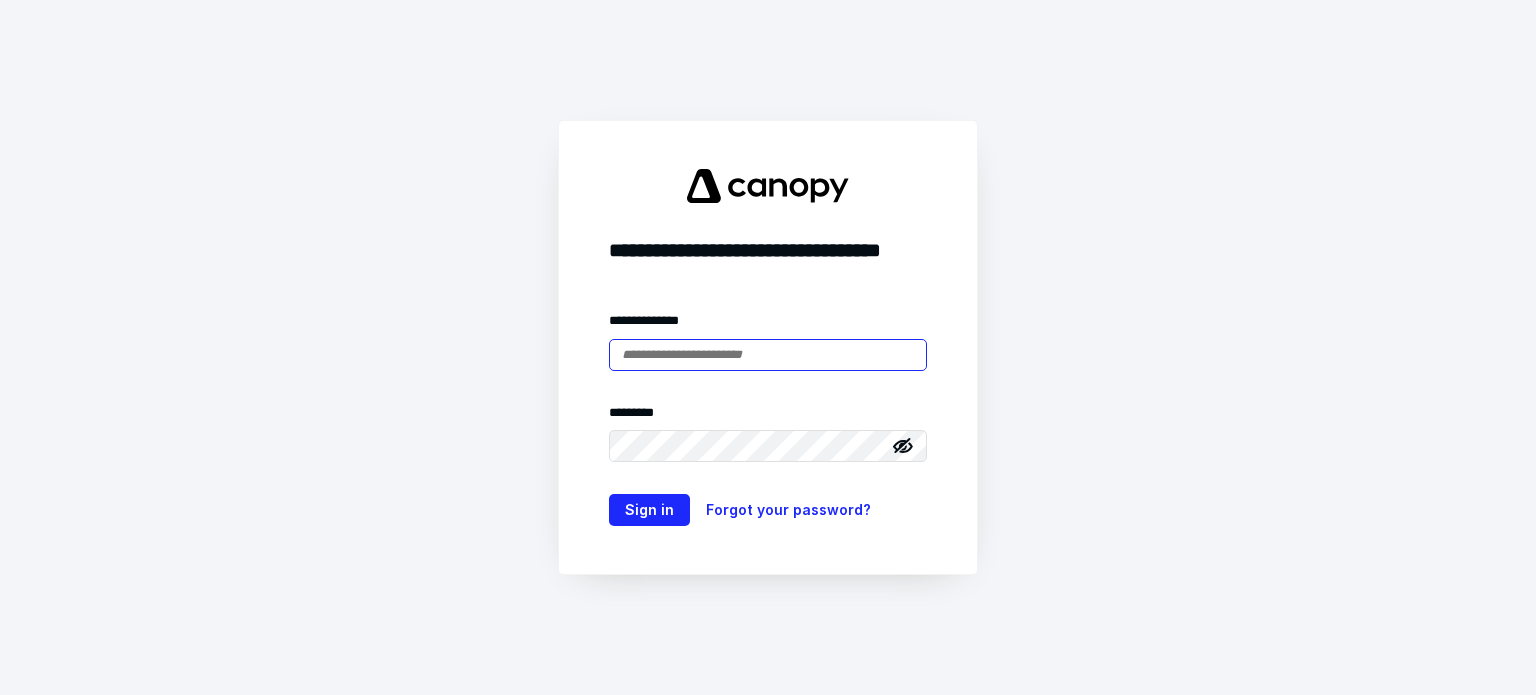 click at bounding box center (0, 0) 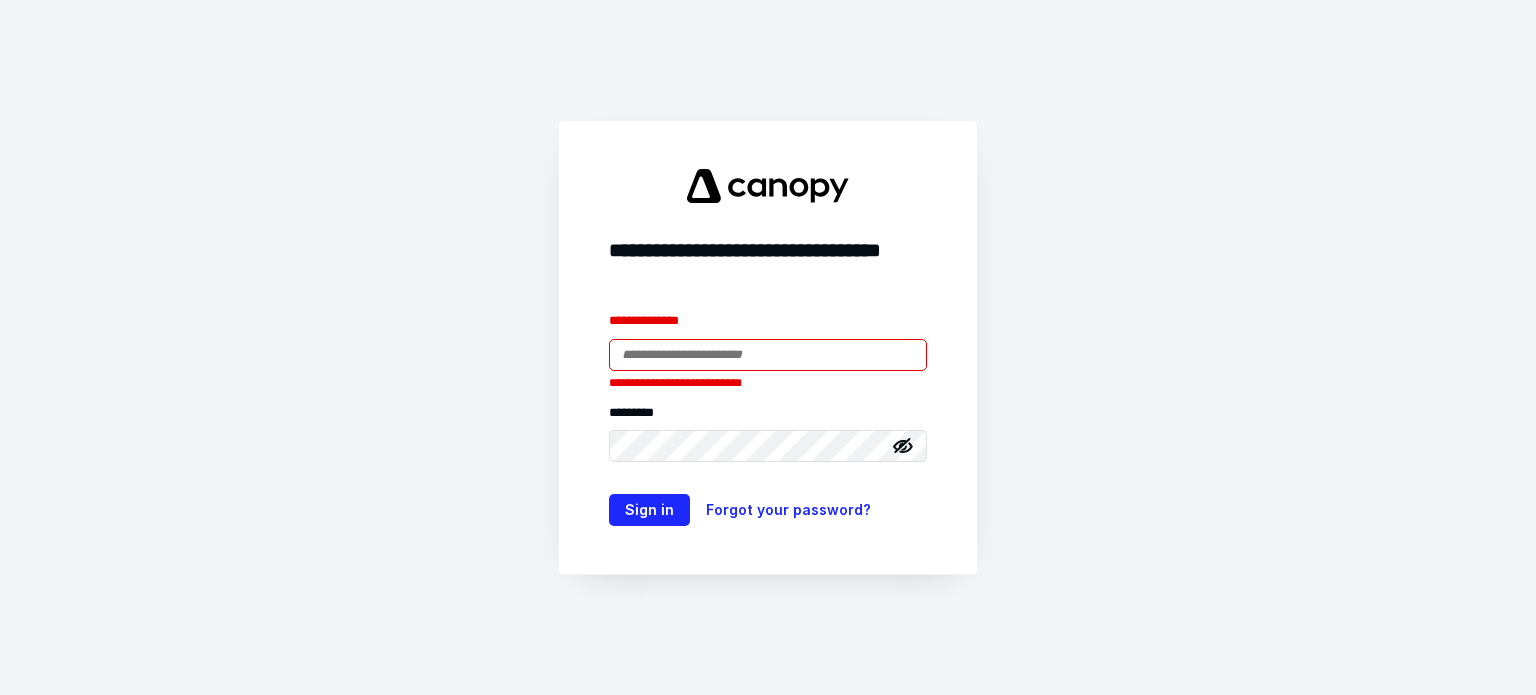 type on "**********" 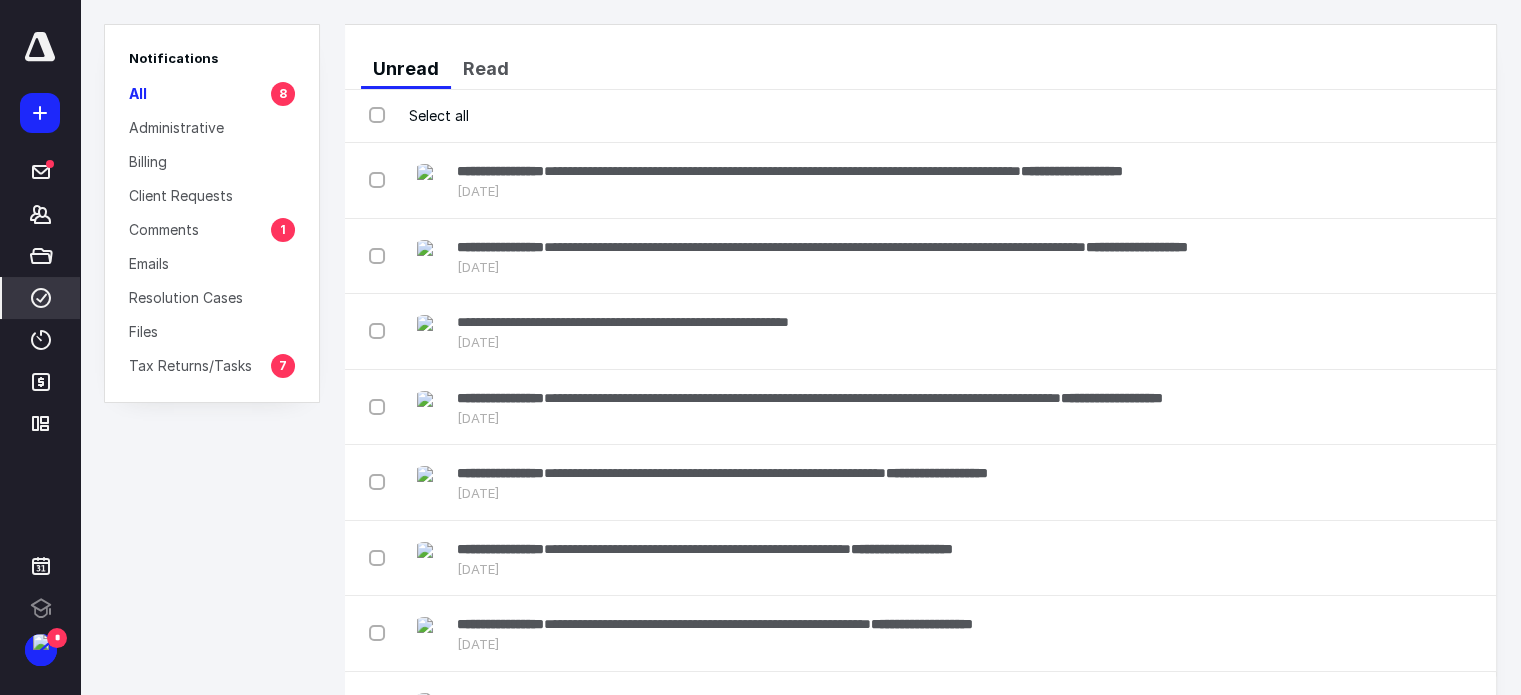 scroll, scrollTop: 0, scrollLeft: 0, axis: both 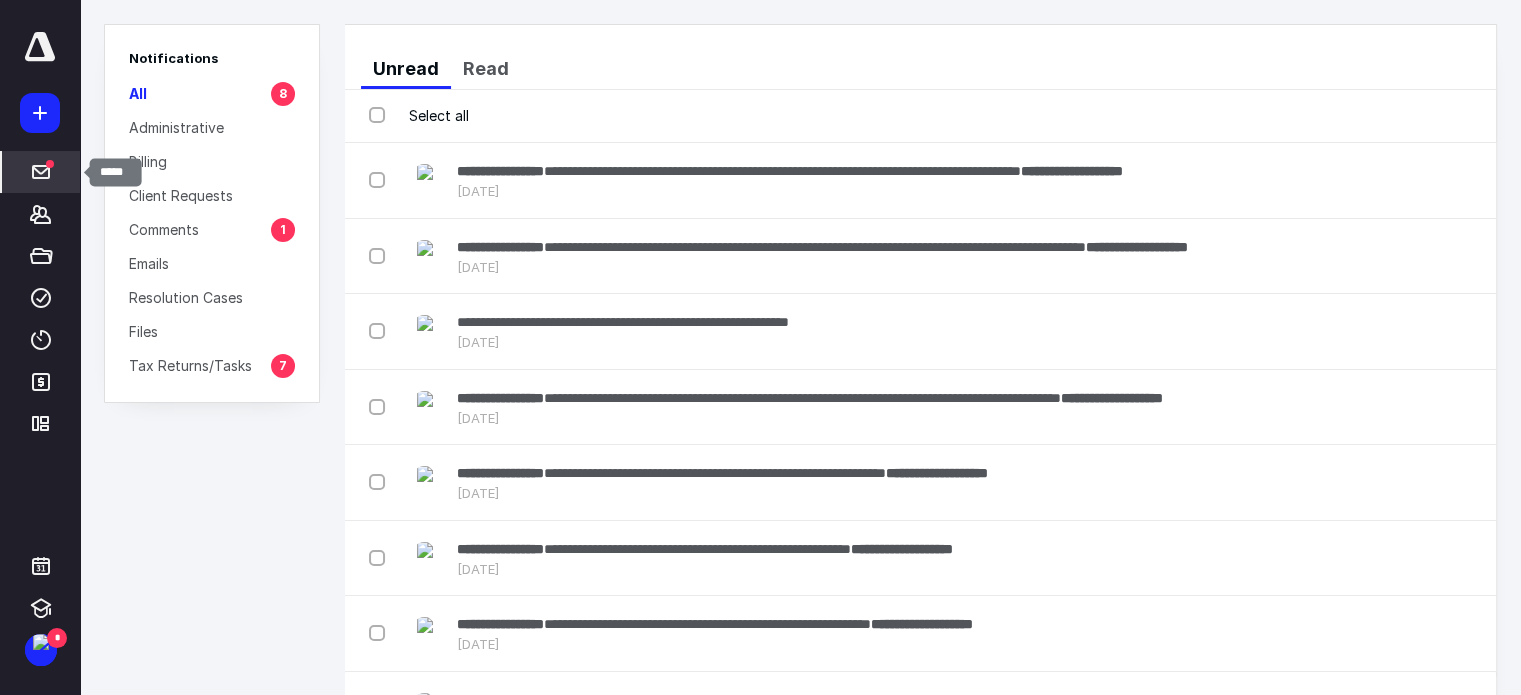 click at bounding box center (50, 164) 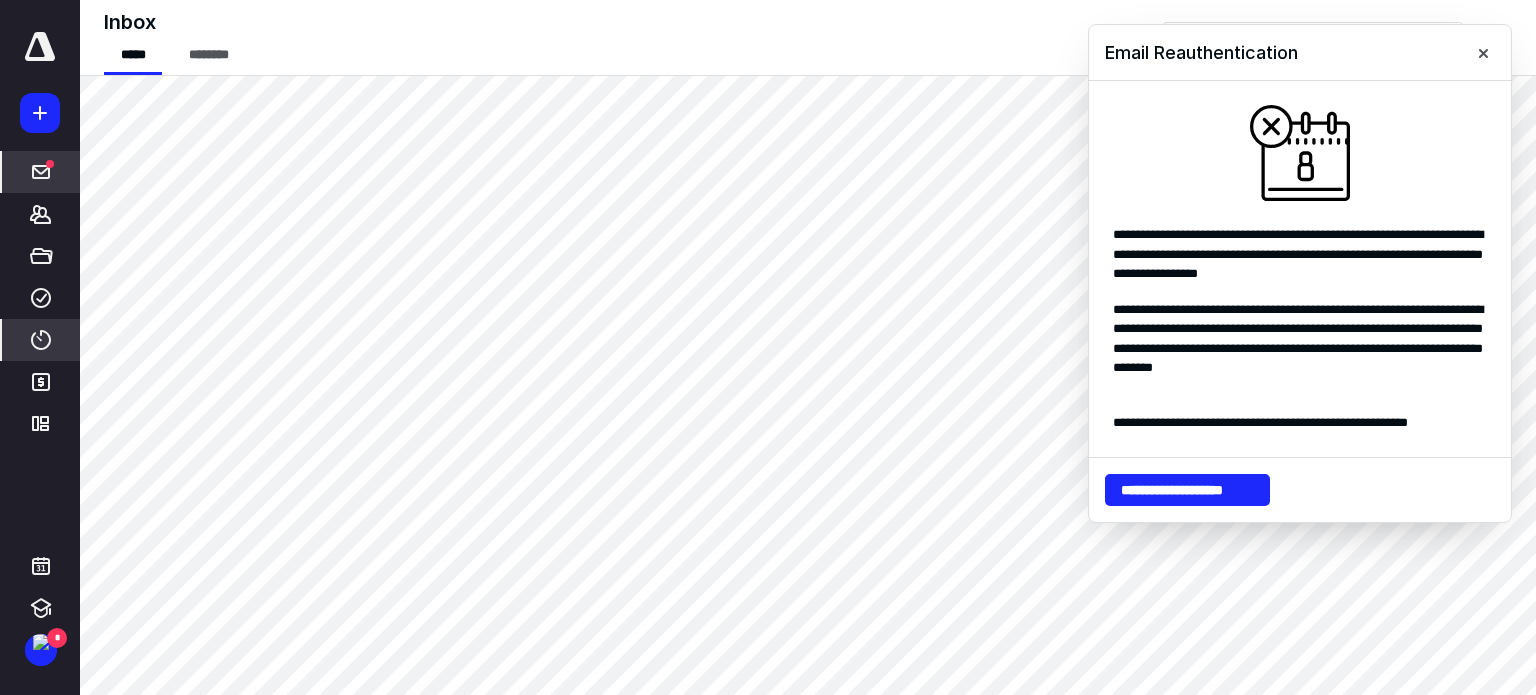 click 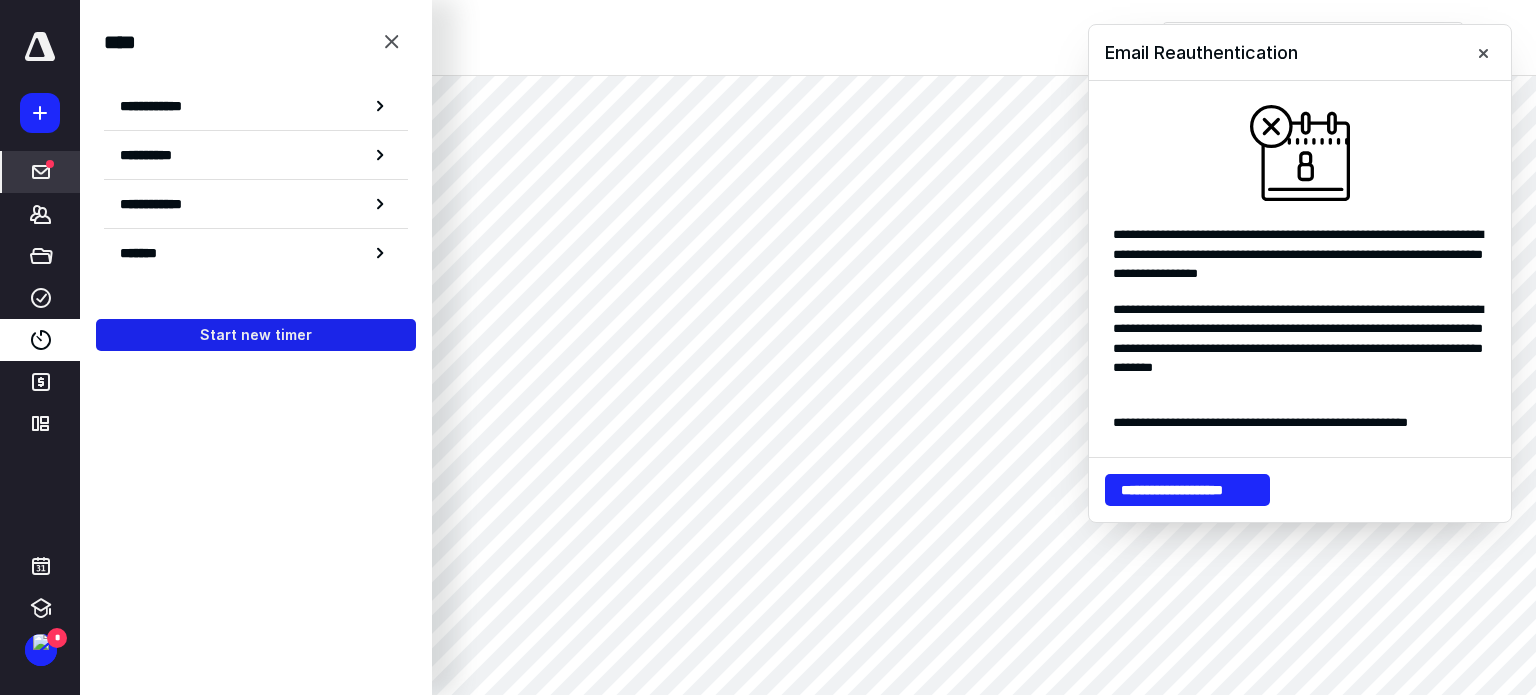 click on "Start new timer" at bounding box center (256, 335) 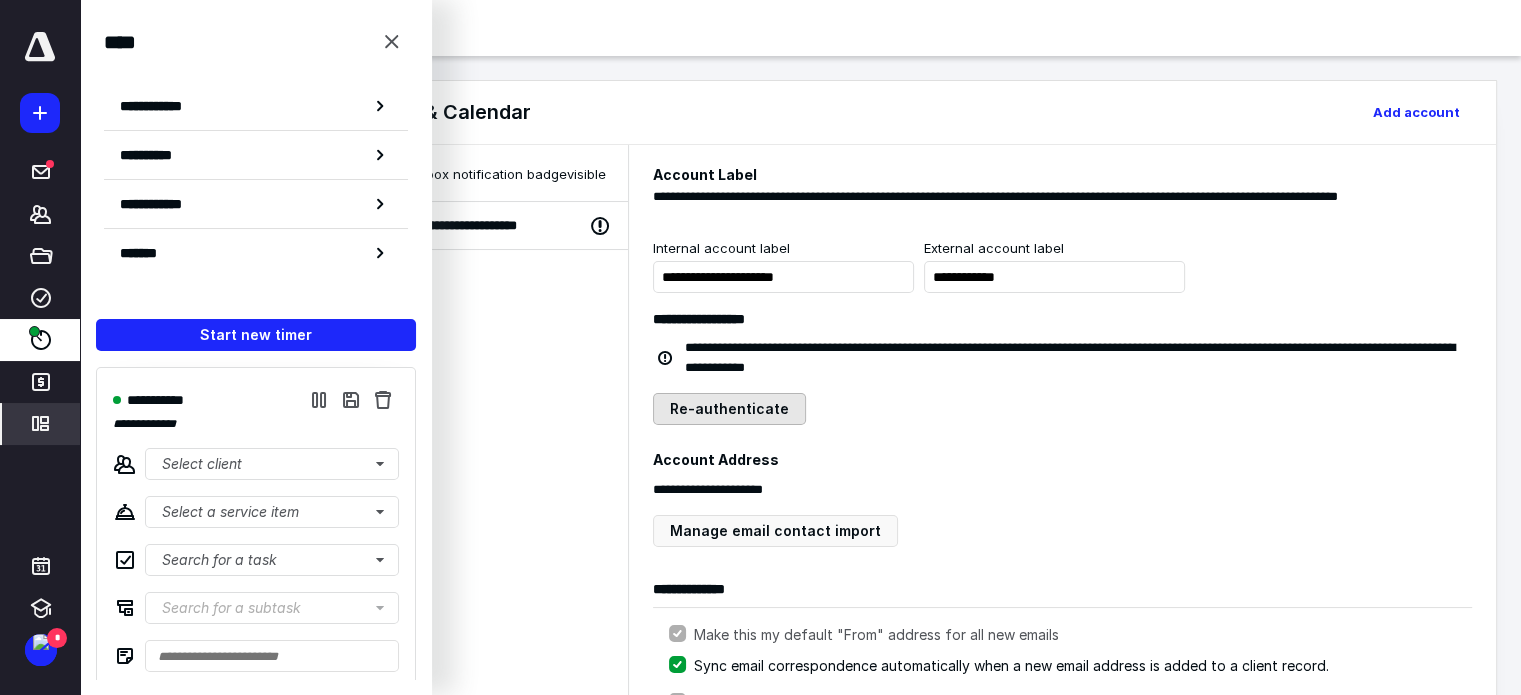 click on "Re-authenticate" at bounding box center (729, 409) 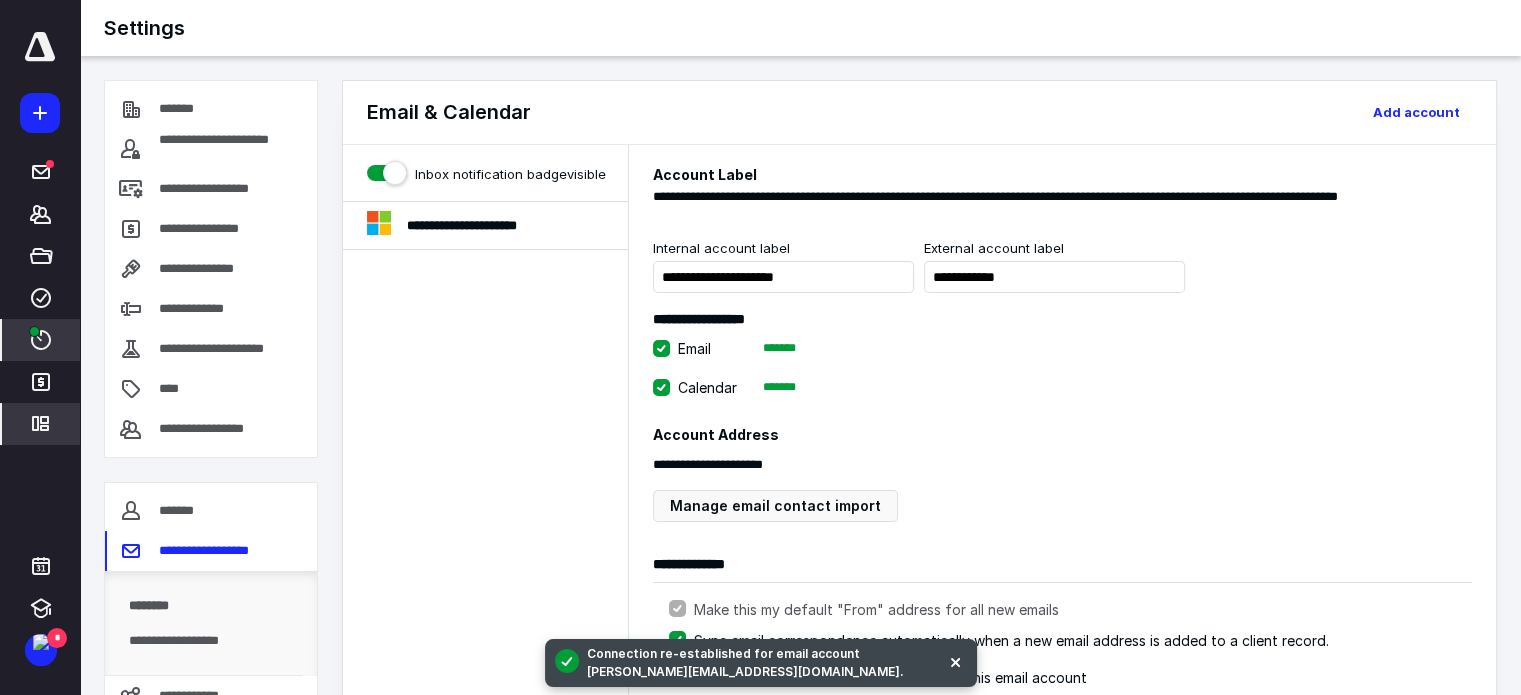 click on "****" at bounding box center [41, 340] 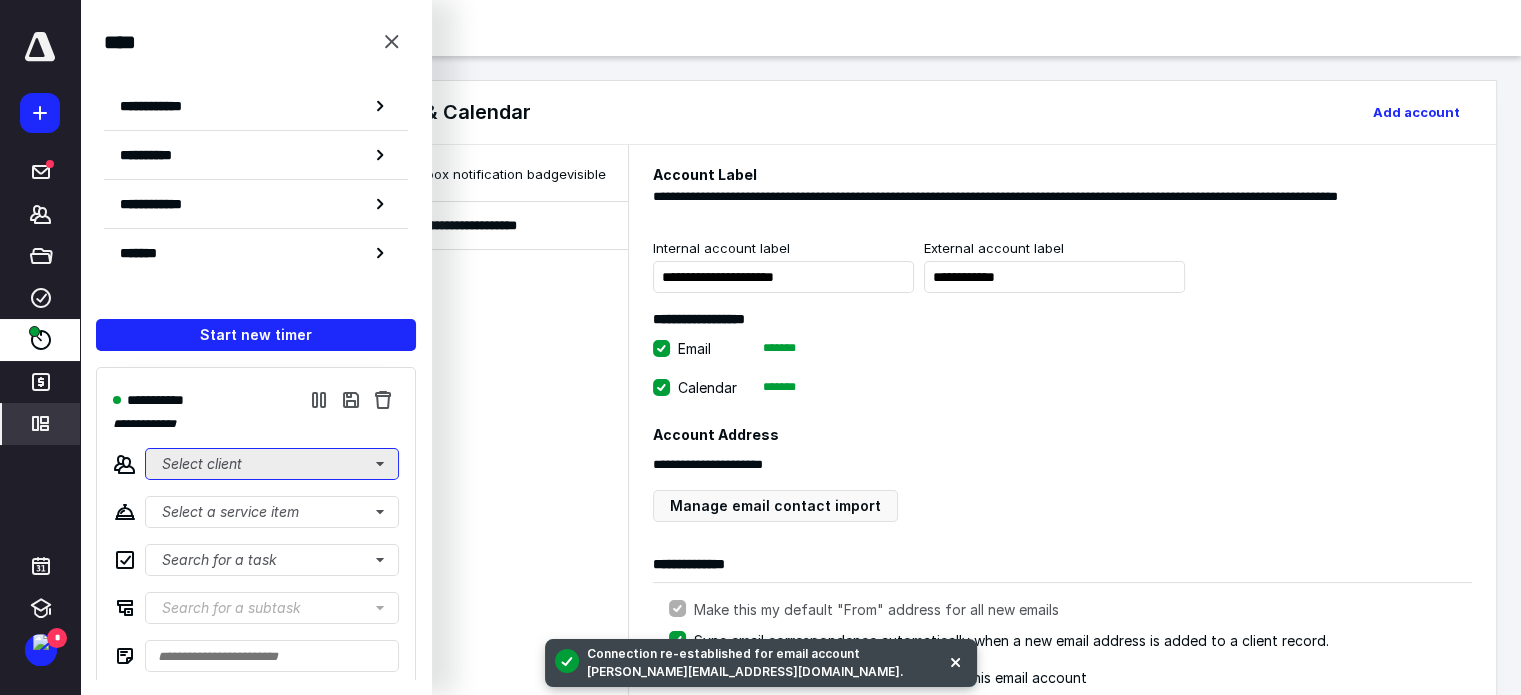 click on "Select client" at bounding box center [272, 464] 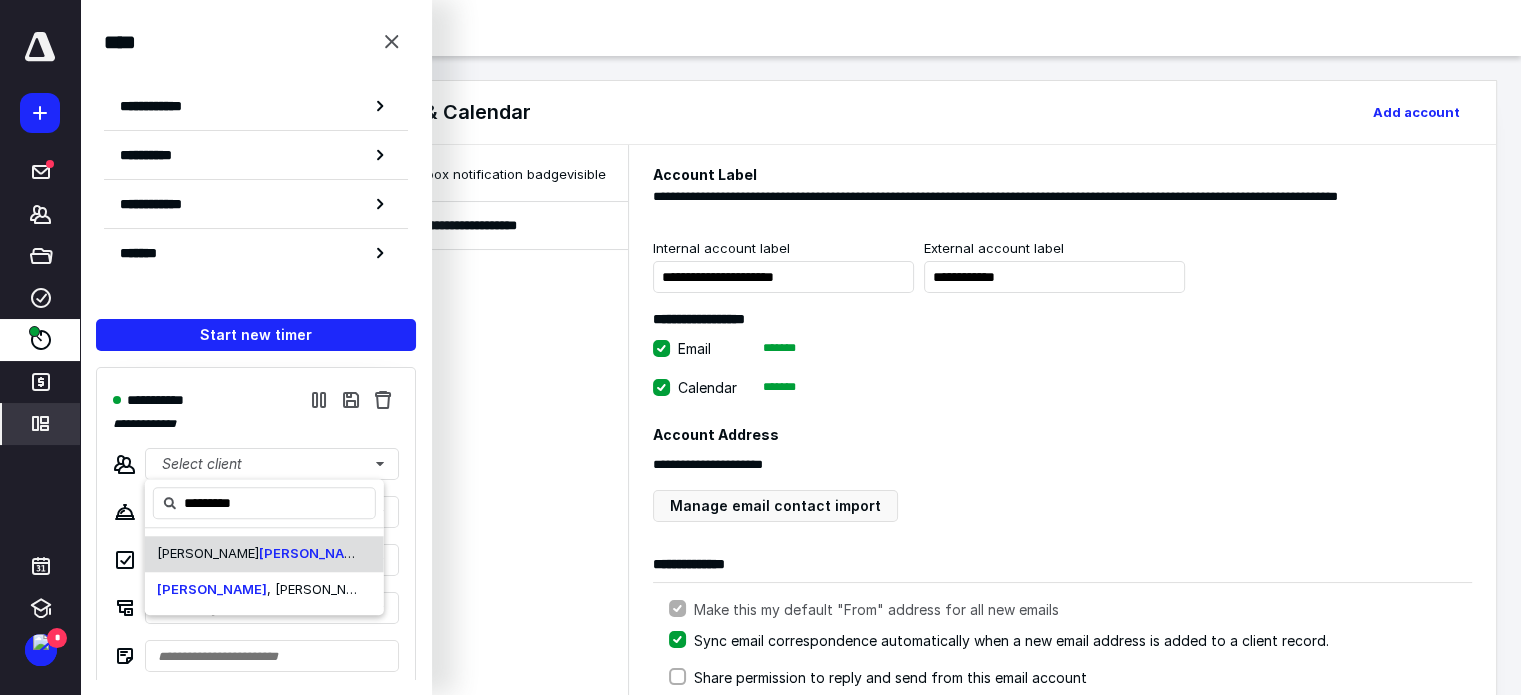click on "Matthew P  Schlanger  CPA LLC" at bounding box center (264, 554) 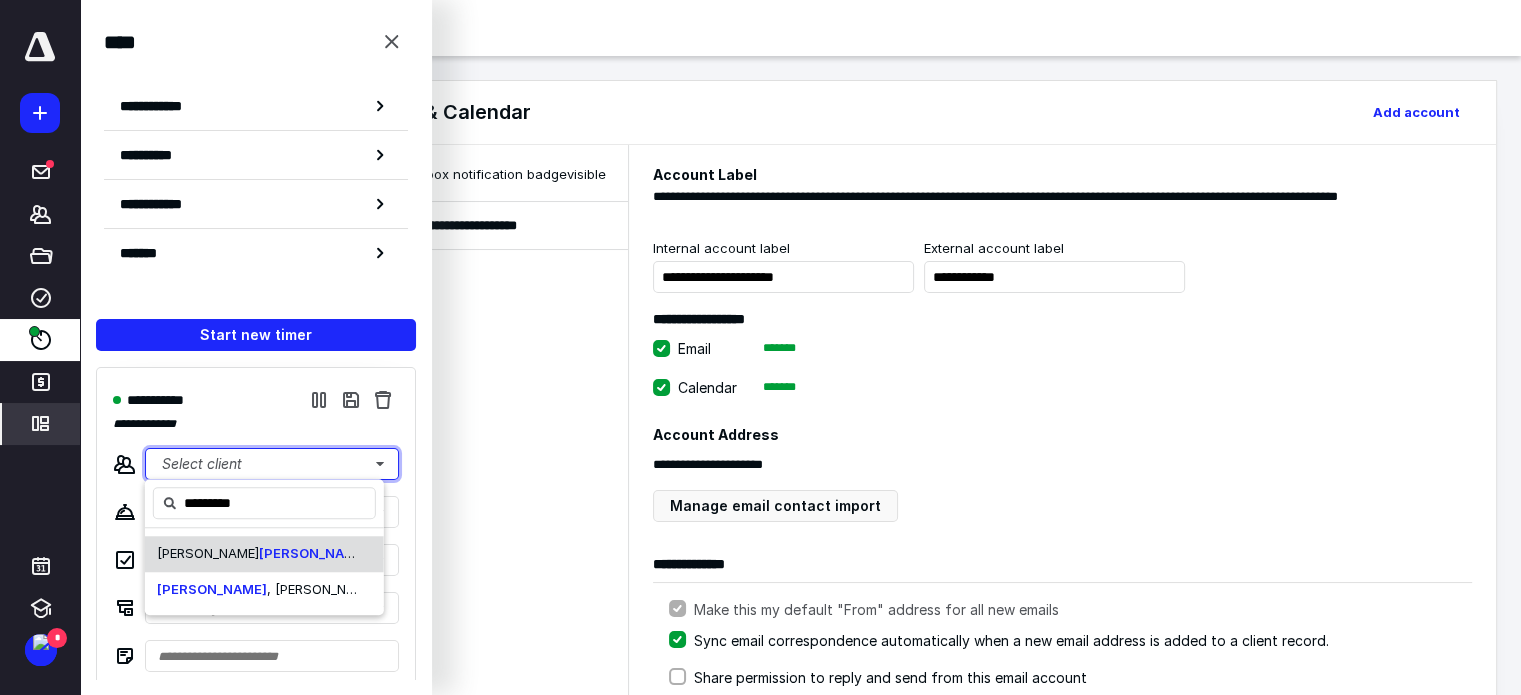 type 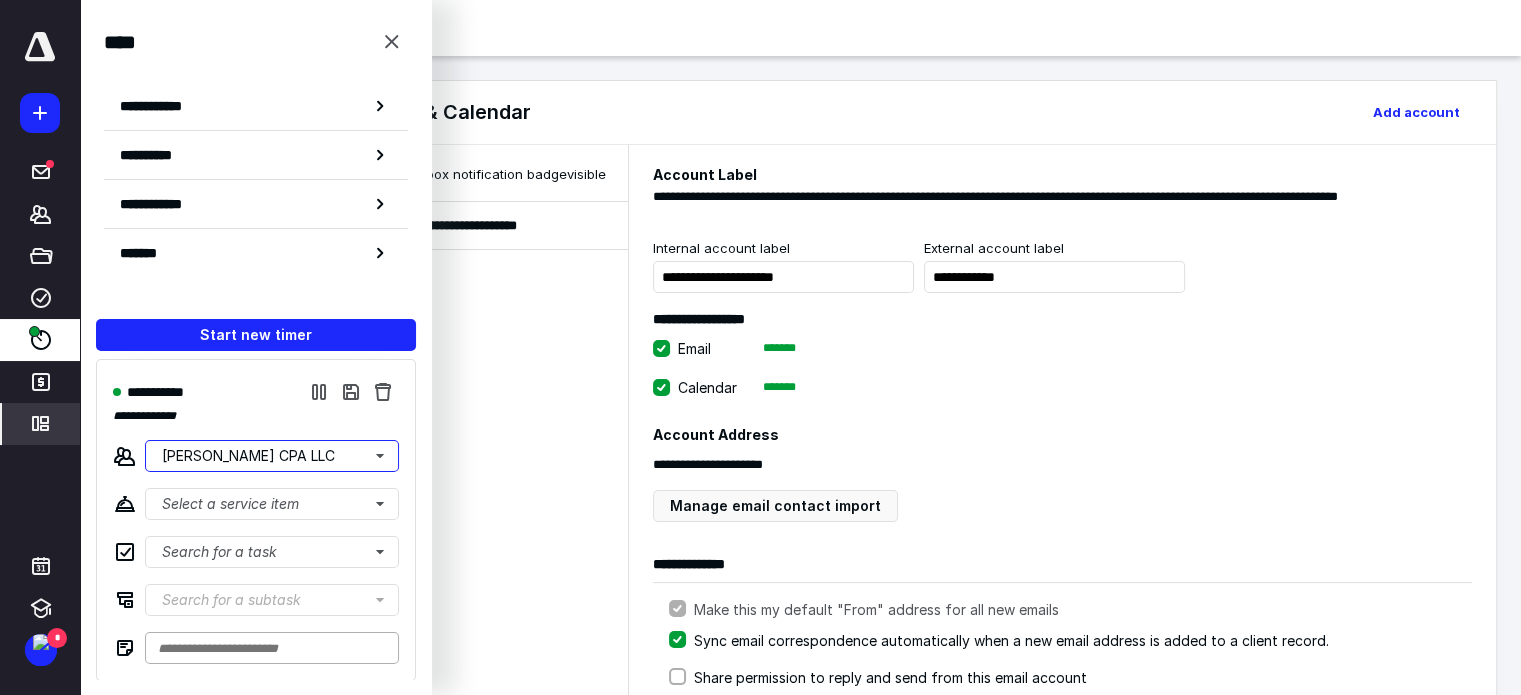 scroll, scrollTop: 8, scrollLeft: 0, axis: vertical 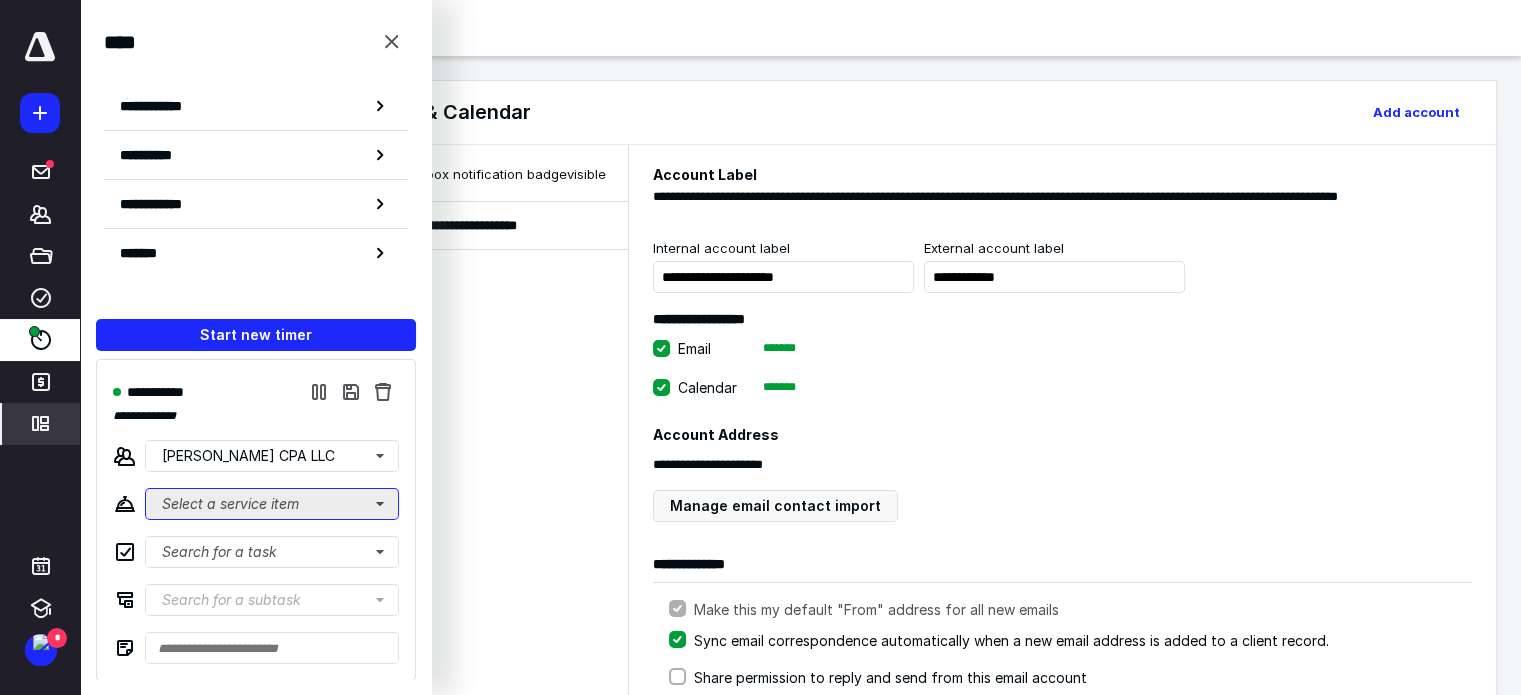 click on "Select a service item" at bounding box center (272, 504) 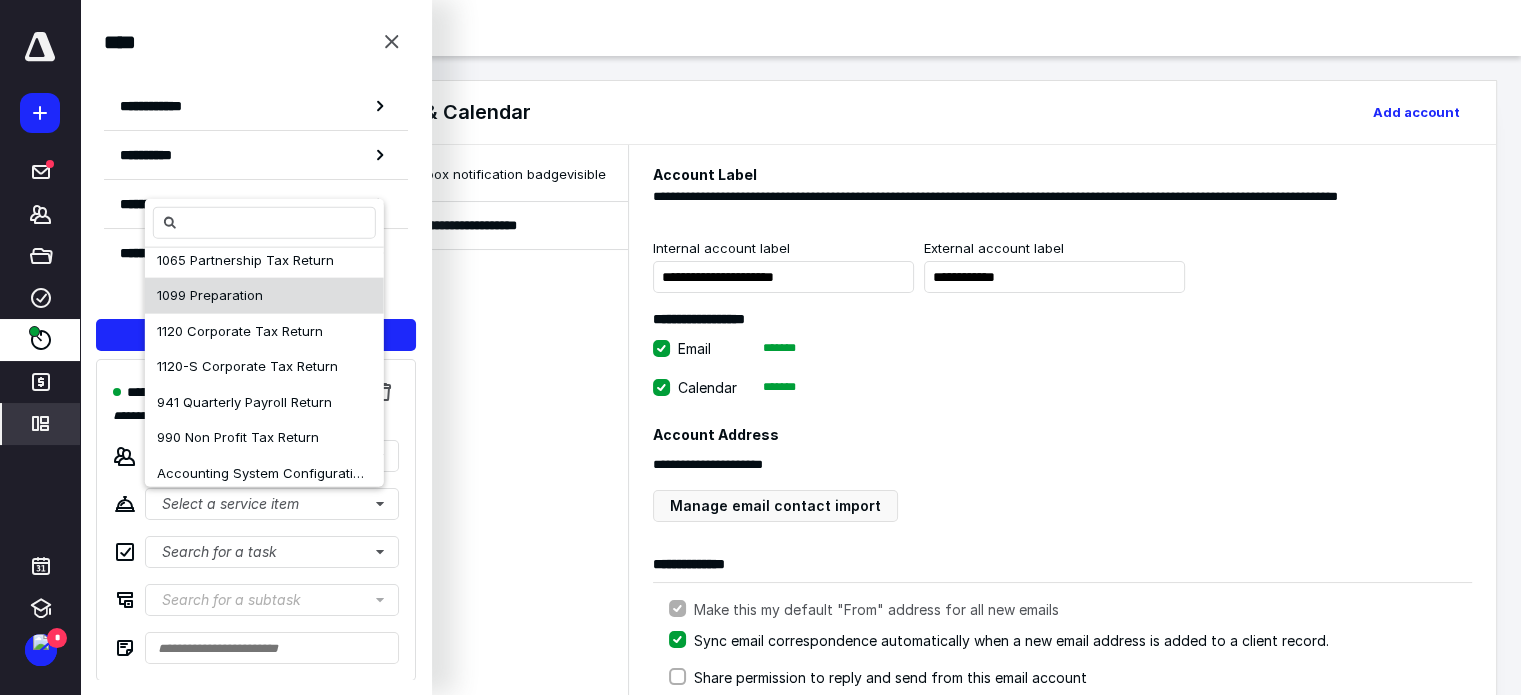 scroll, scrollTop: 200, scrollLeft: 0, axis: vertical 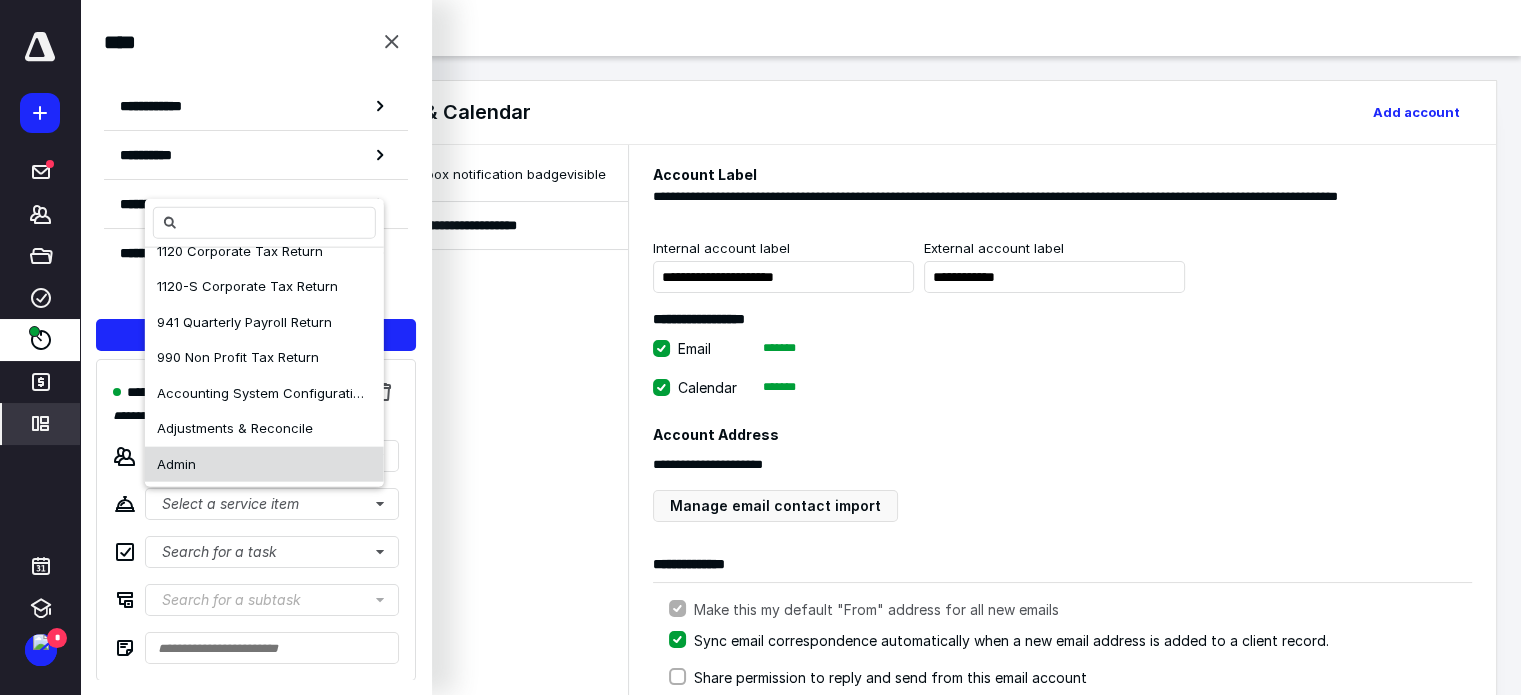click on "Admin" at bounding box center [264, 464] 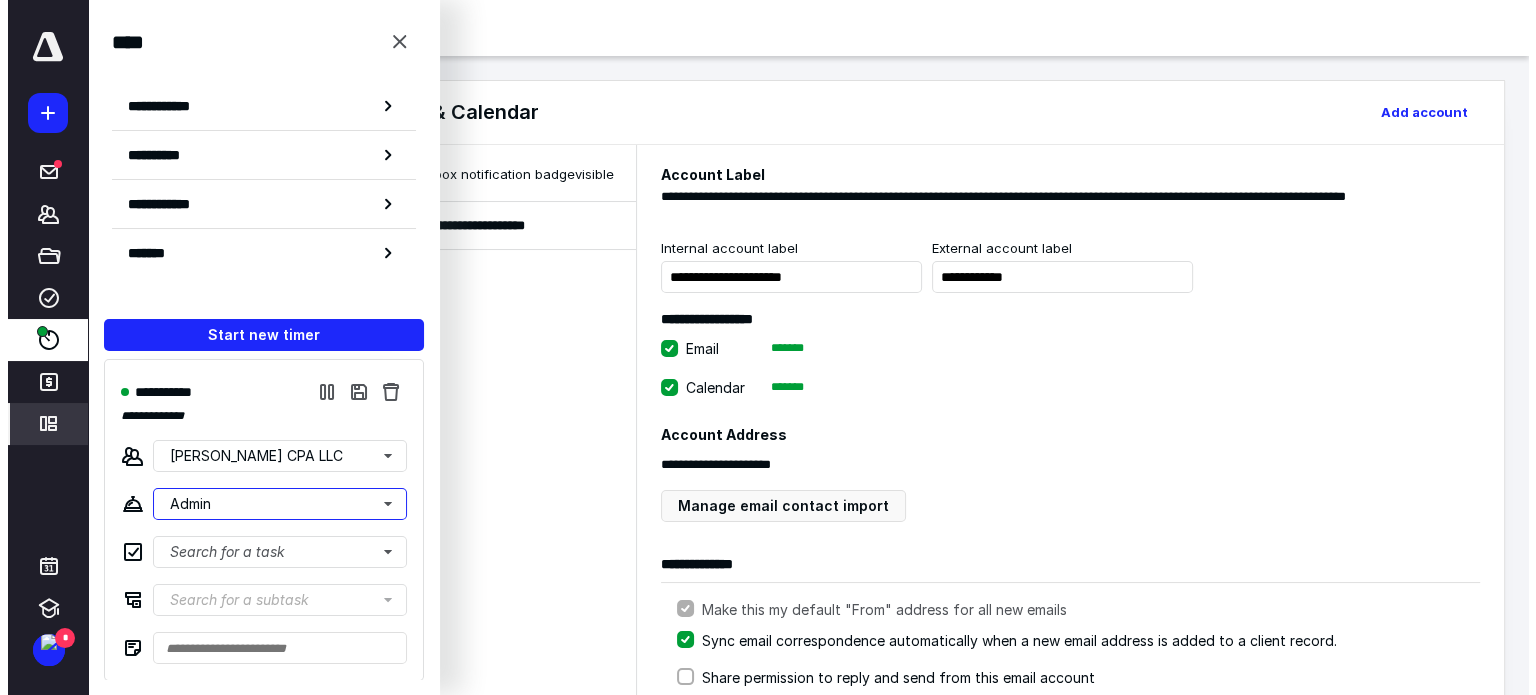 scroll, scrollTop: 0, scrollLeft: 0, axis: both 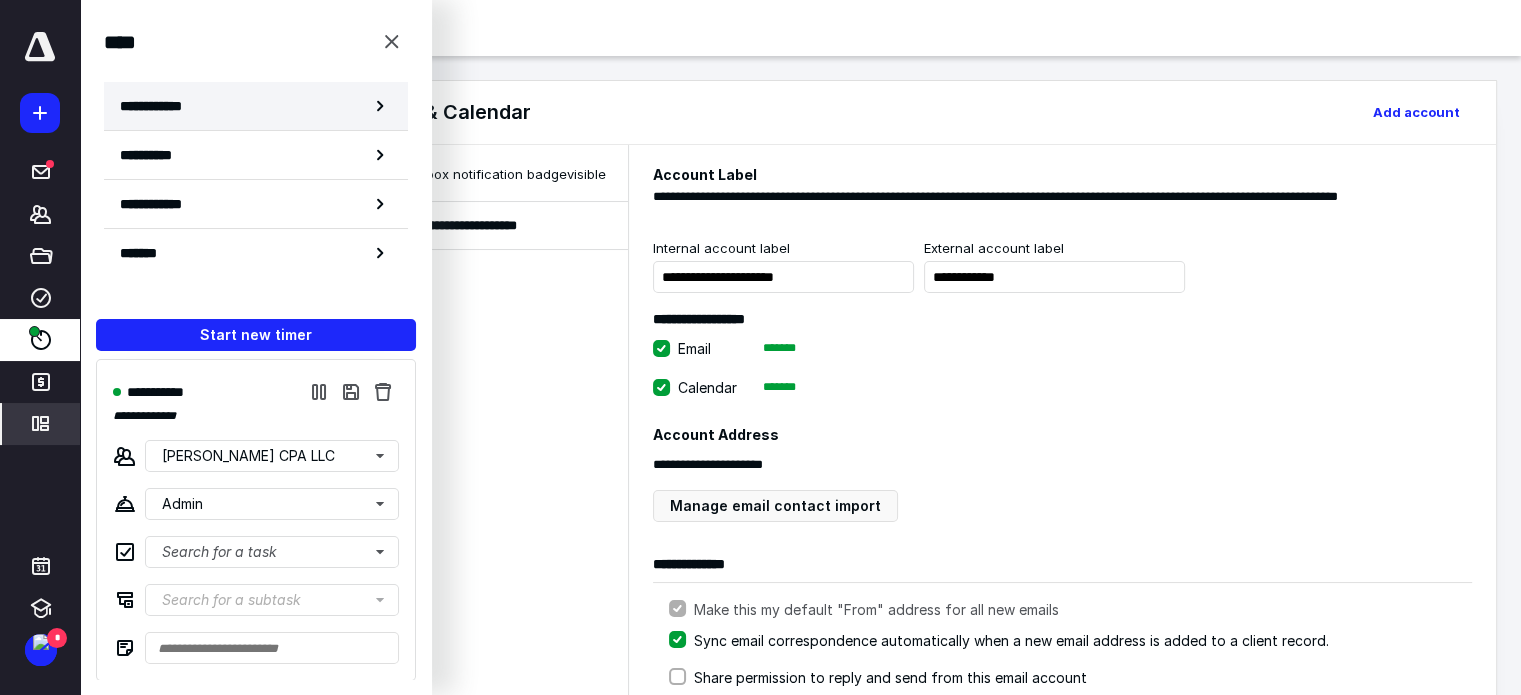 click on "**********" at bounding box center [256, 106] 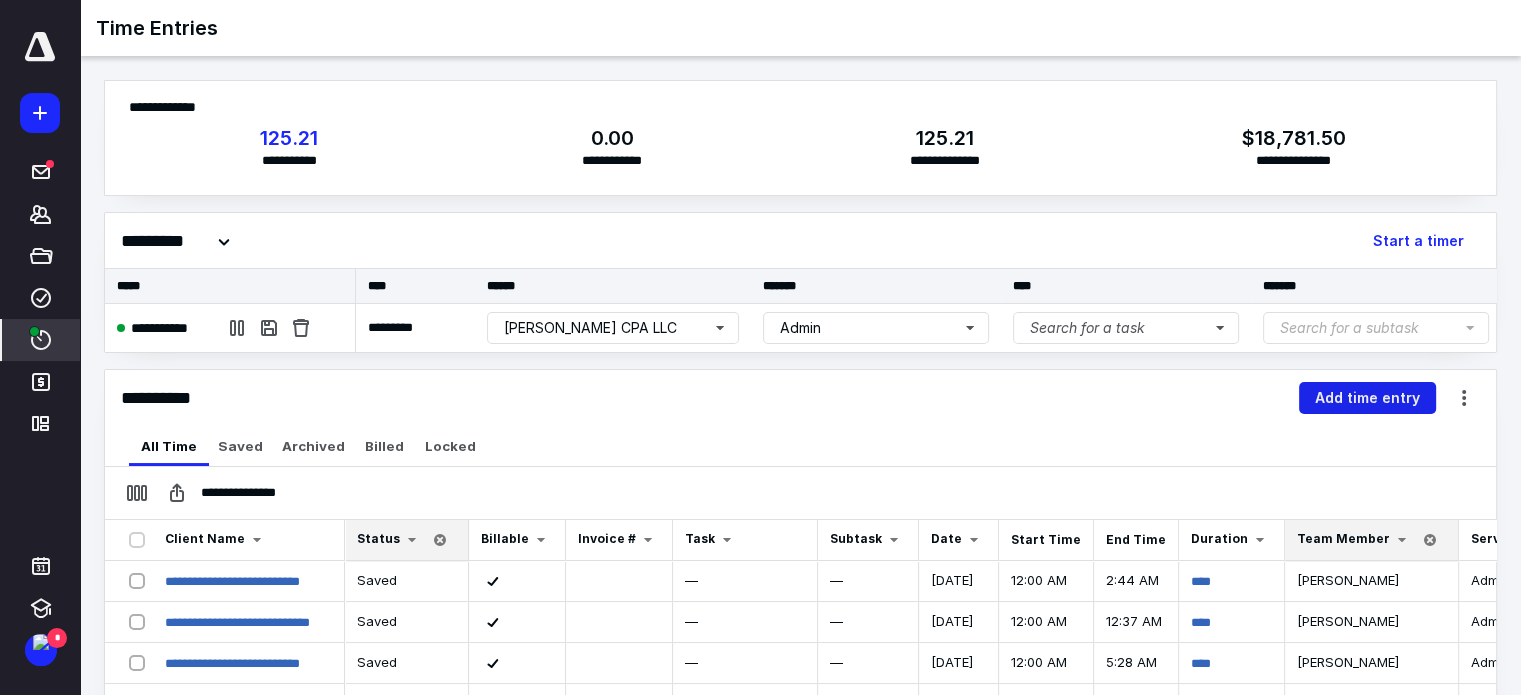 click on "Add time entry" at bounding box center [1367, 398] 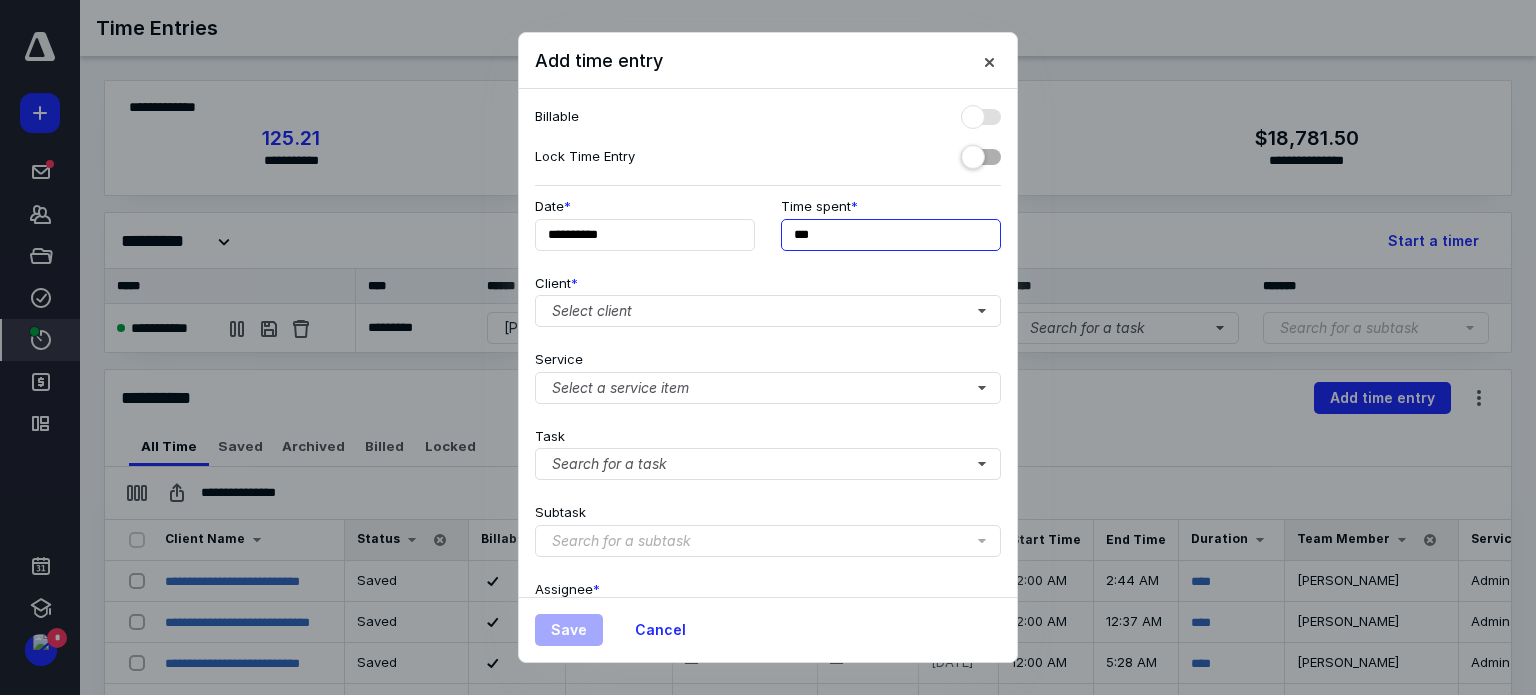 click on "***" at bounding box center (891, 235) 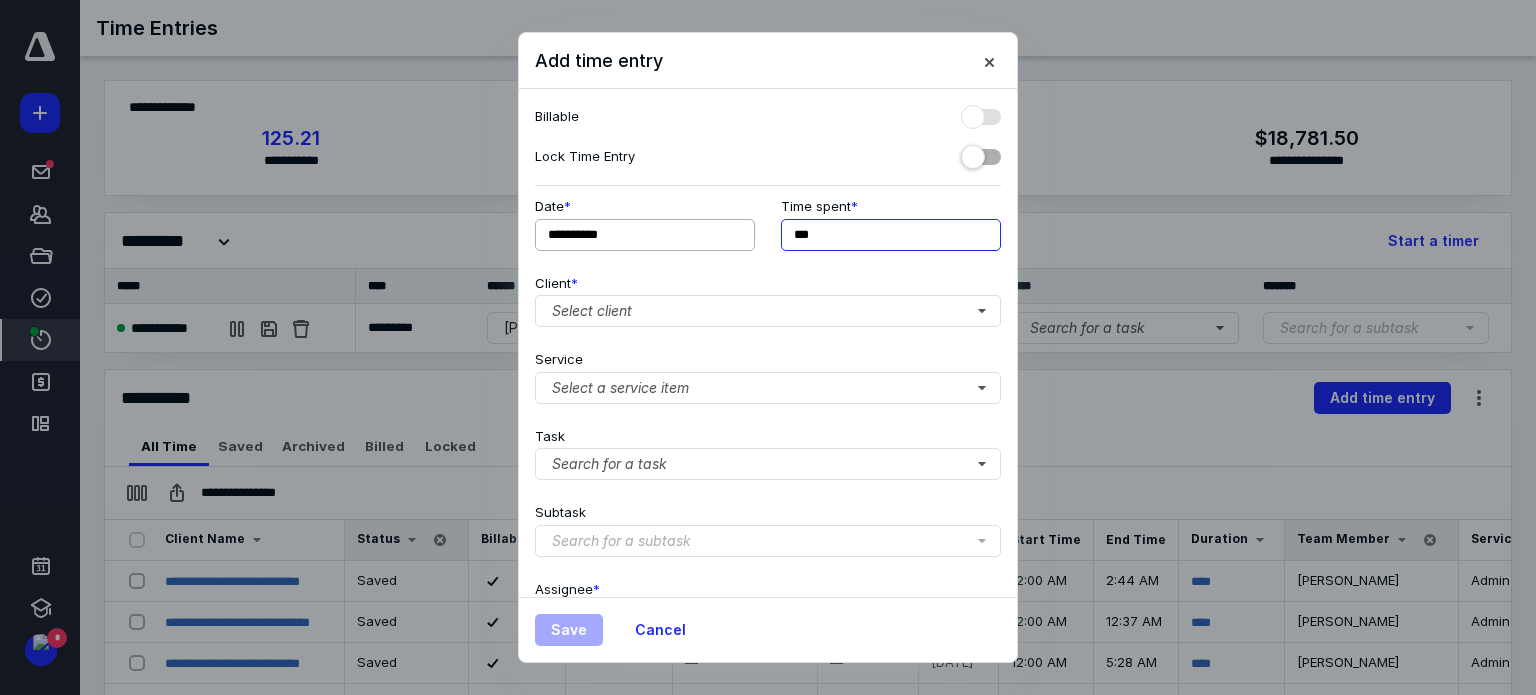 drag, startPoint x: 830, startPoint y: 235, endPoint x: 743, endPoint y: 230, distance: 87.14356 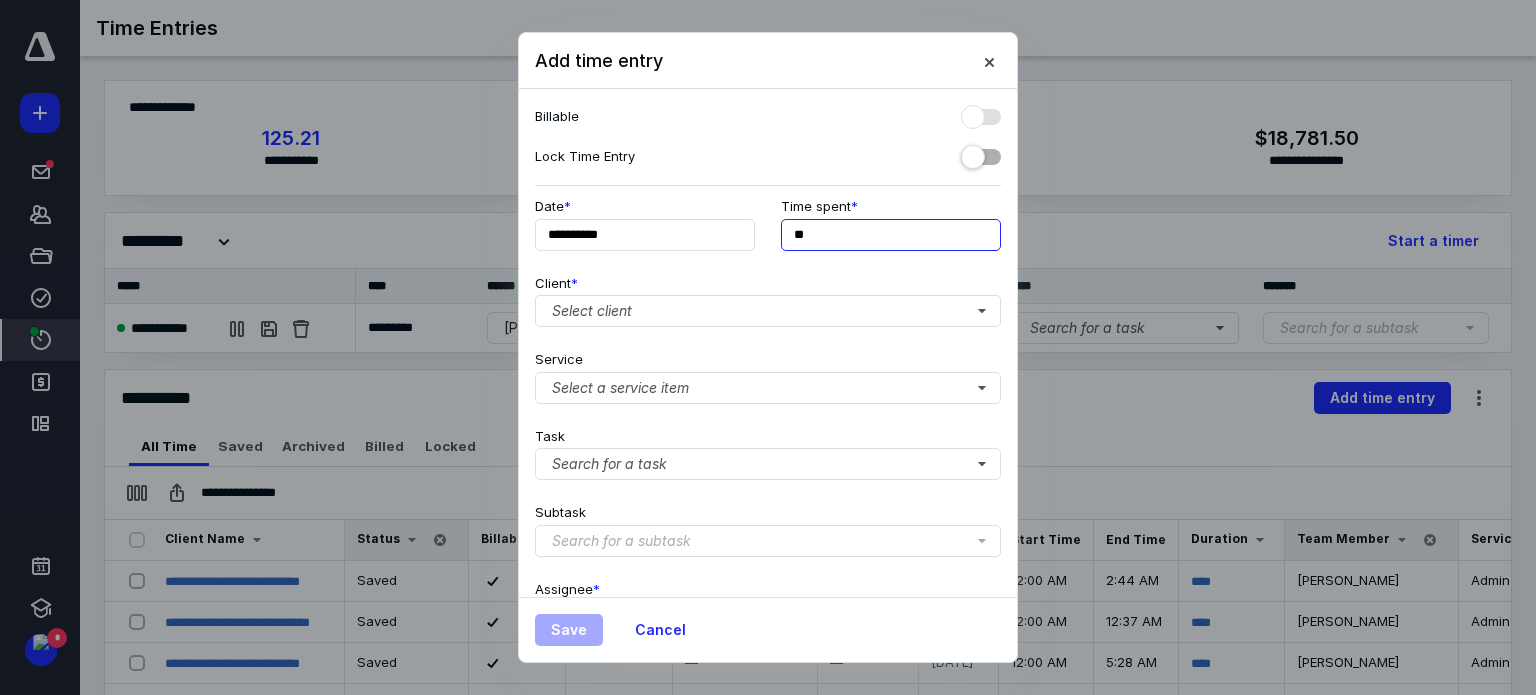 type on "**" 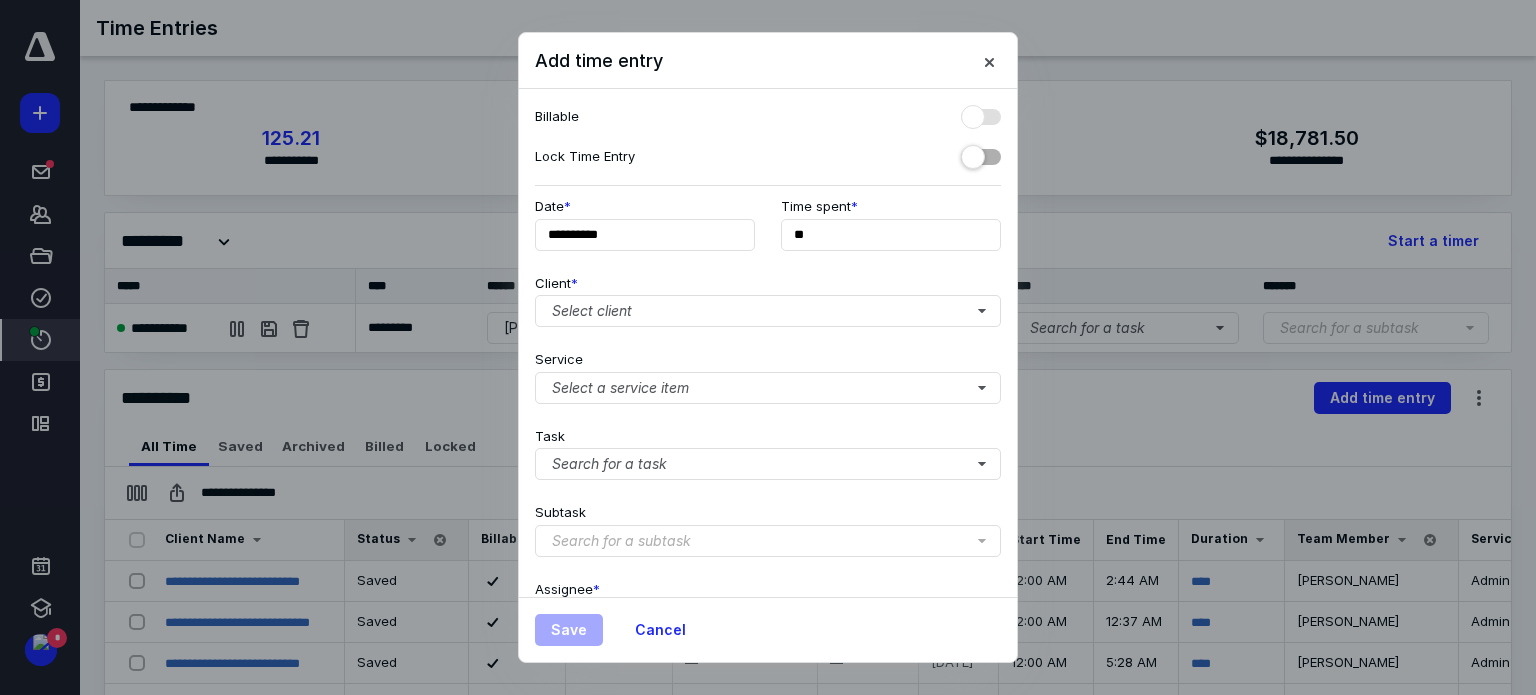 click on "Client * Select client" at bounding box center [768, 297] 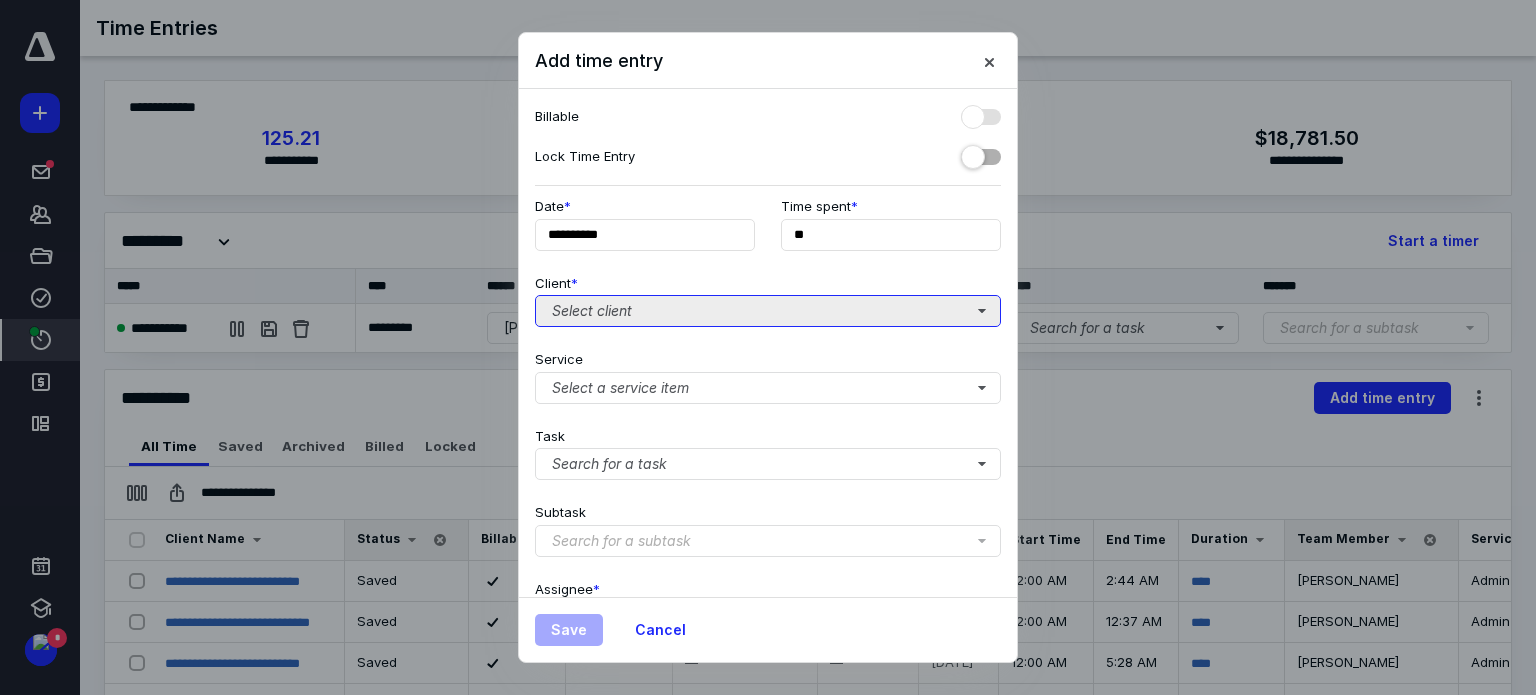 click on "Select client" at bounding box center (768, 311) 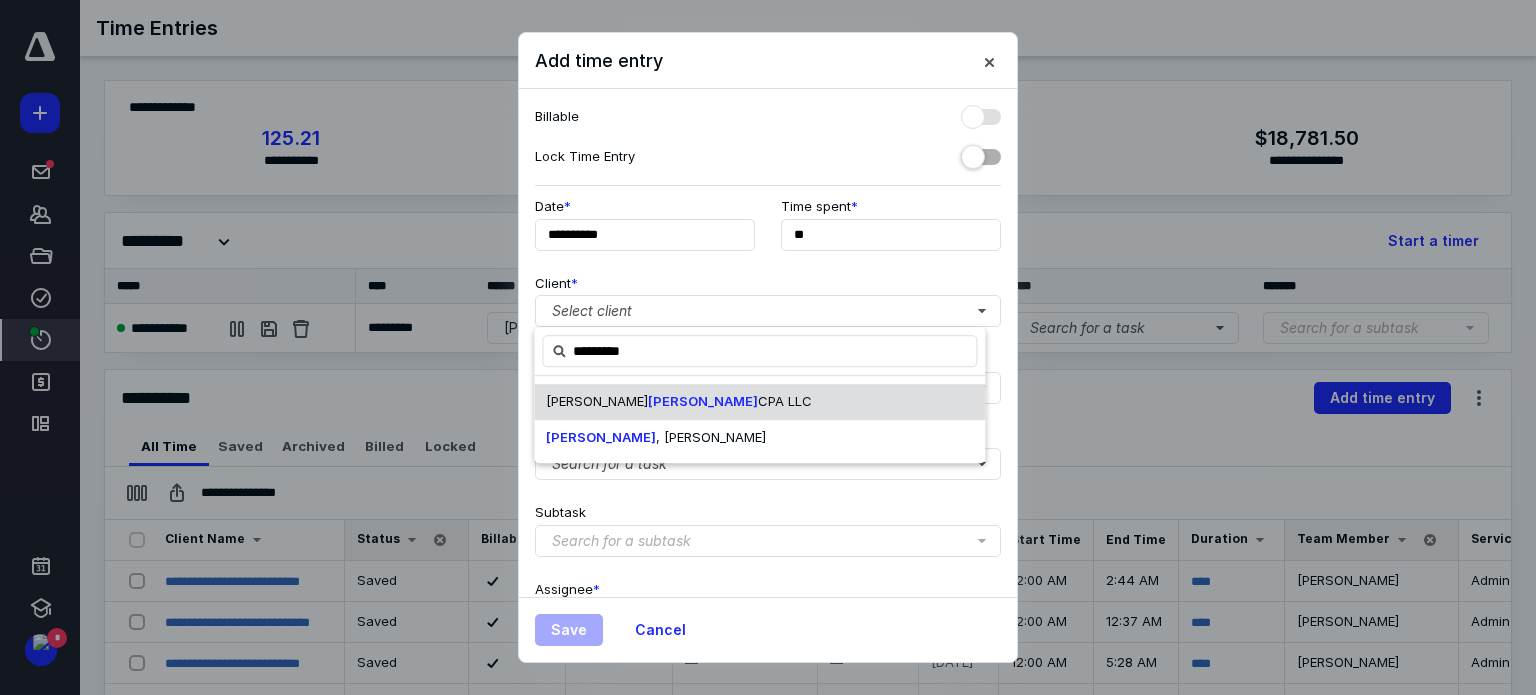 click on "CPA LLC" at bounding box center (785, 401) 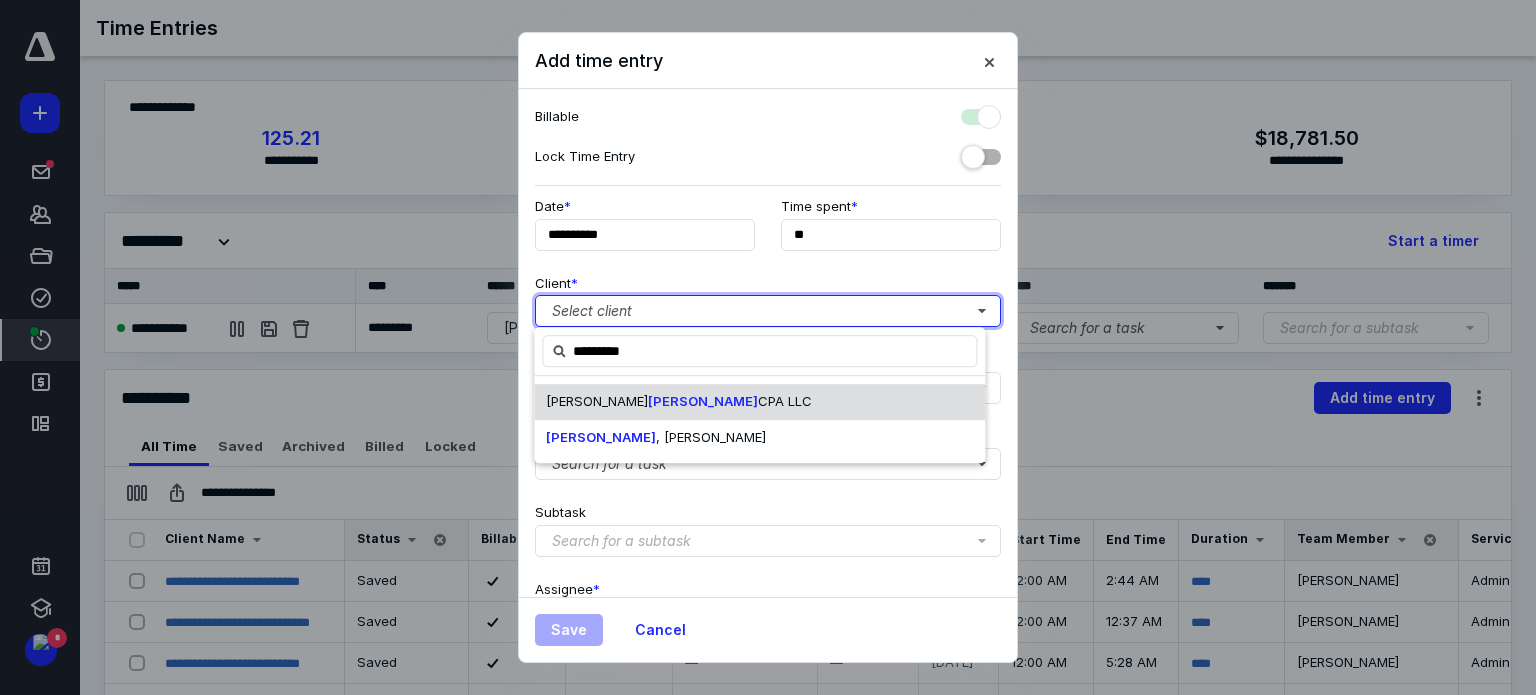 checkbox on "true" 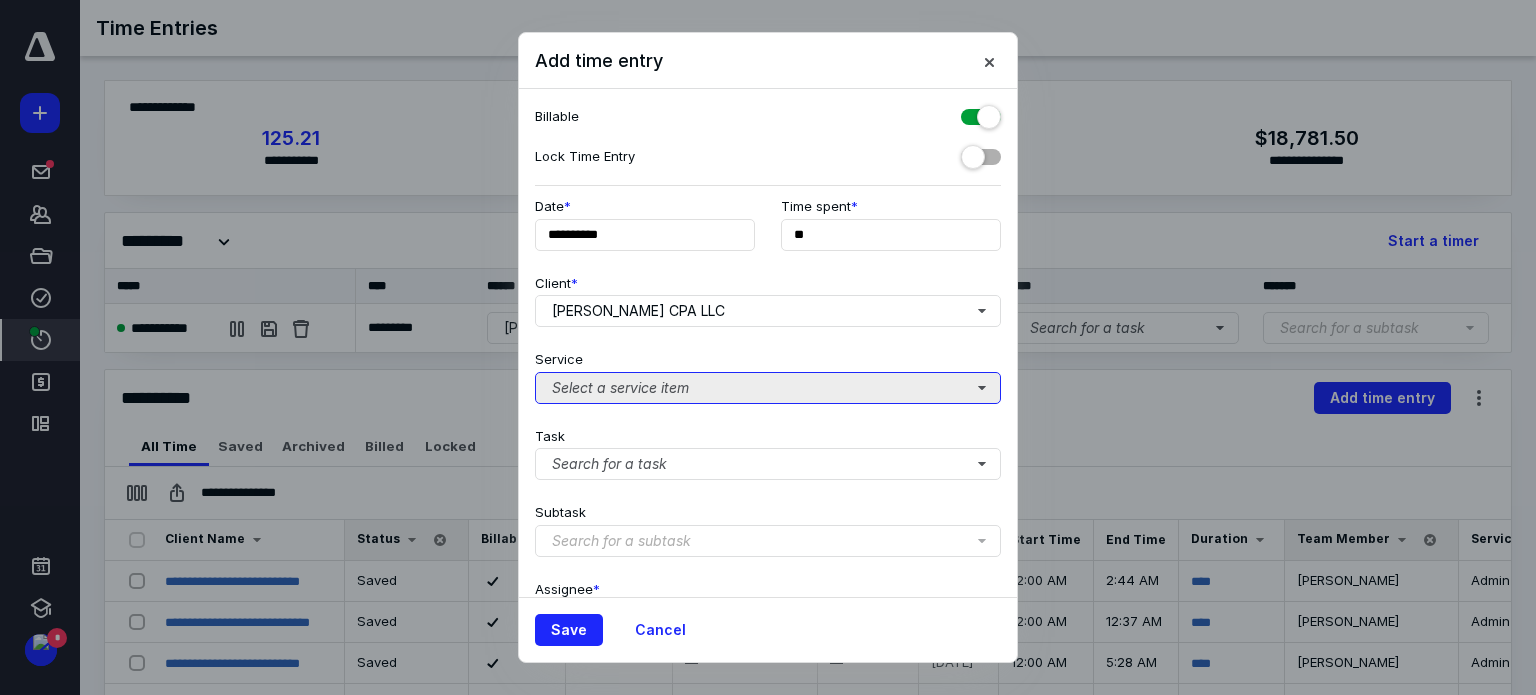 click on "Select a service item" at bounding box center [768, 388] 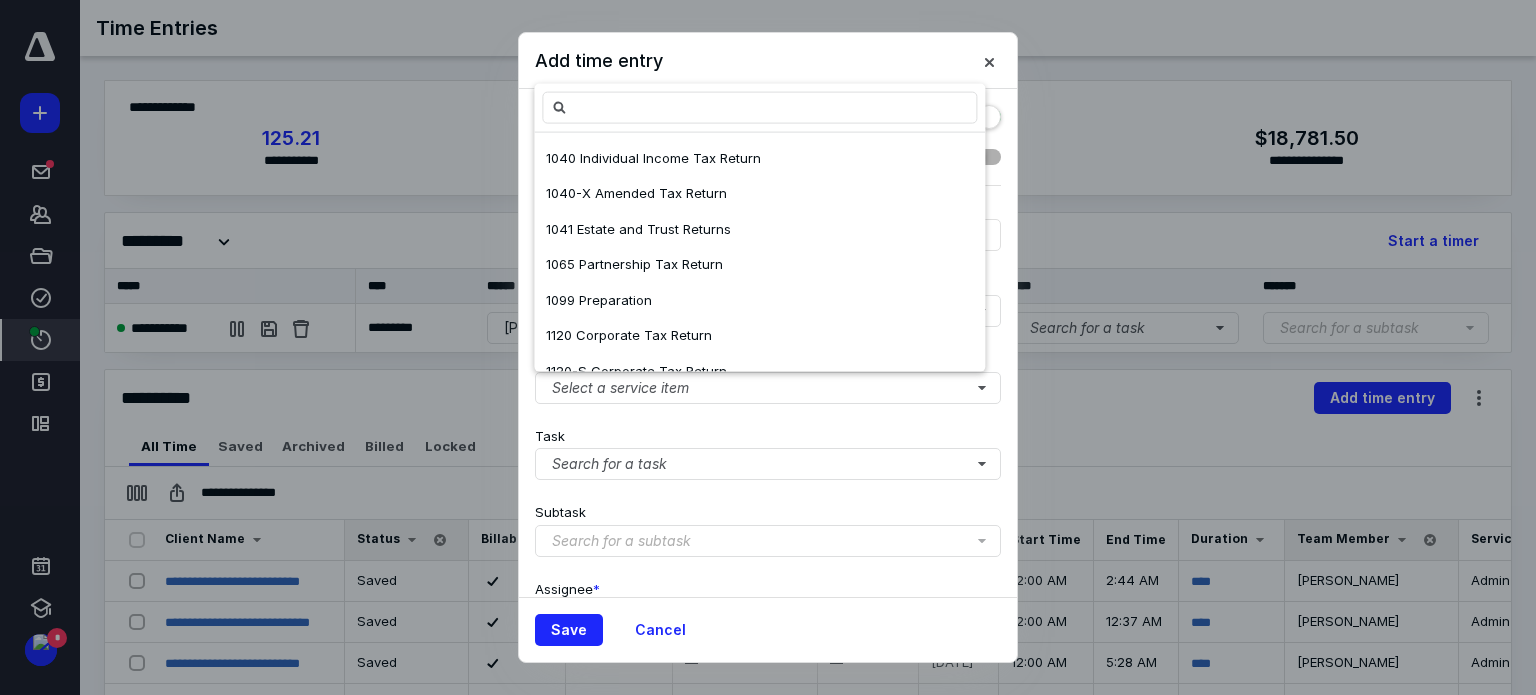 click on "Task Search for a task" at bounding box center [768, 450] 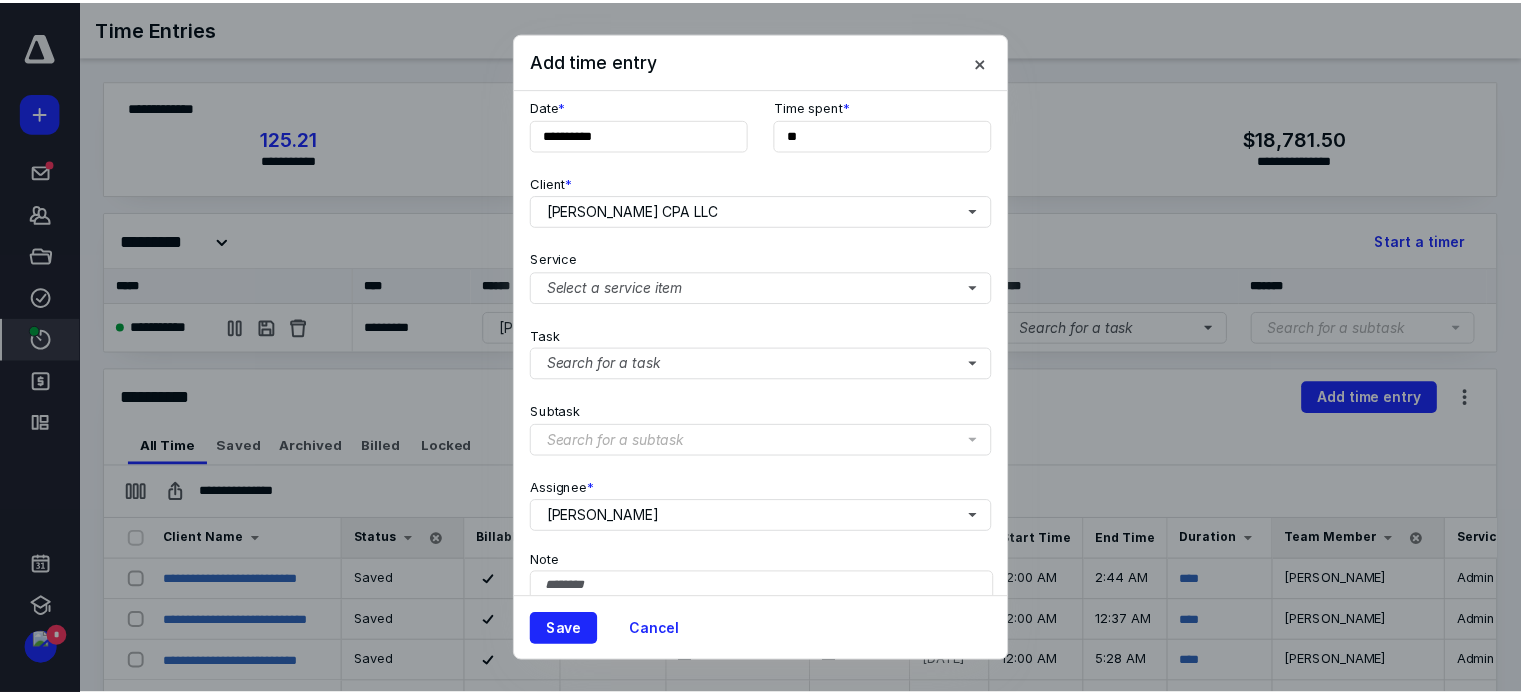 scroll, scrollTop: 200, scrollLeft: 0, axis: vertical 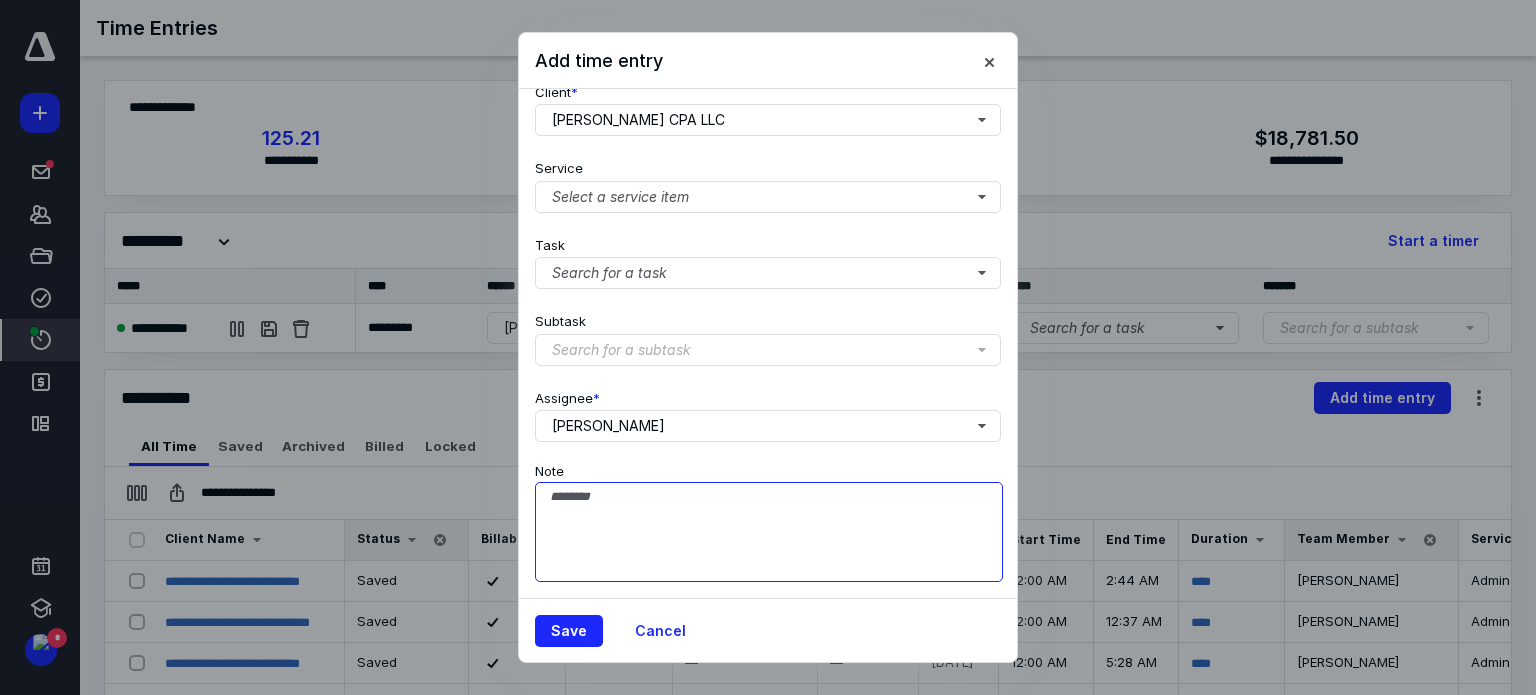 click on "Note" at bounding box center (769, 532) 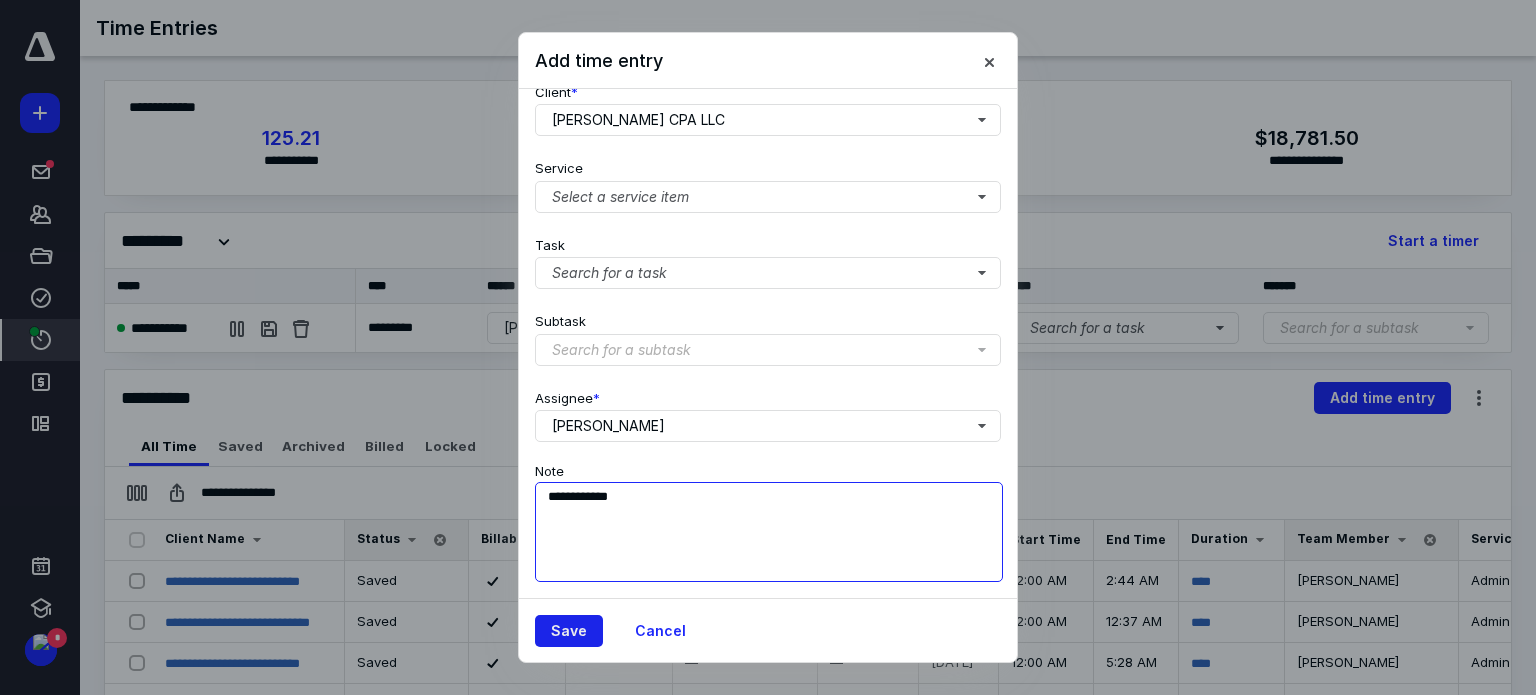 type on "**********" 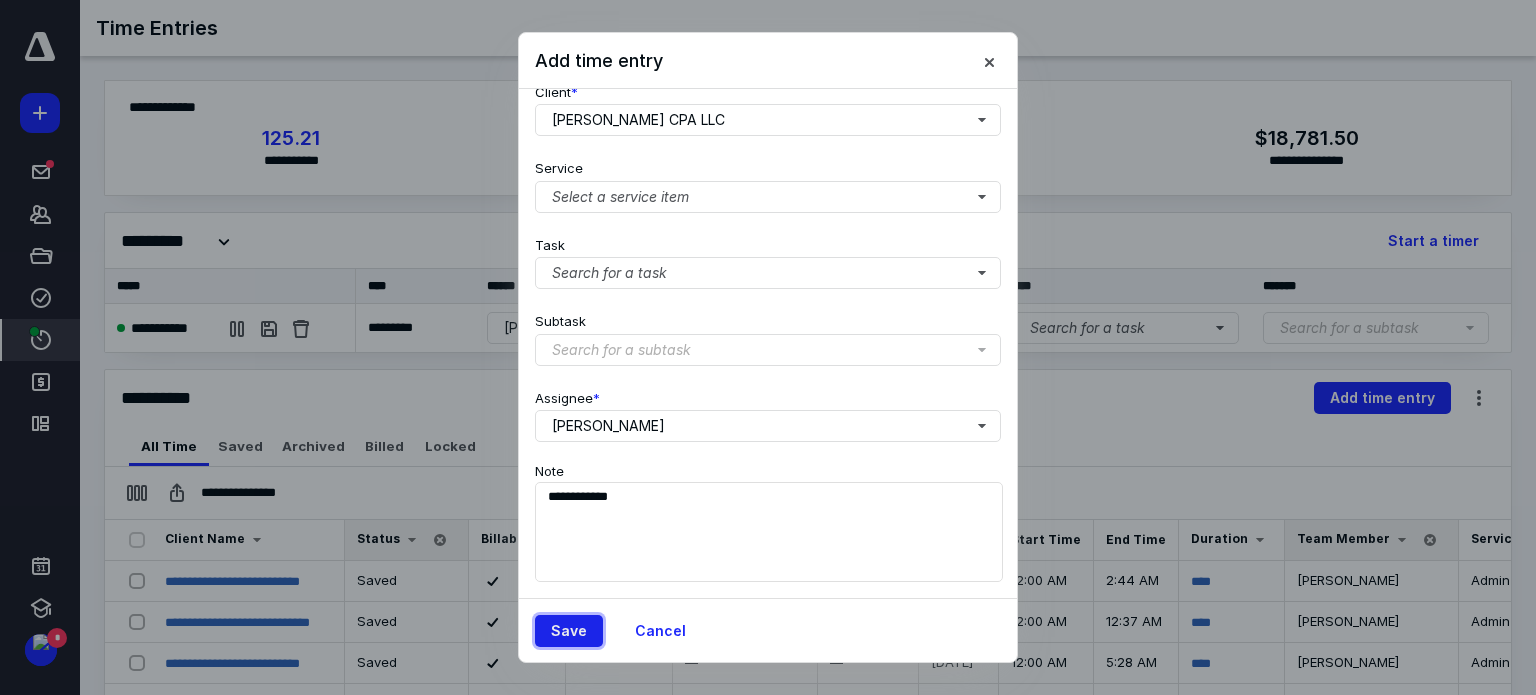 click on "Save" at bounding box center (569, 631) 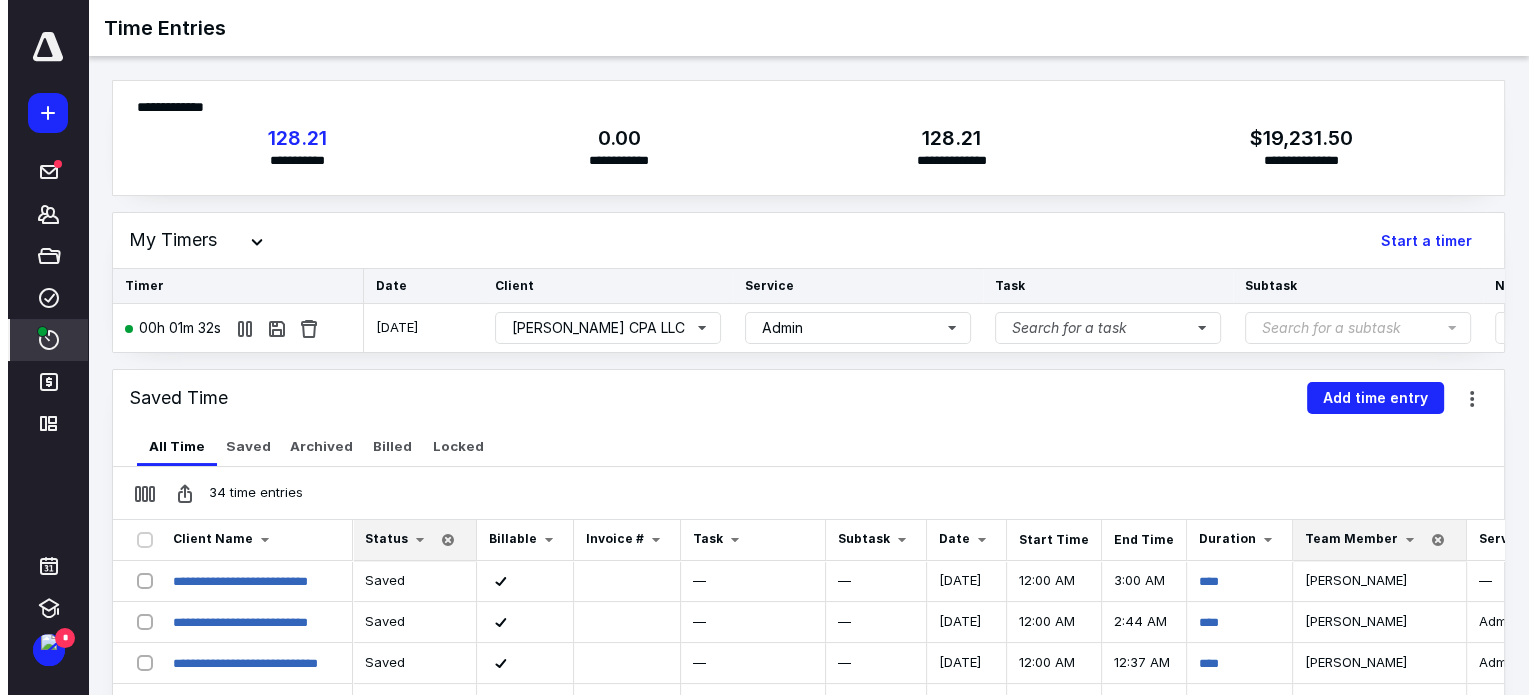 scroll, scrollTop: 0, scrollLeft: 0, axis: both 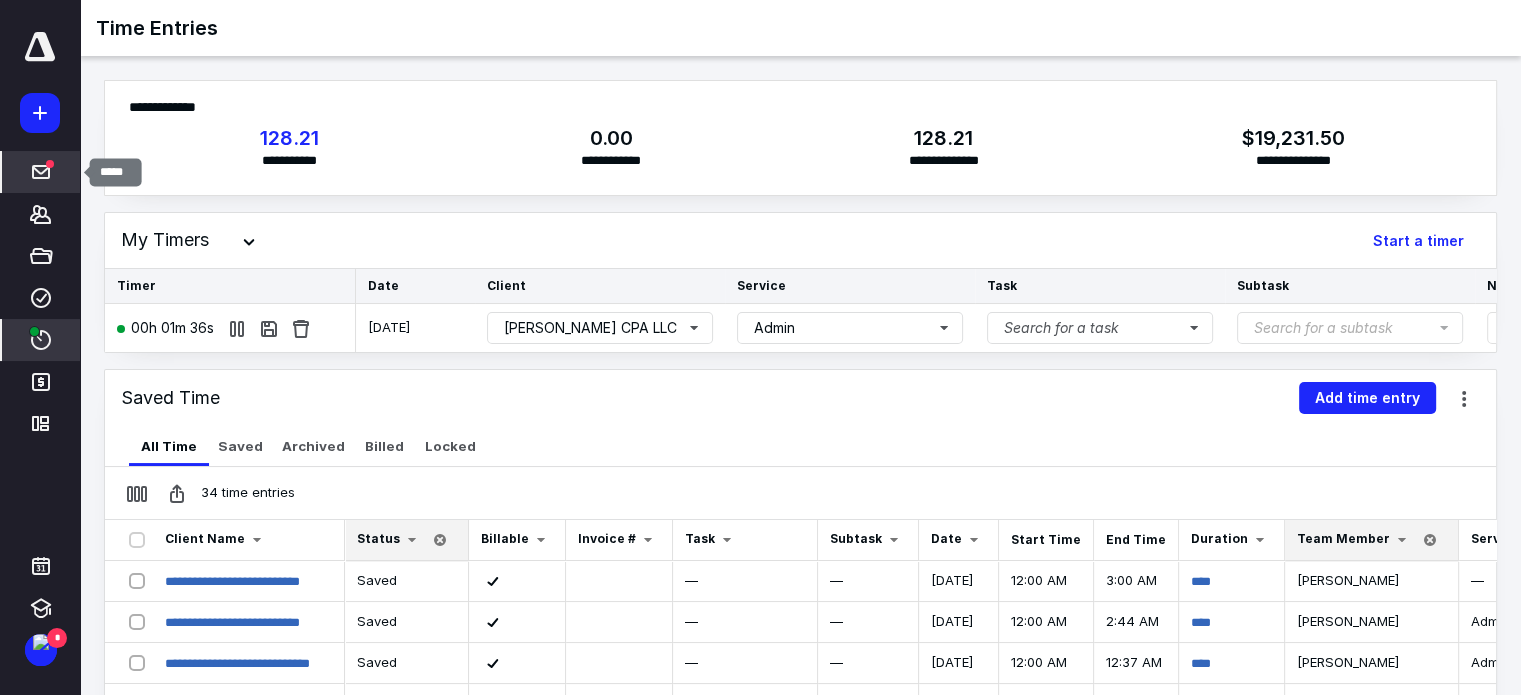 click 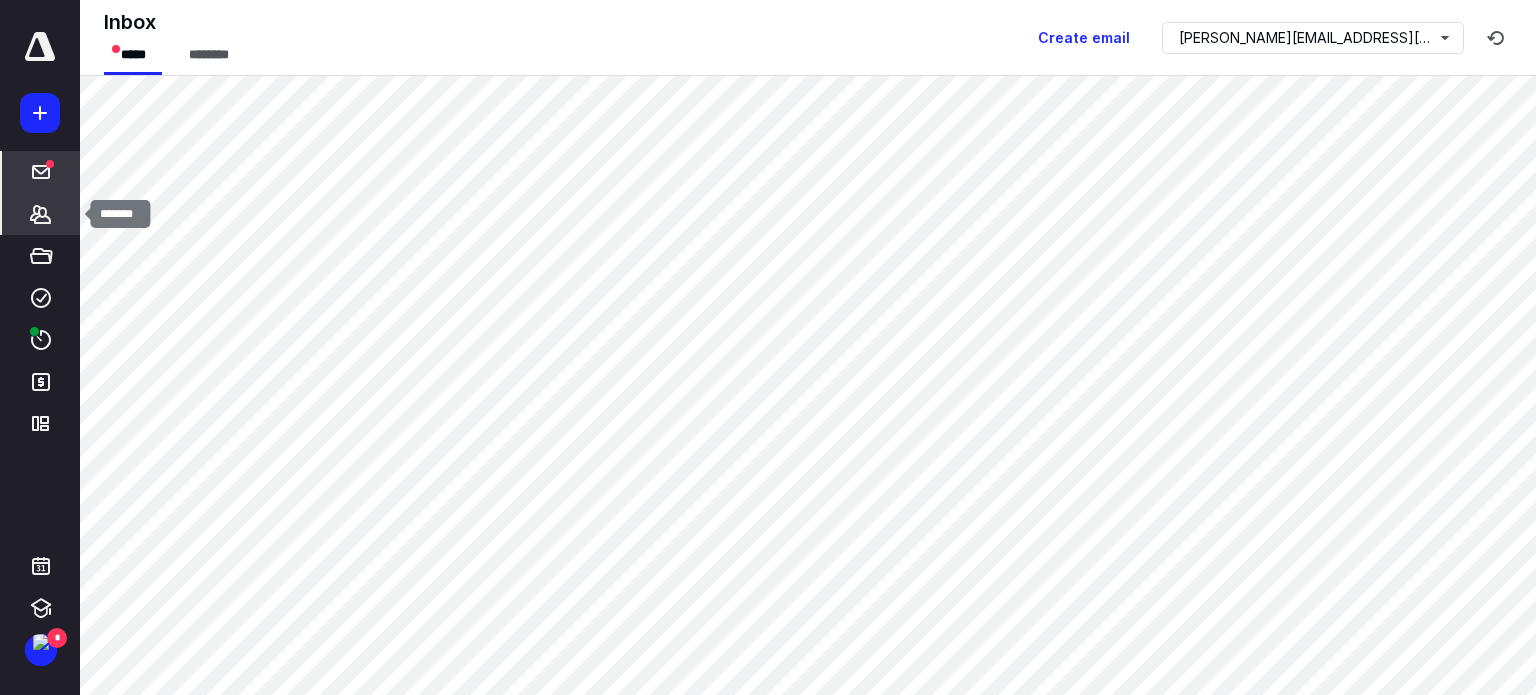 click 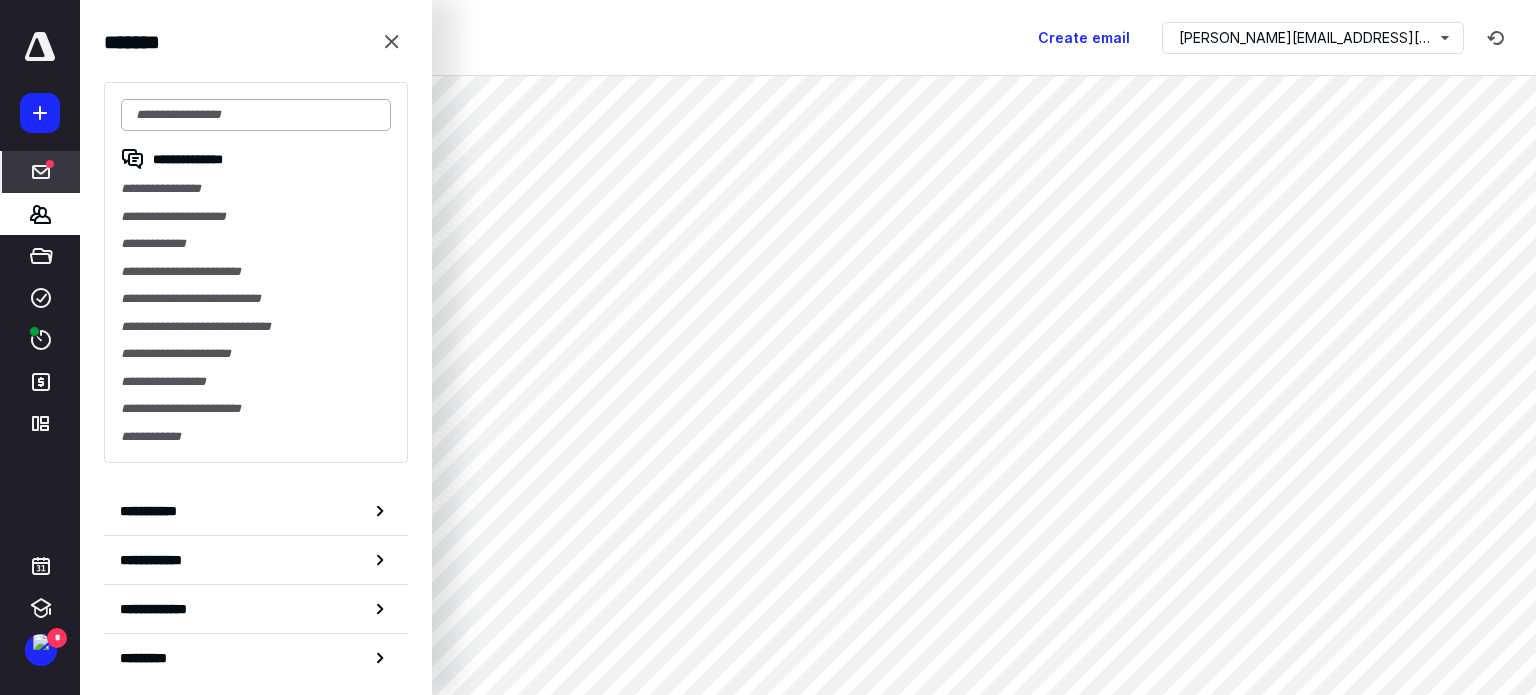 click at bounding box center [256, 115] 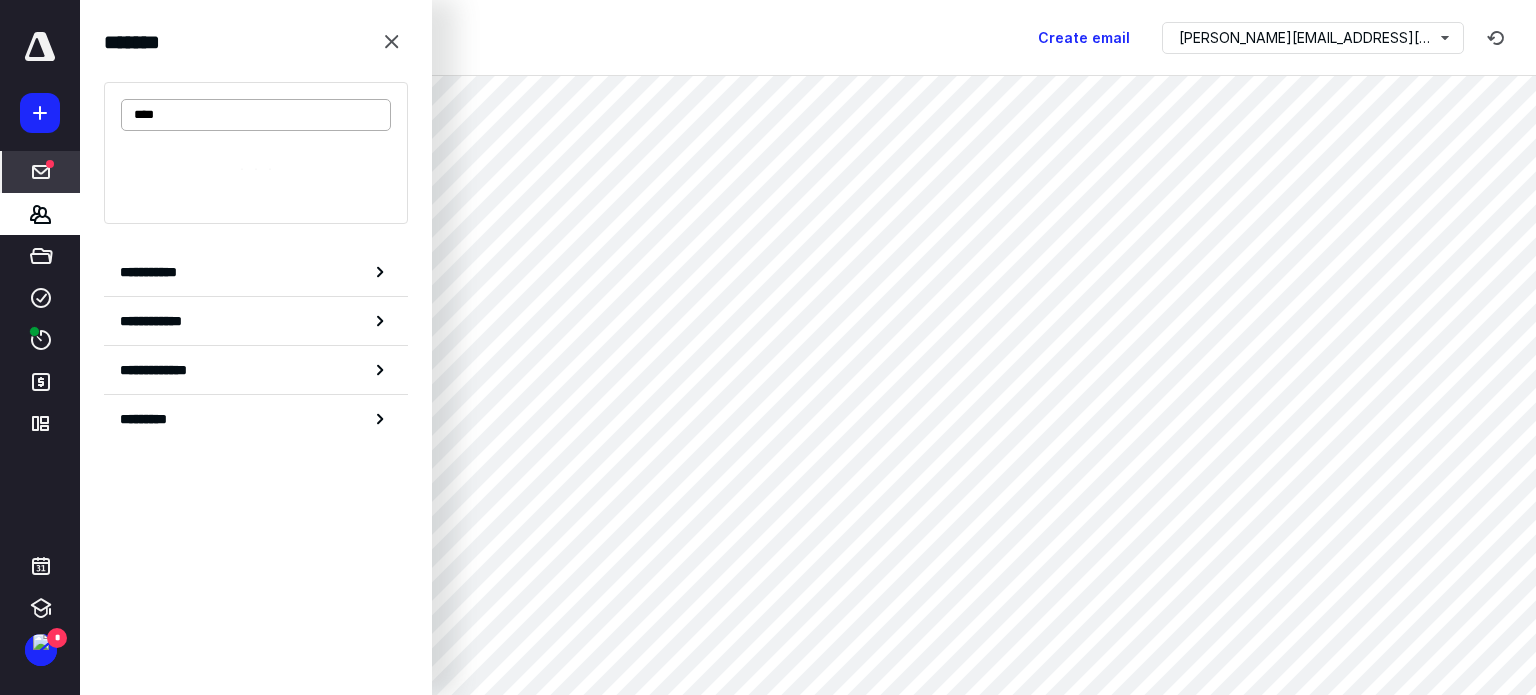 type on "*****" 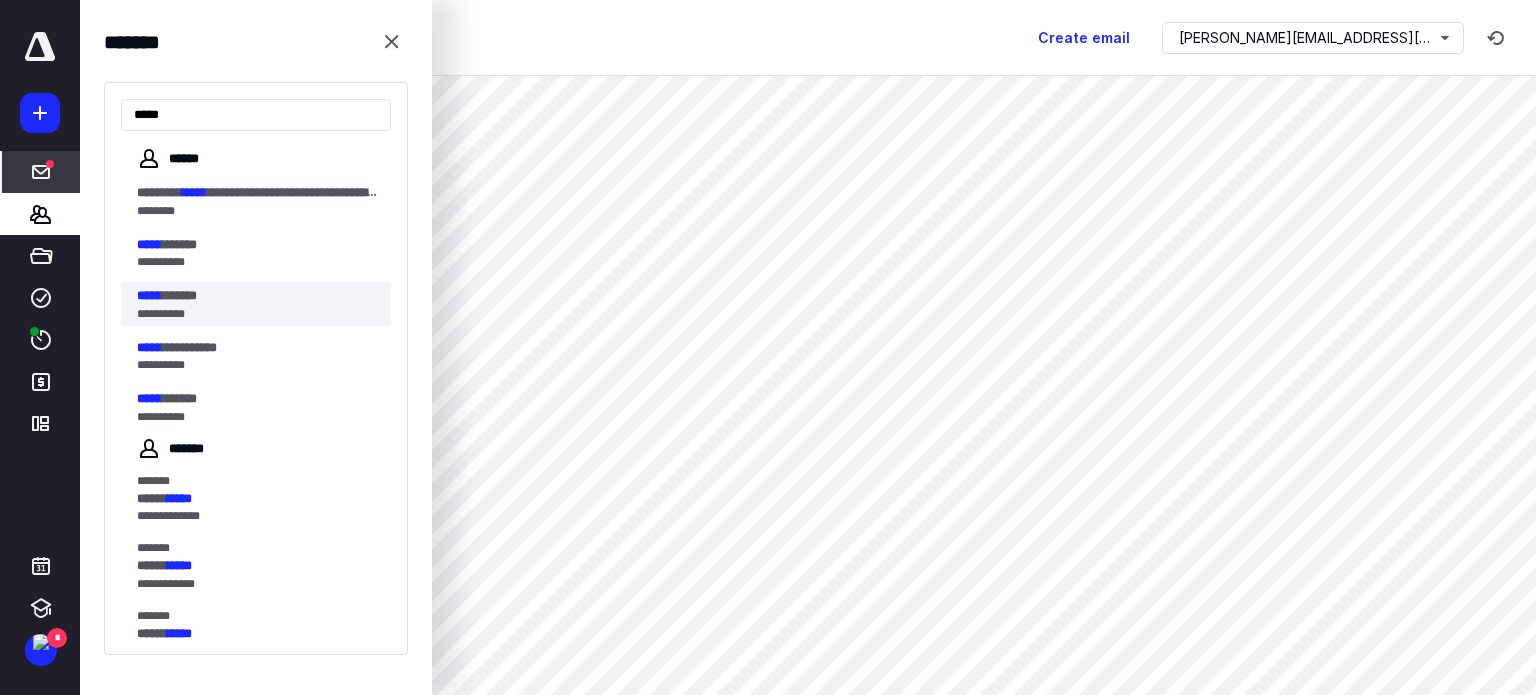 click on "**********" at bounding box center (250, 314) 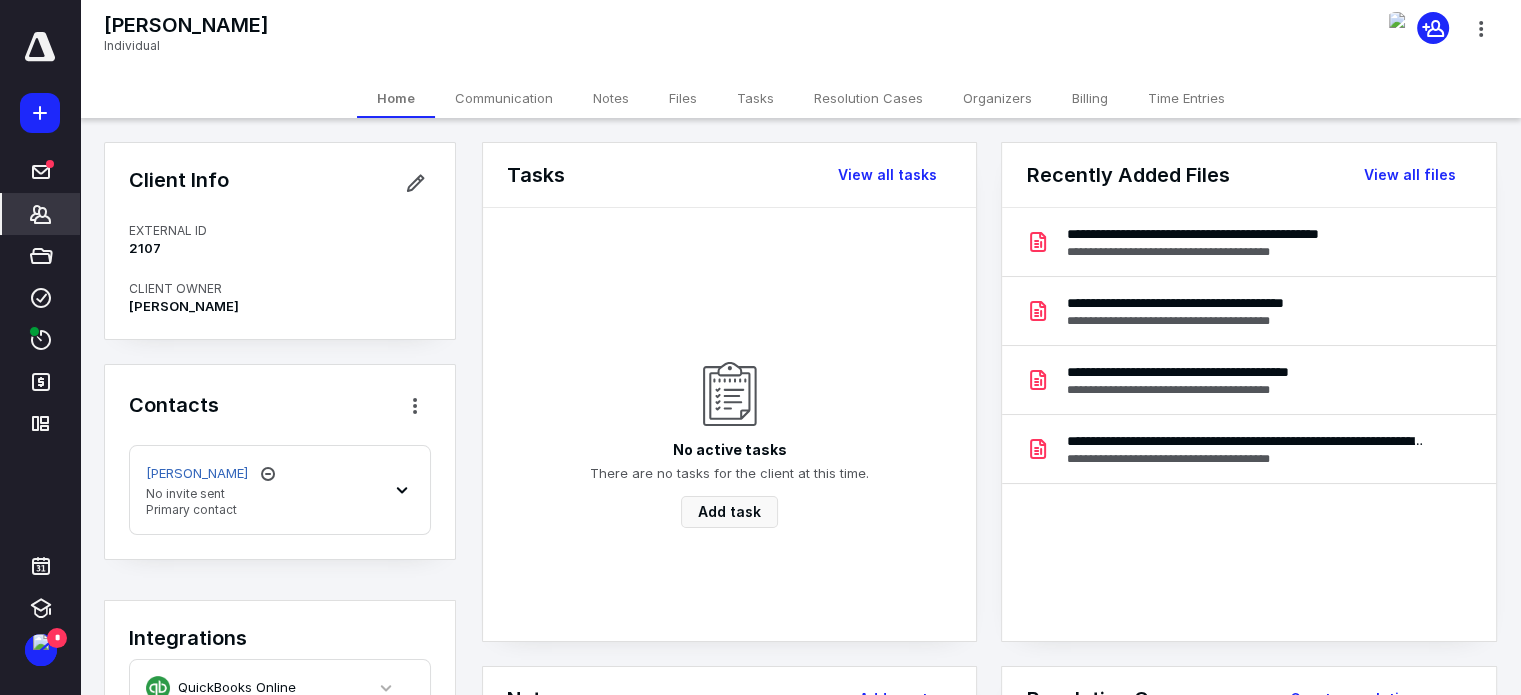 click on "Files" at bounding box center (683, 98) 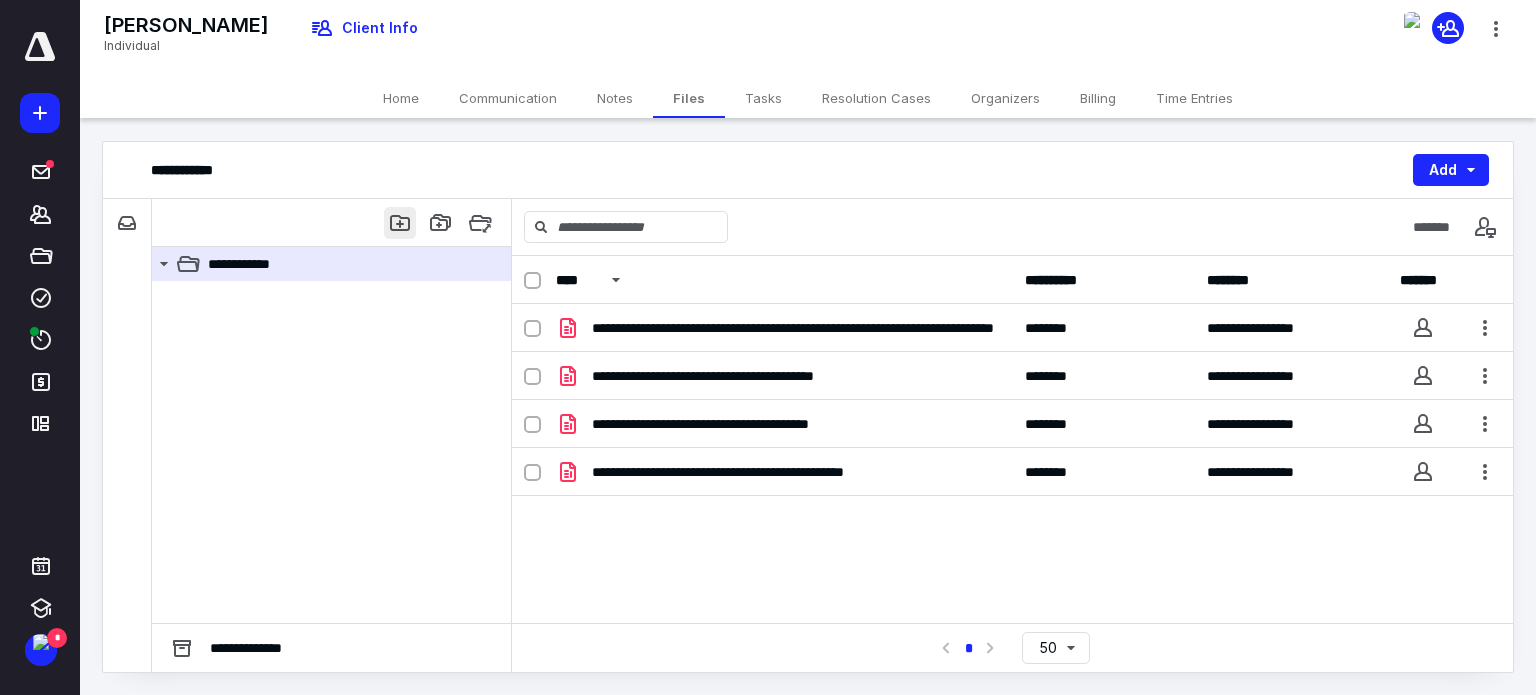 click at bounding box center (400, 223) 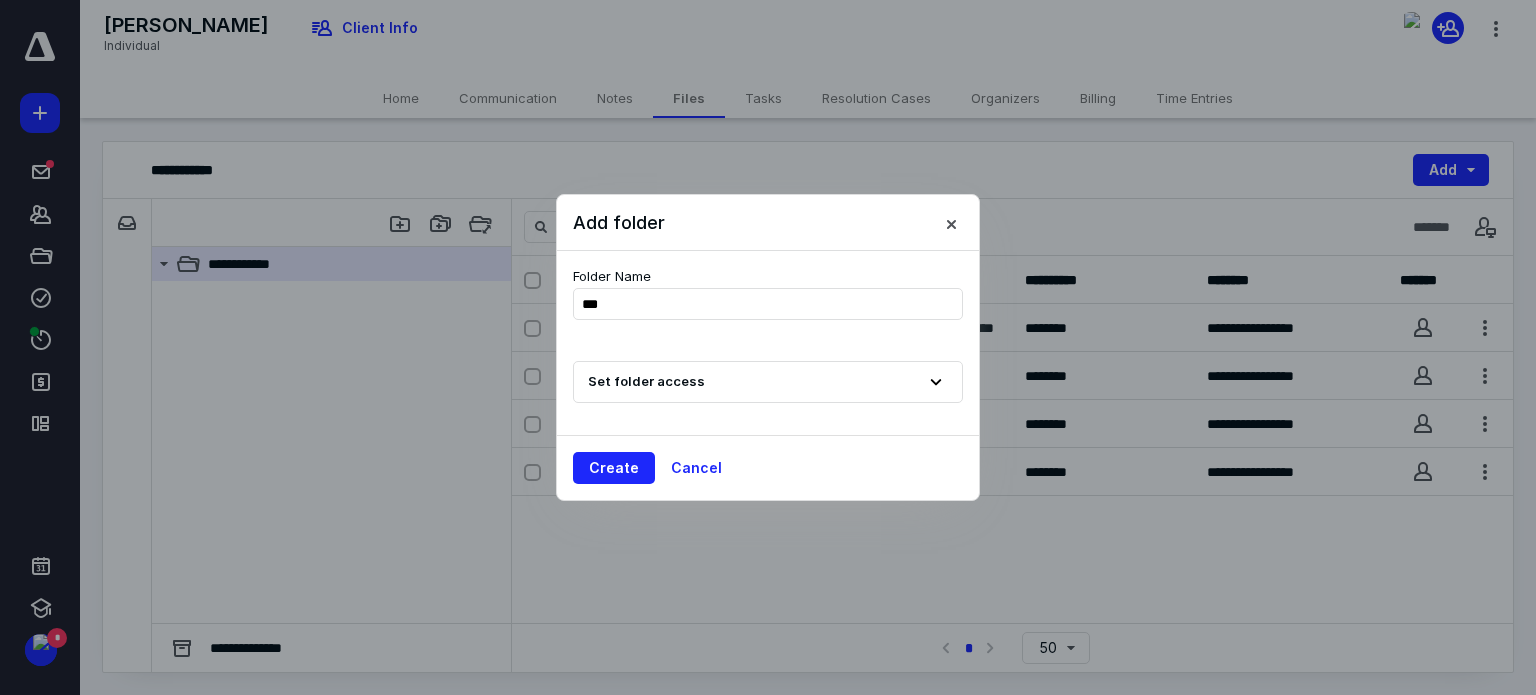 type on "****" 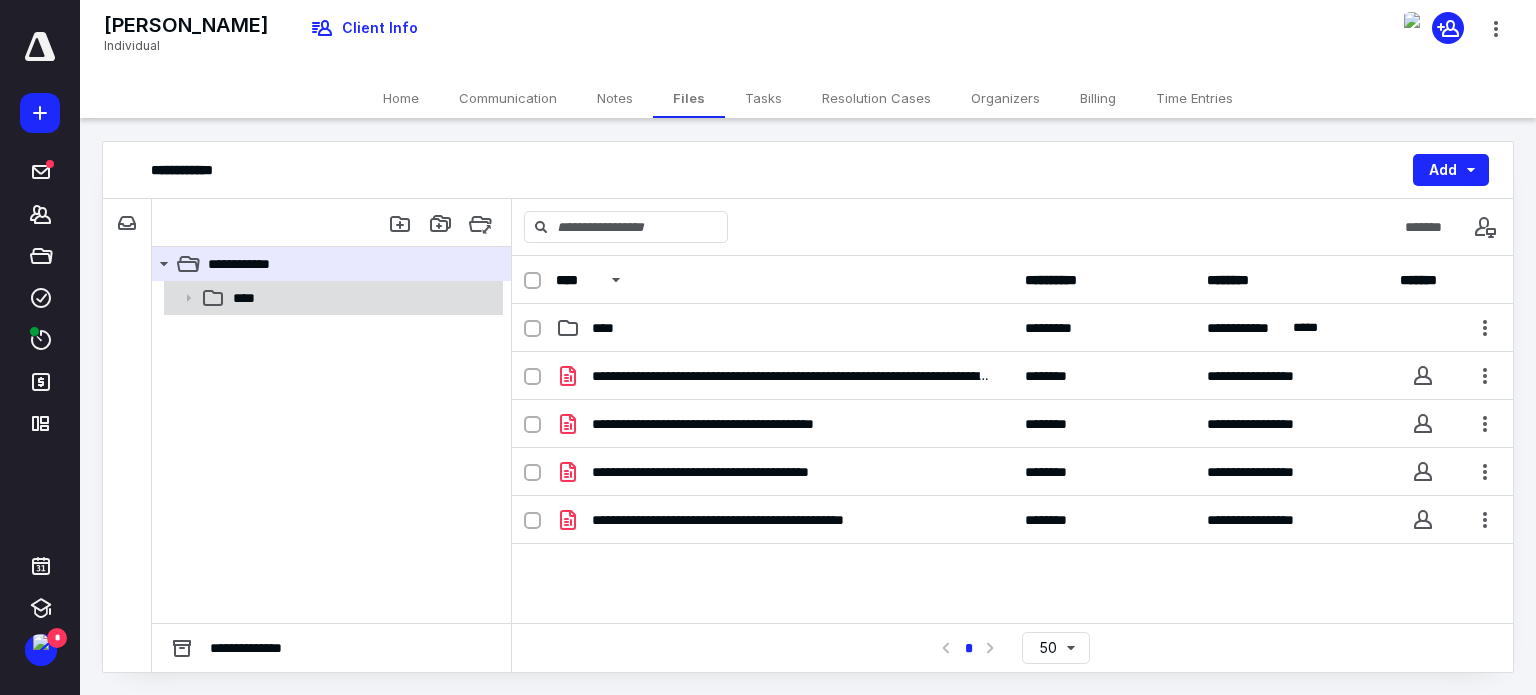click on "****" at bounding box center [250, 298] 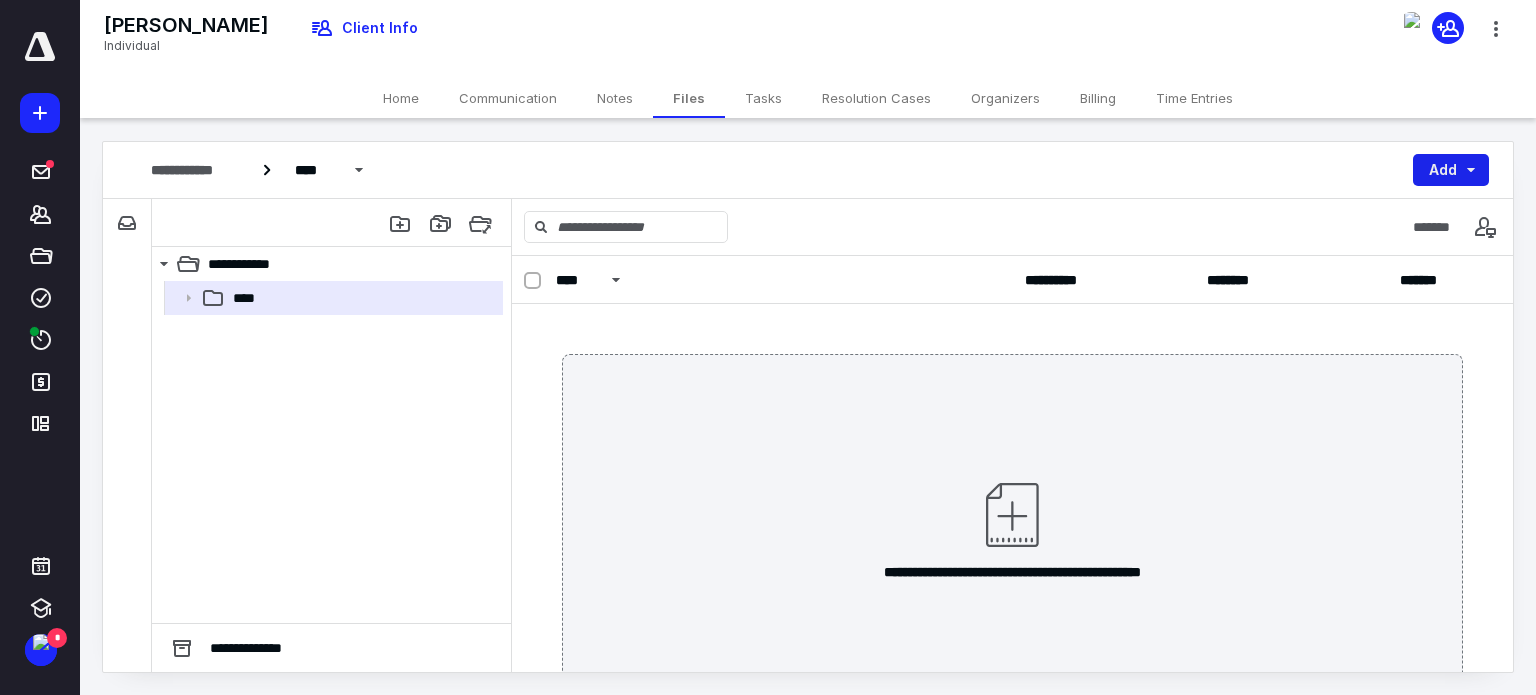 click on "Add" at bounding box center [1451, 170] 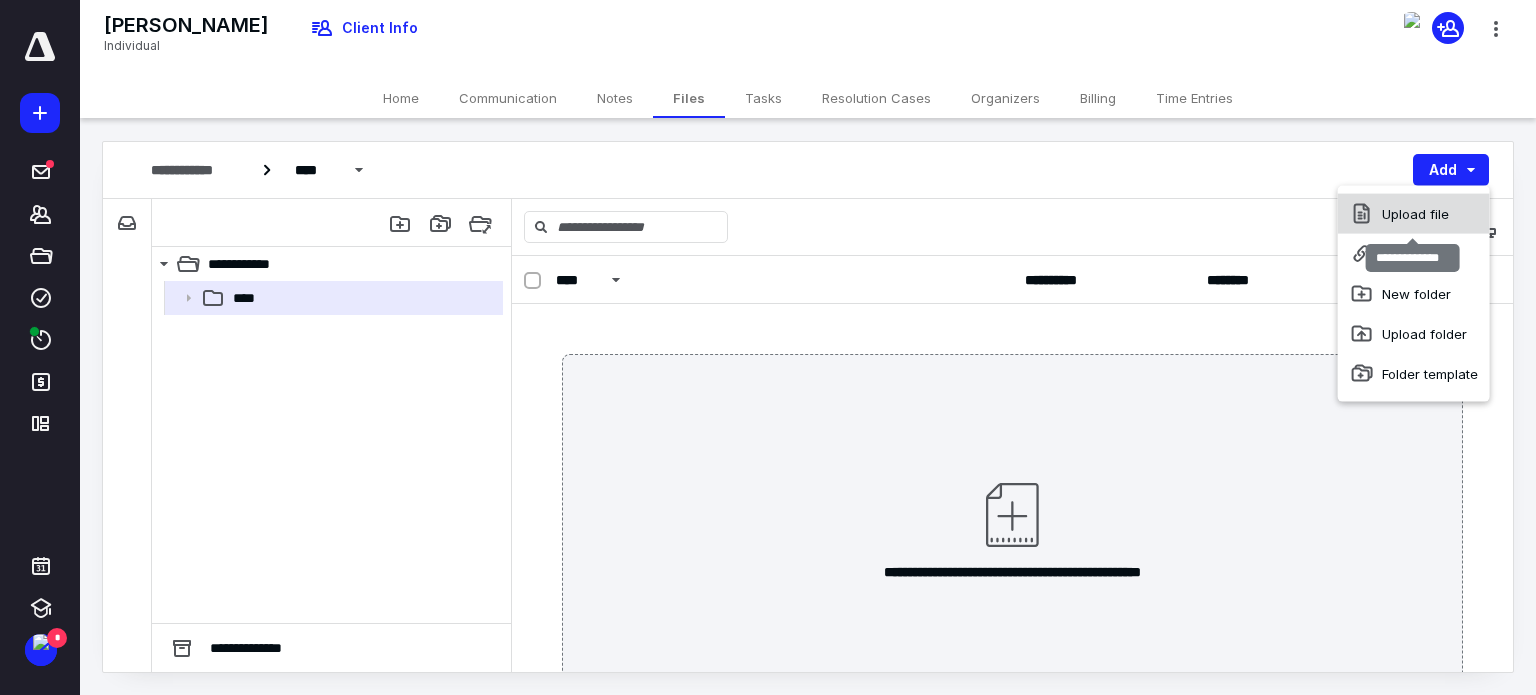 click on "Upload file" at bounding box center [1414, 214] 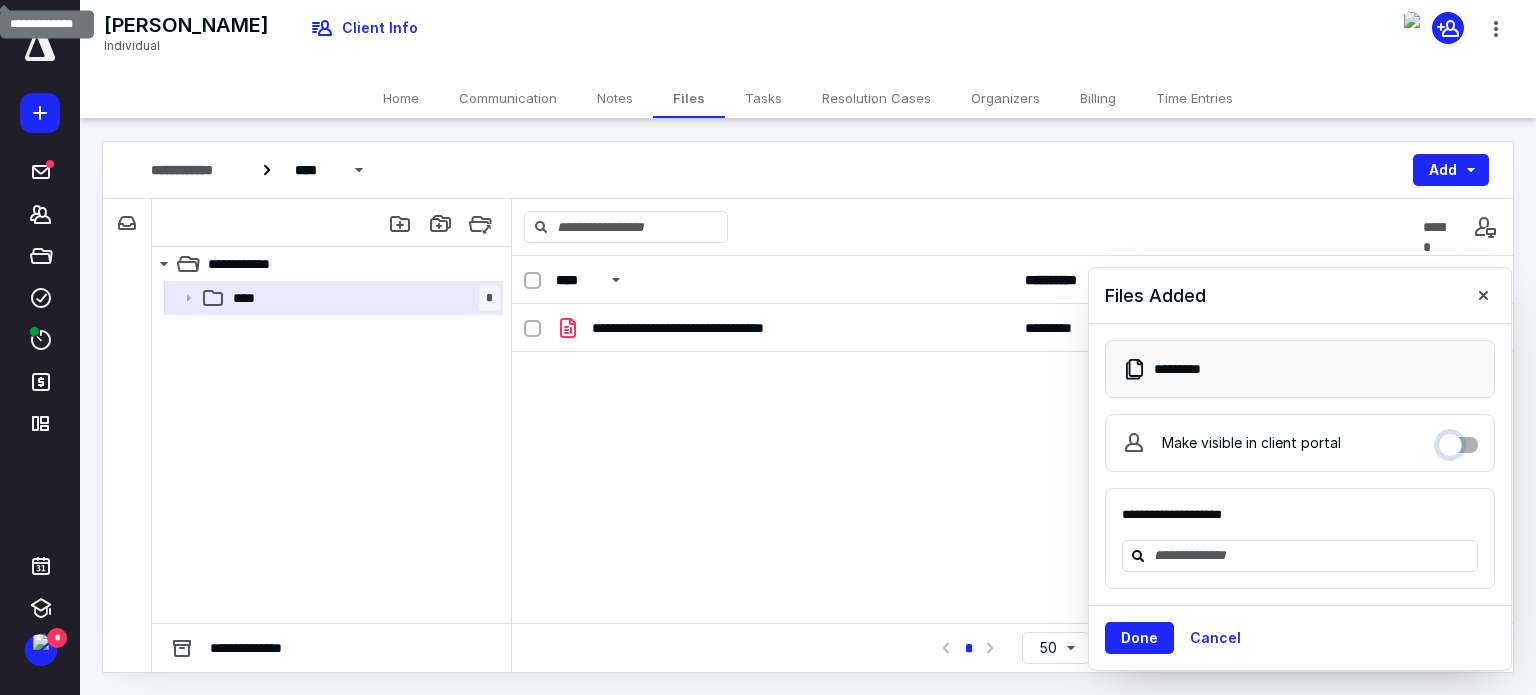 click on "Make visible in client portal" at bounding box center (1458, 440) 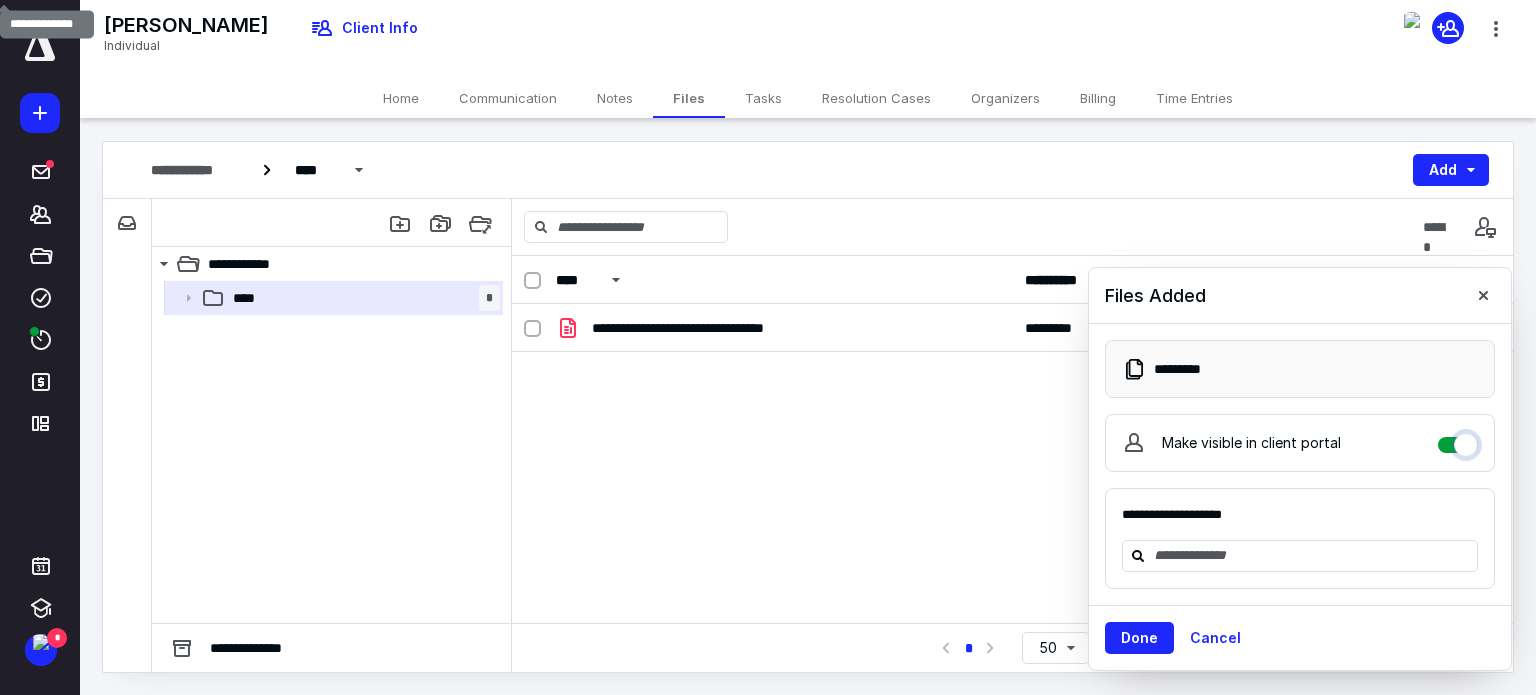 checkbox on "****" 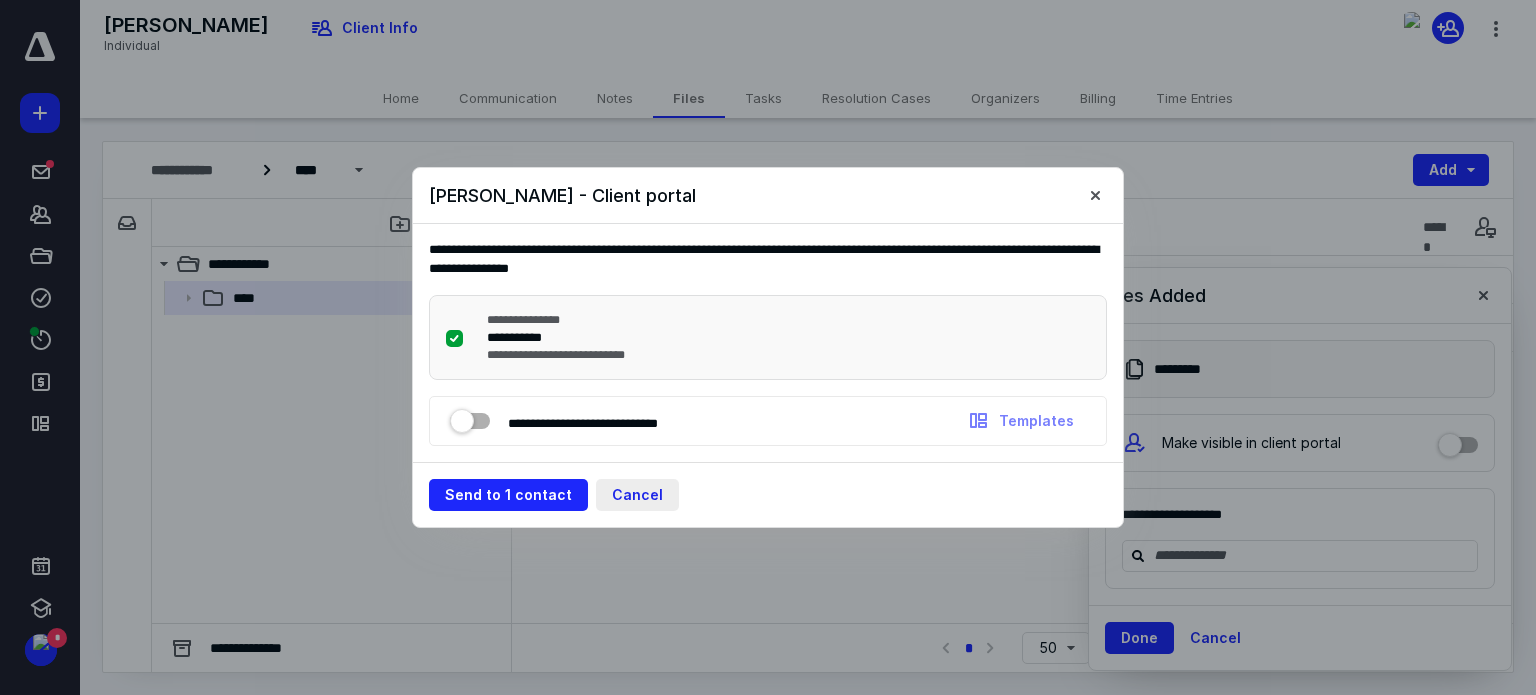 click on "Cancel" at bounding box center (637, 495) 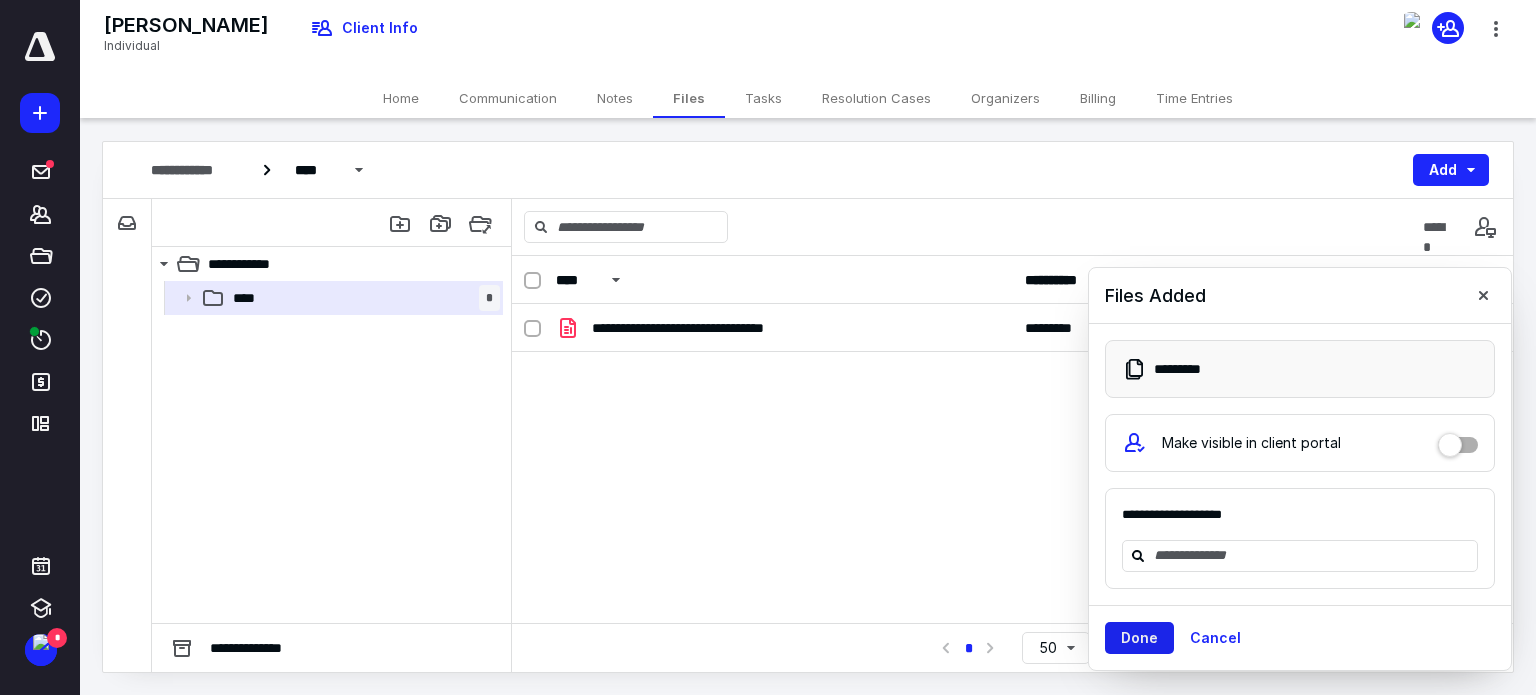 click on "Done" at bounding box center [1139, 638] 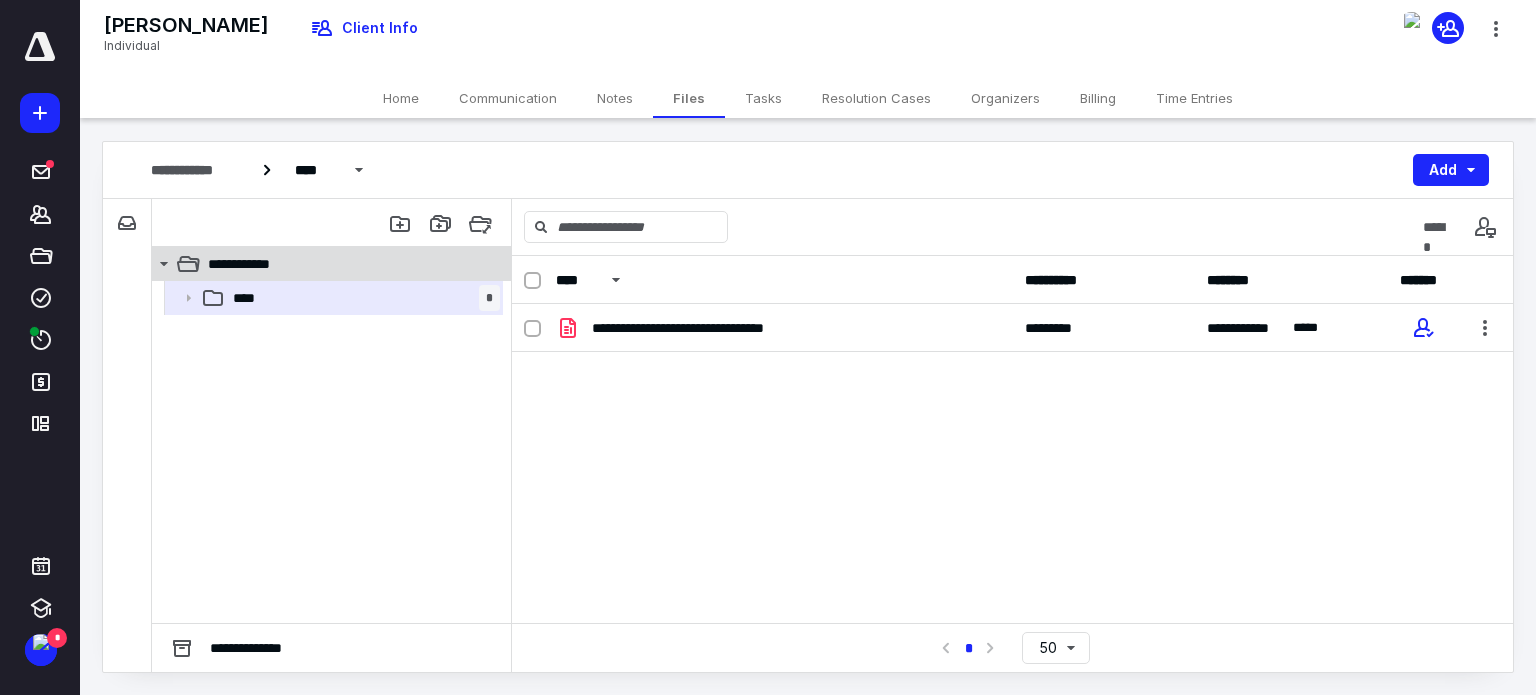 click on "**********" at bounding box center (344, 264) 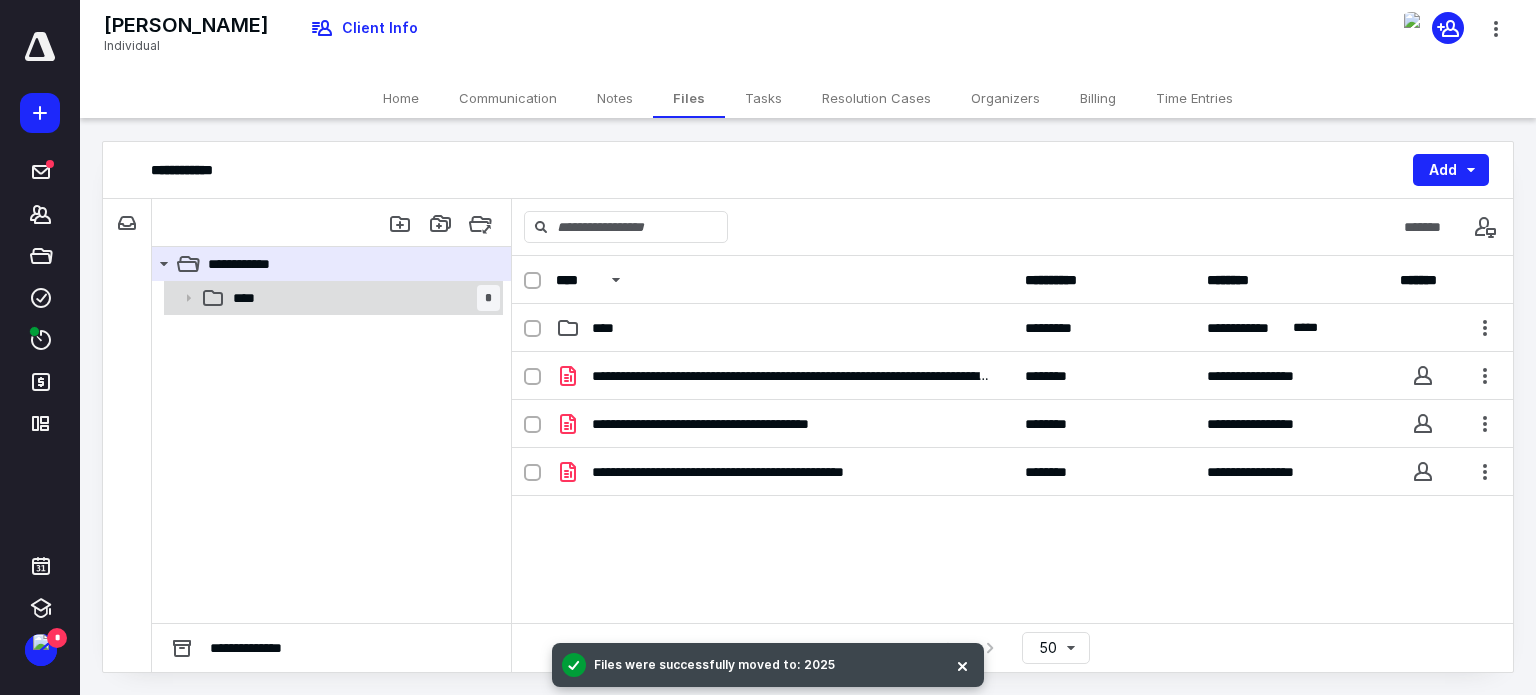 click on "**** *" at bounding box center (362, 298) 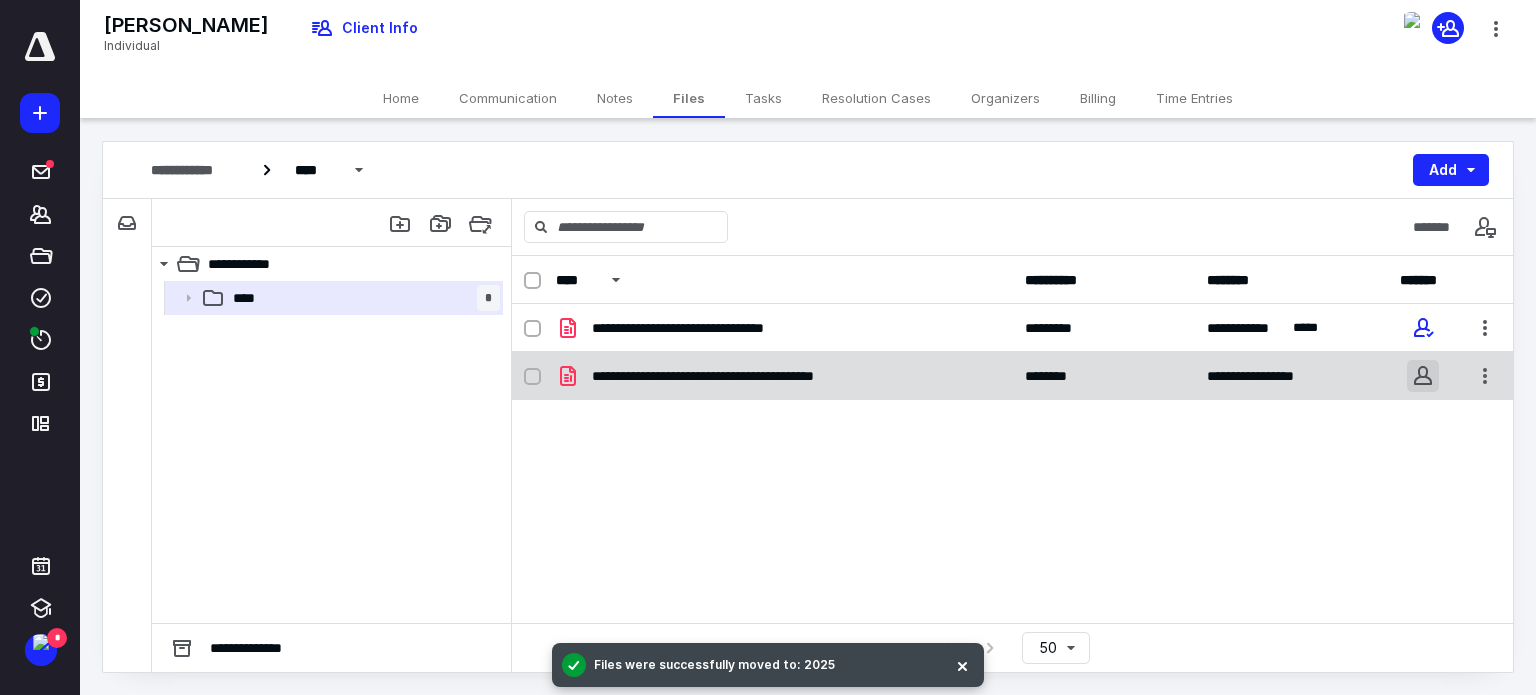 click on "**********" at bounding box center (768, 347) 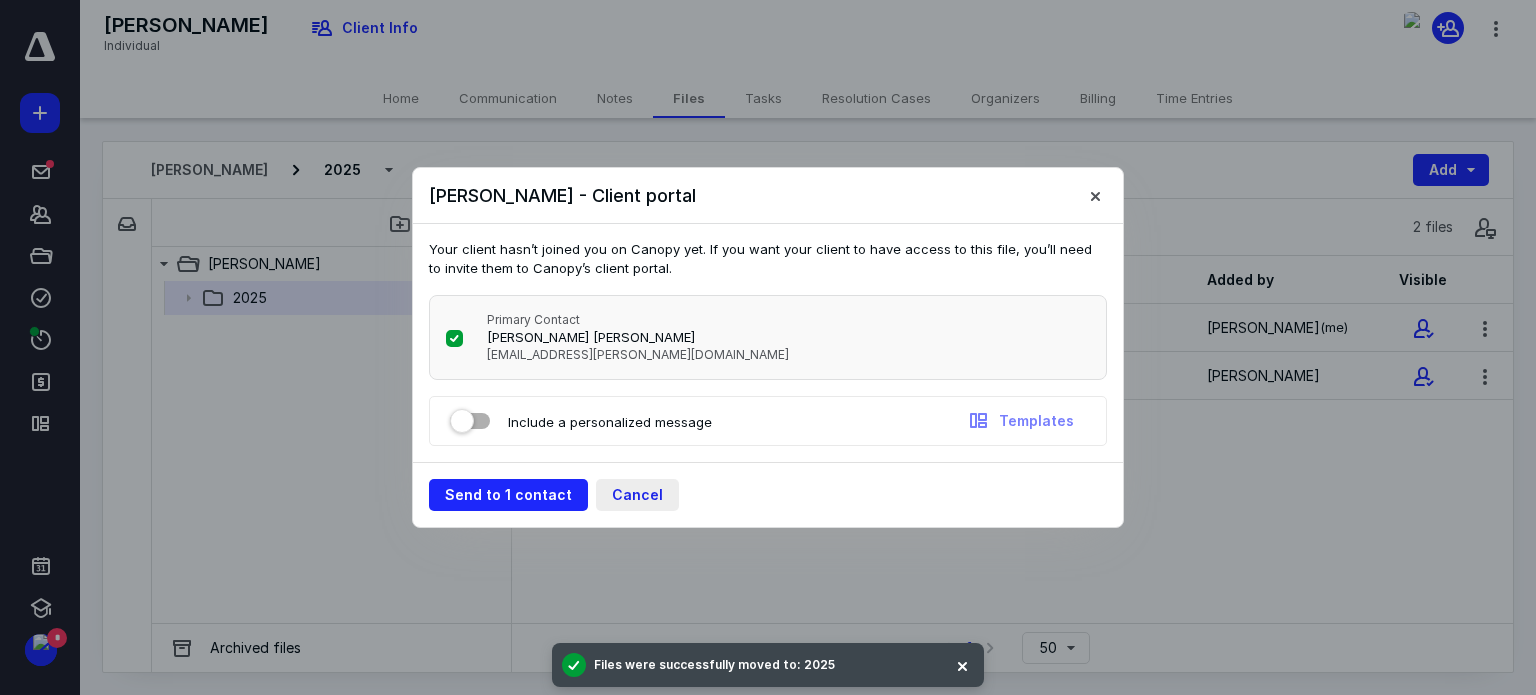 click on "Cancel" at bounding box center [637, 495] 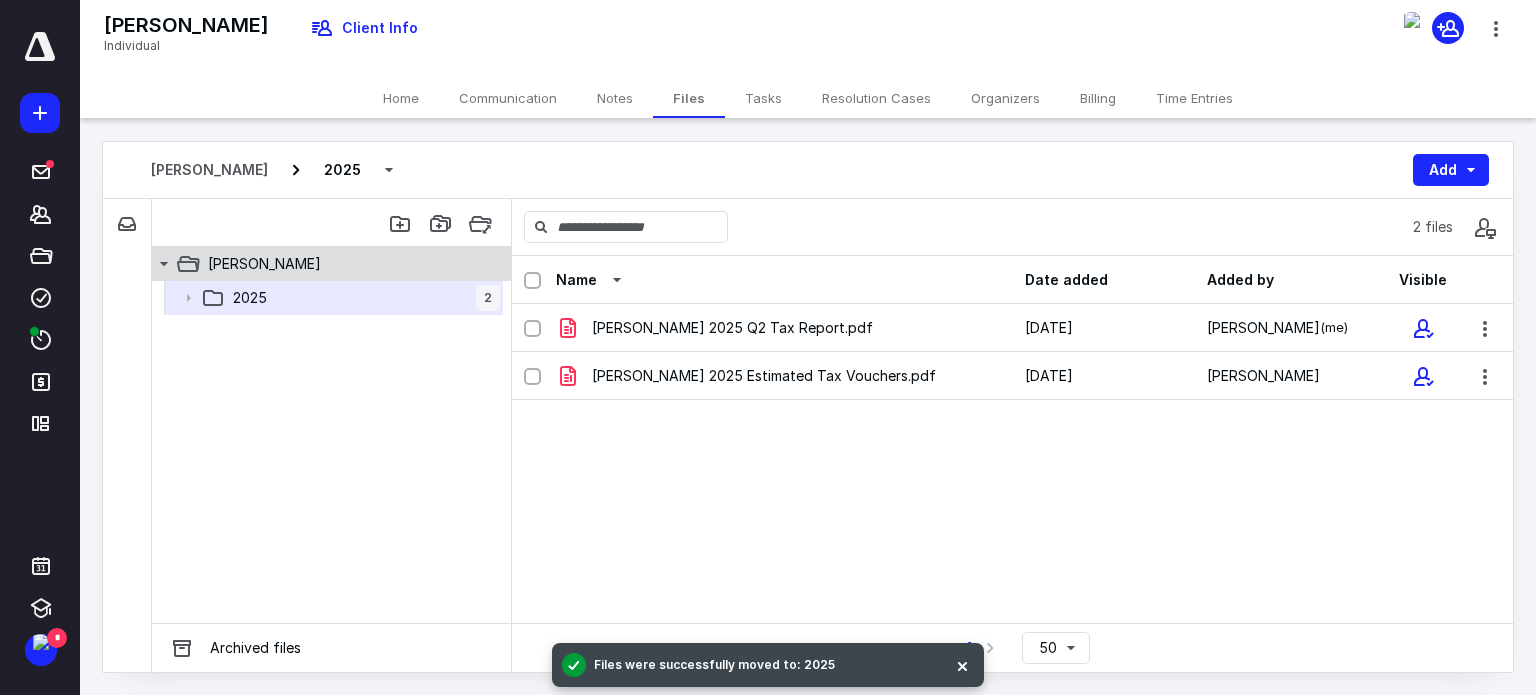 click on "Smith, Jacob" at bounding box center [264, 264] 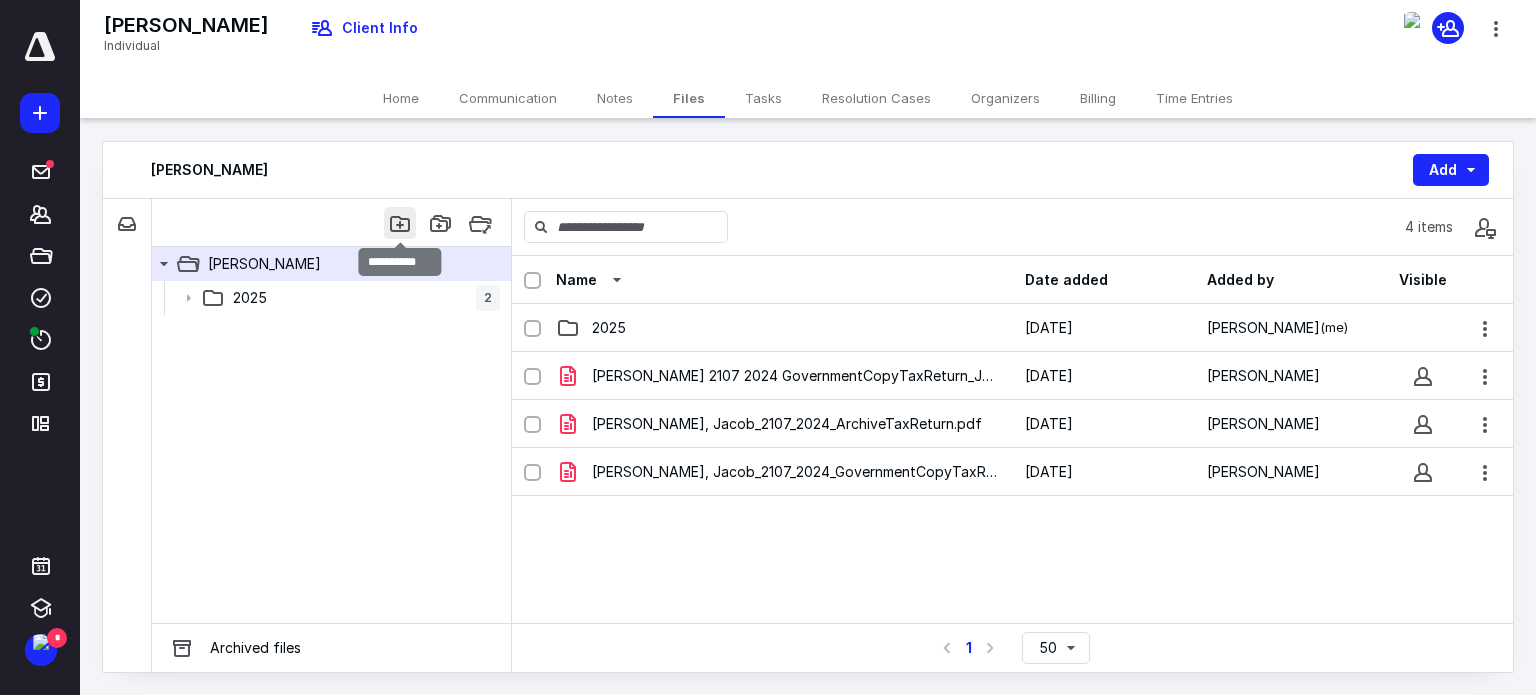 click at bounding box center (400, 223) 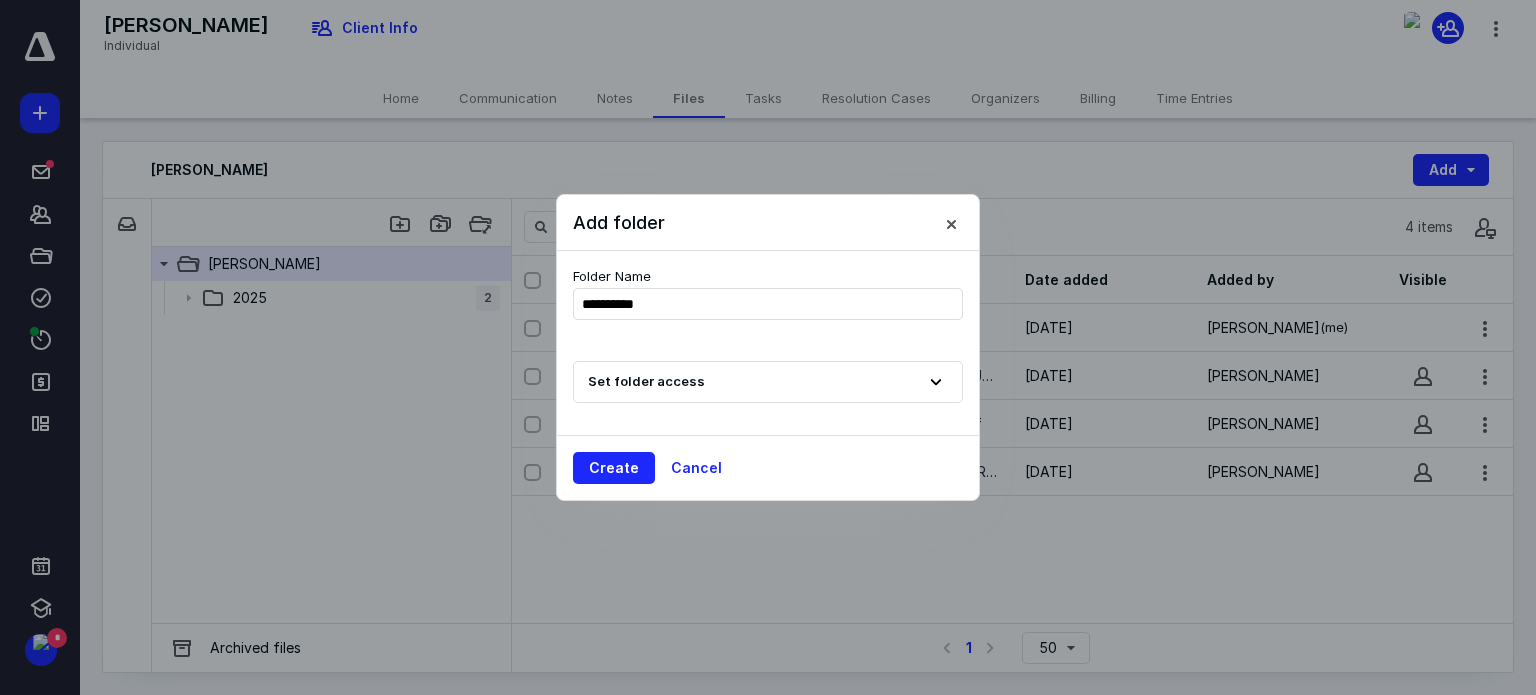 type on "**********" 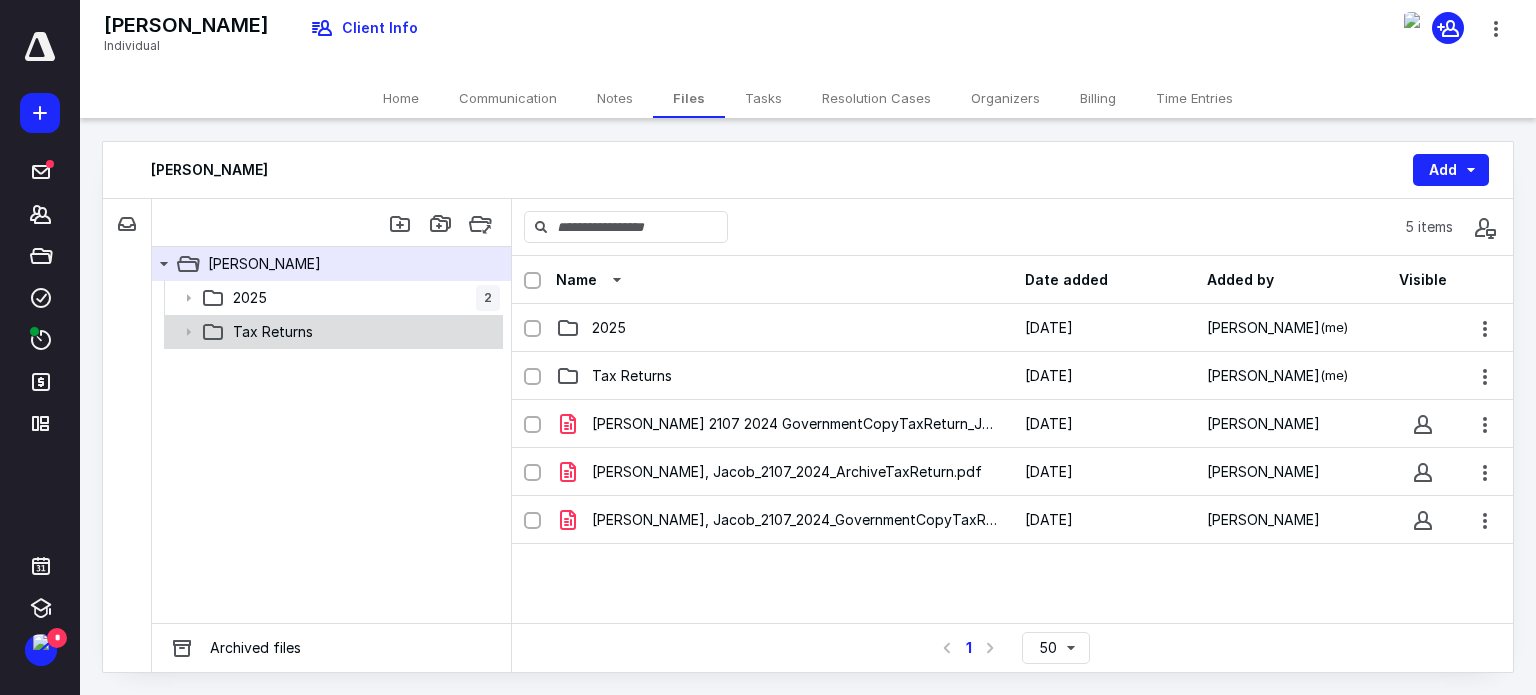 click on "Tax Returns" at bounding box center [273, 332] 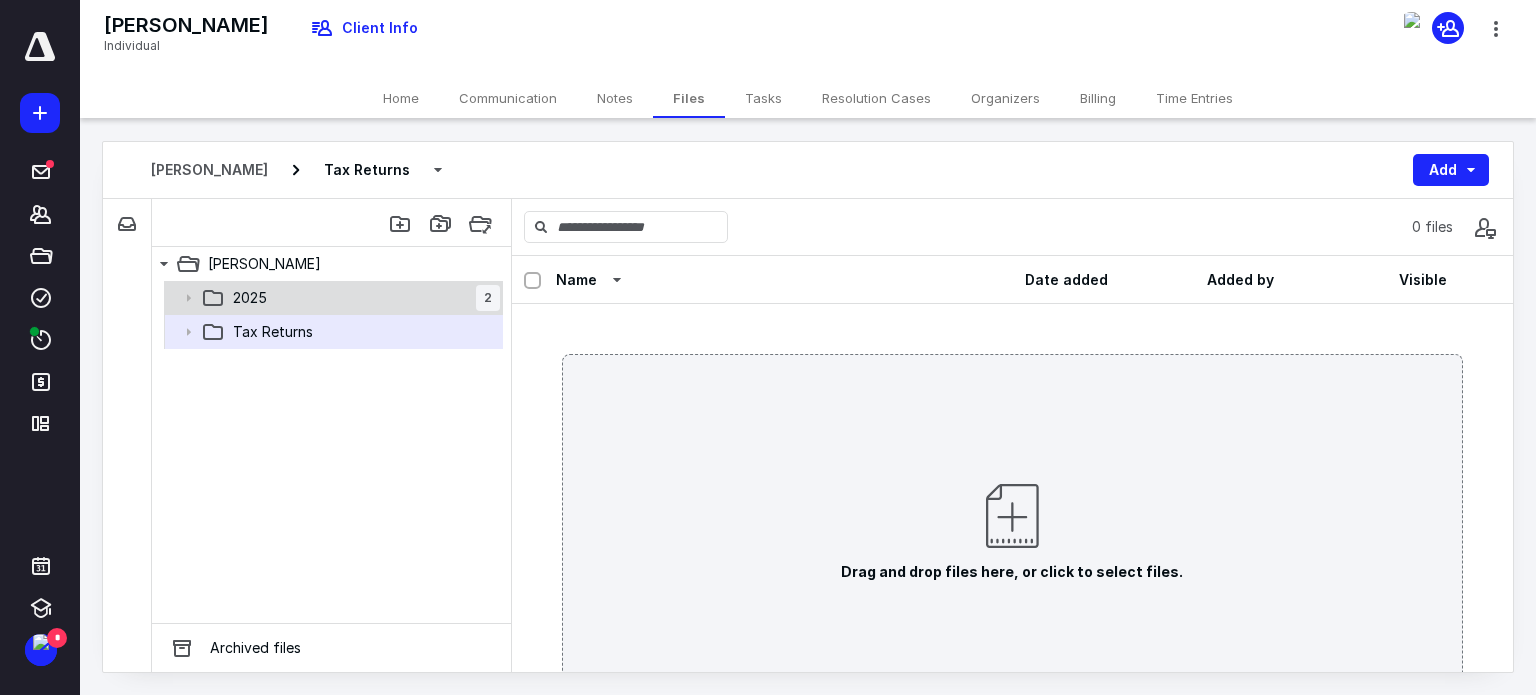 click on "2025 2" at bounding box center [362, 298] 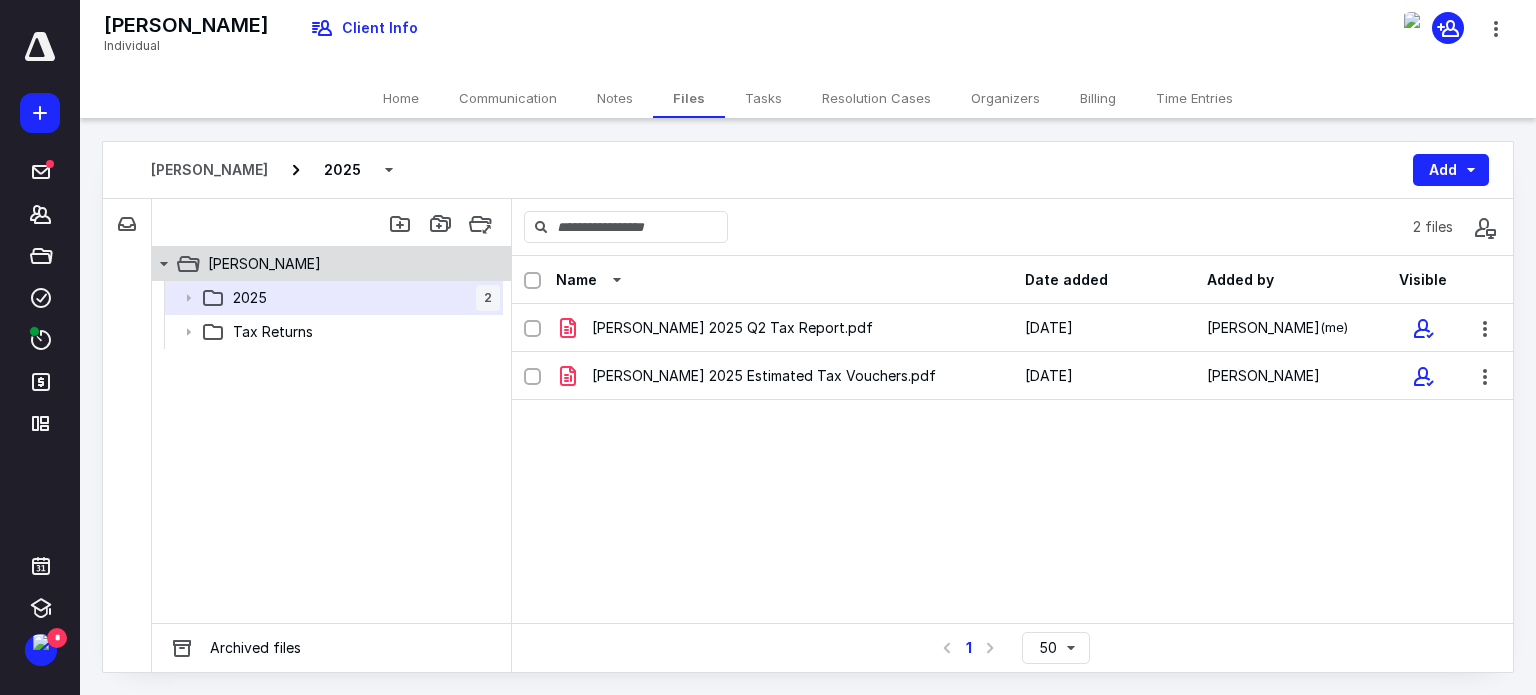 click on "Smith, Jacob" at bounding box center (344, 264) 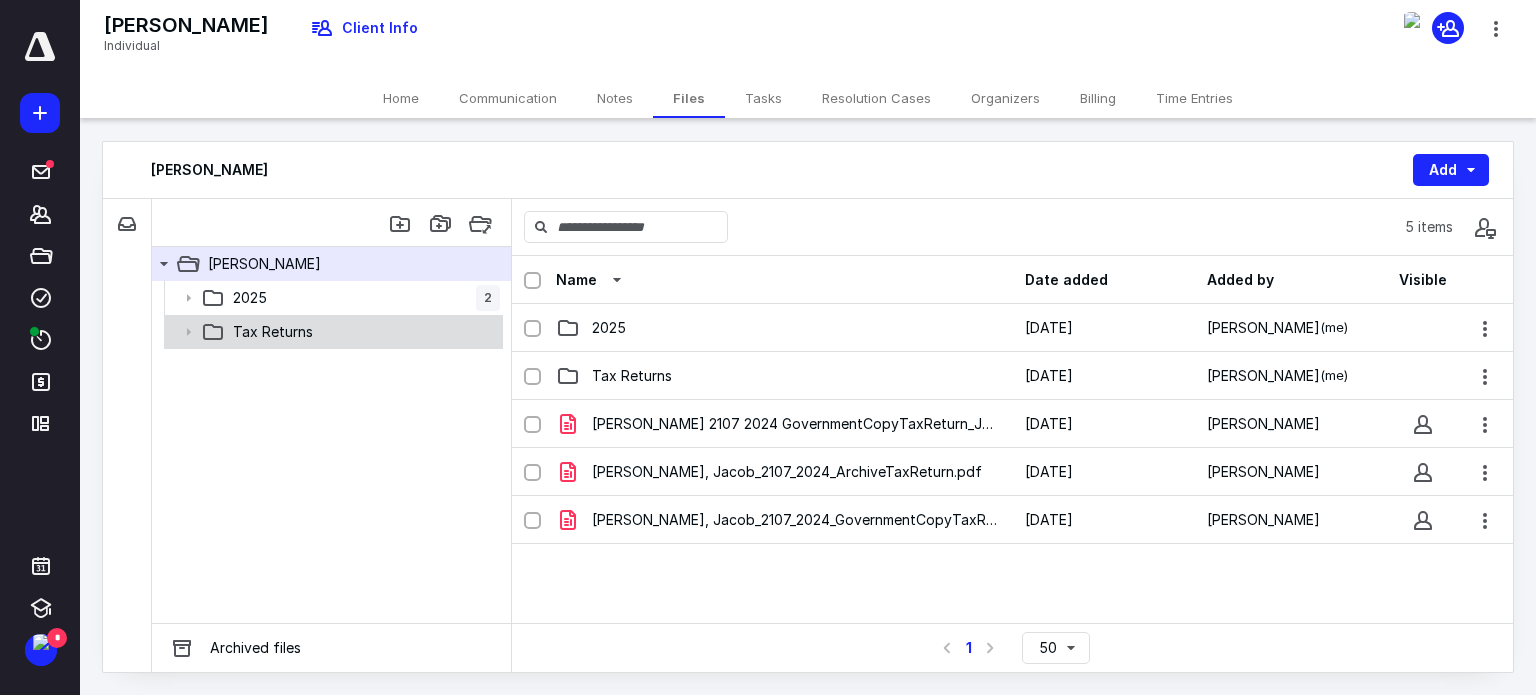 click on "Tax Returns" at bounding box center [273, 332] 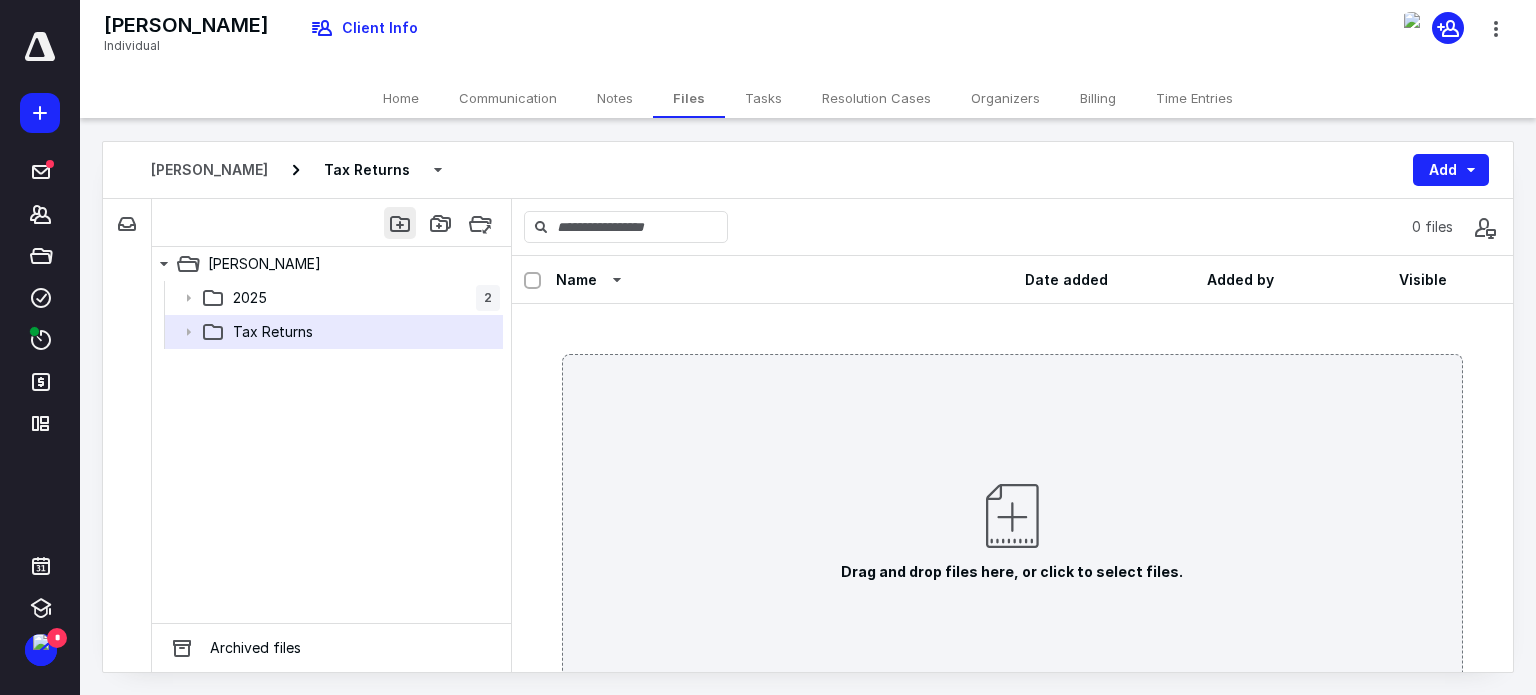 click at bounding box center [400, 223] 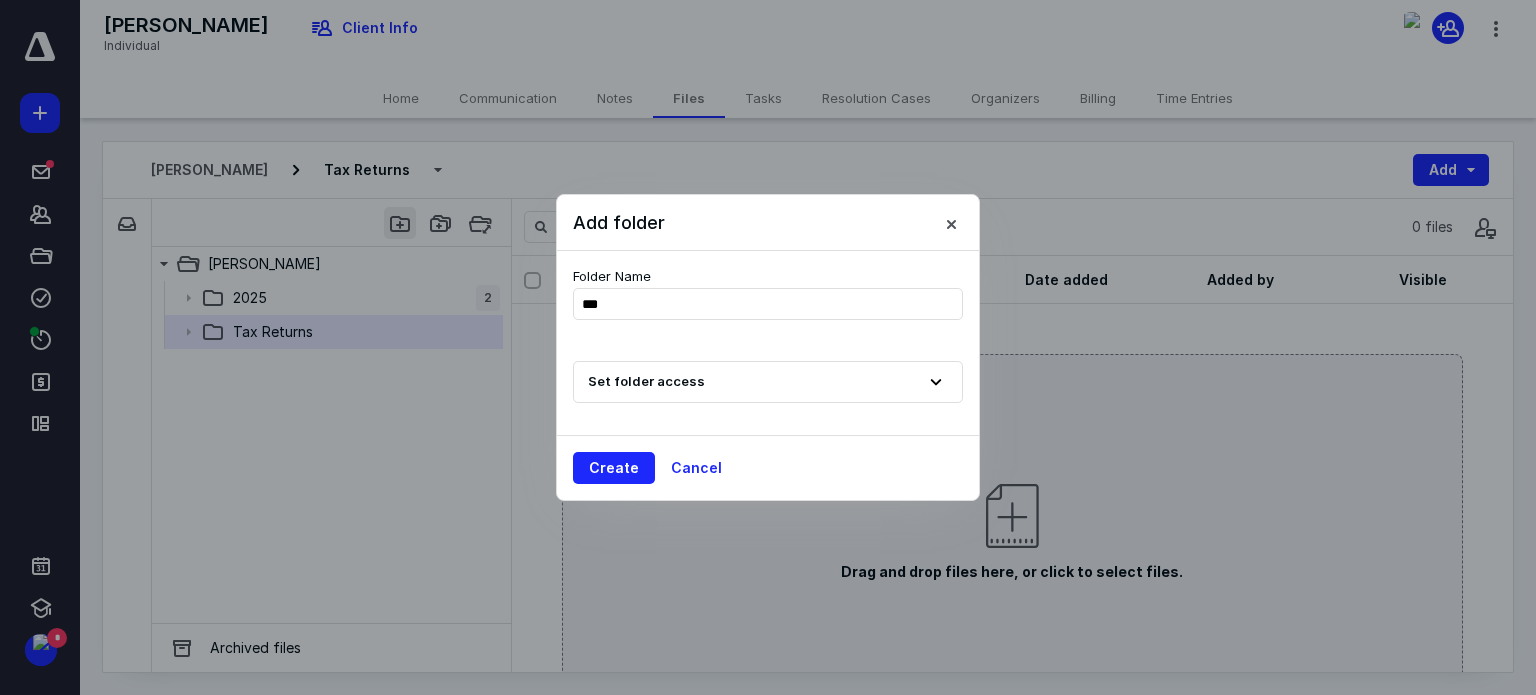 type on "****" 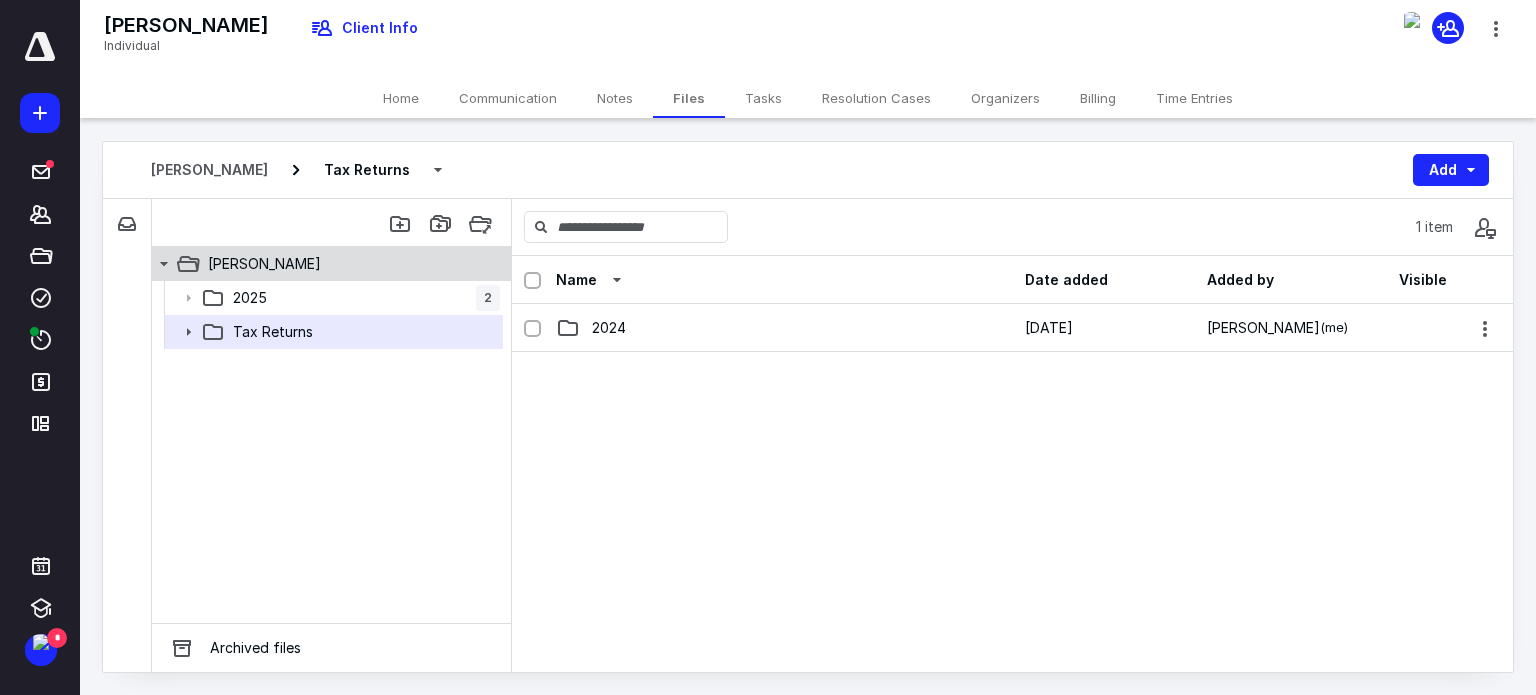 click on "Smith, Jacob" at bounding box center (320, 264) 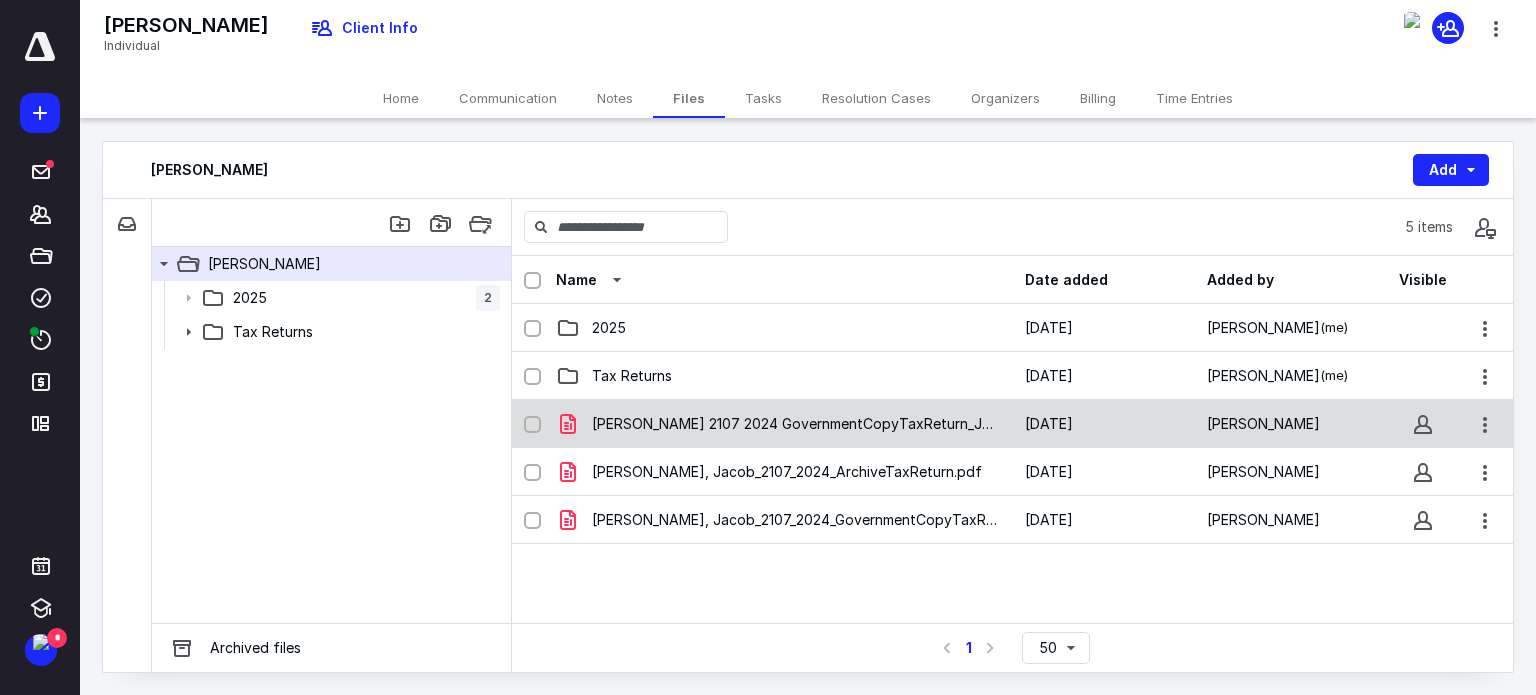 click at bounding box center (532, 425) 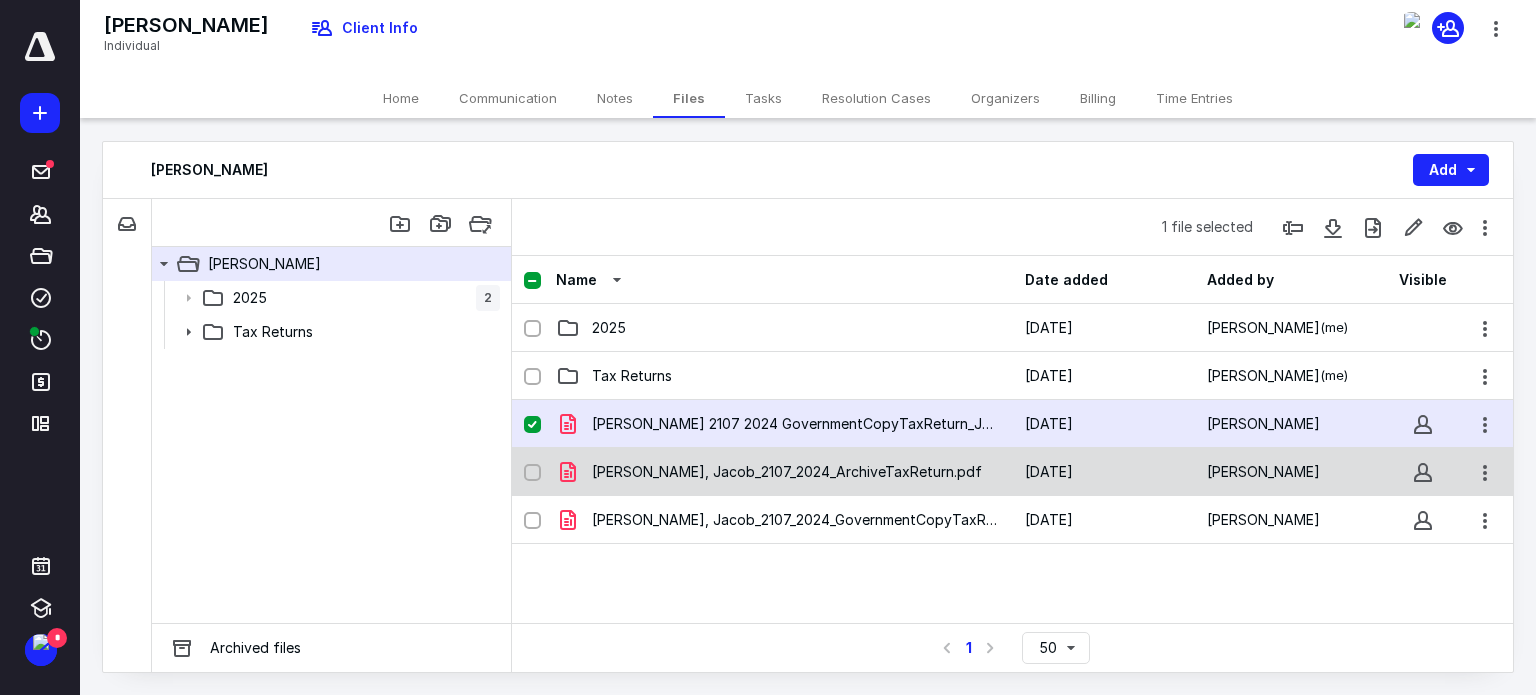 click 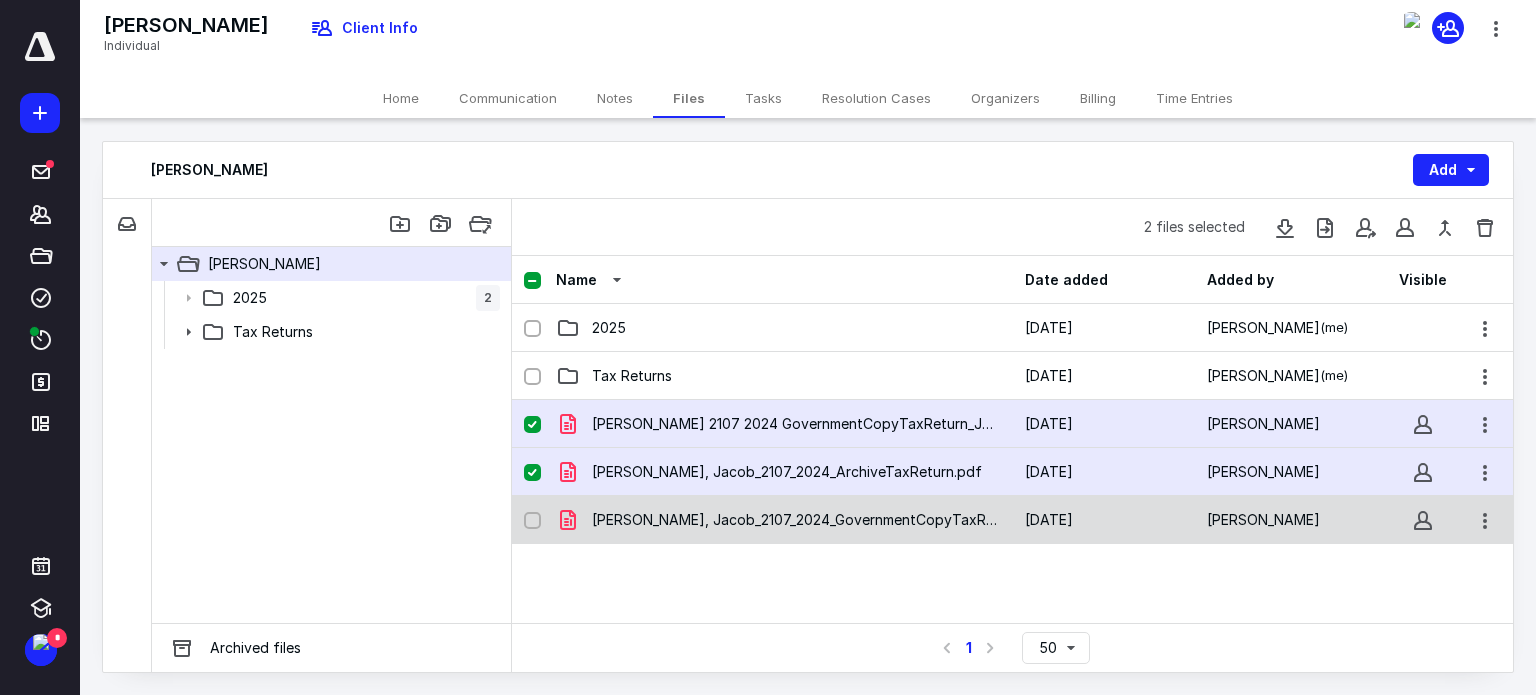click at bounding box center [532, 521] 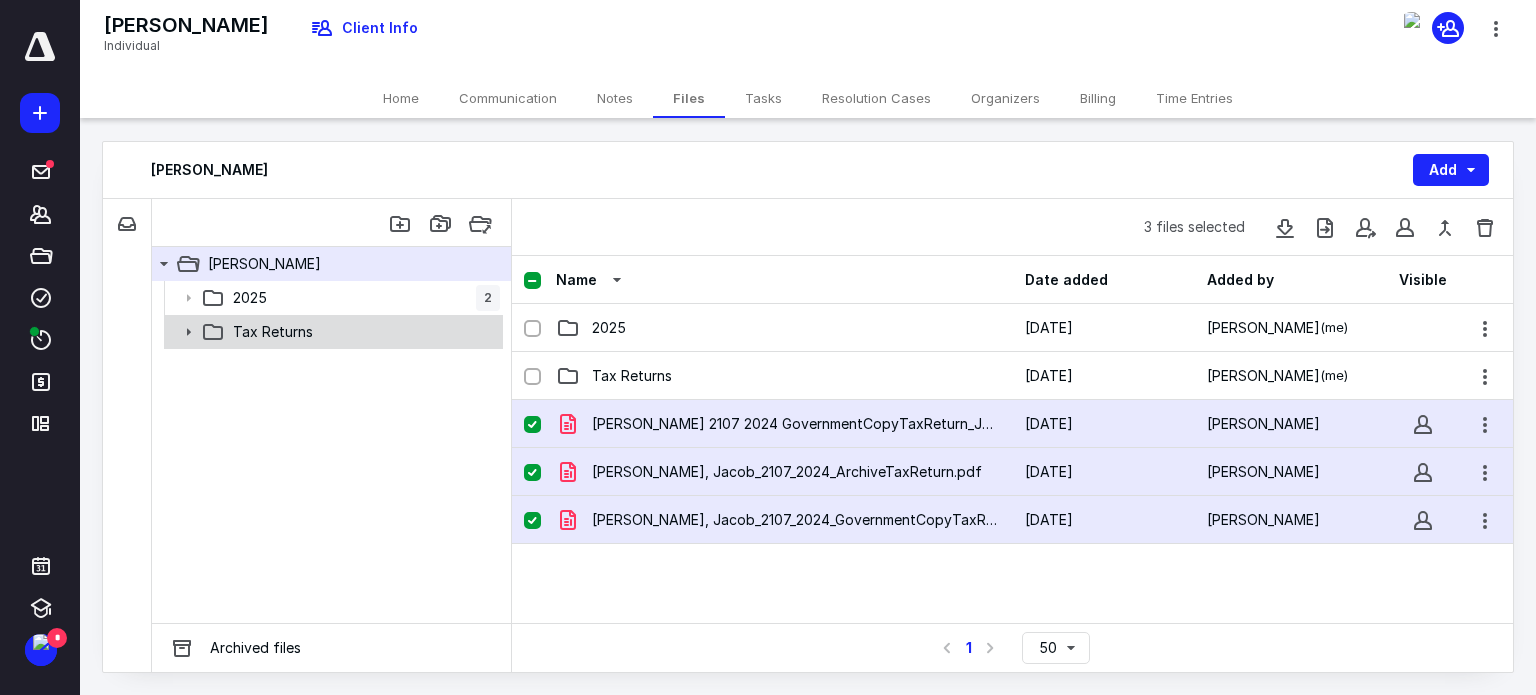 click 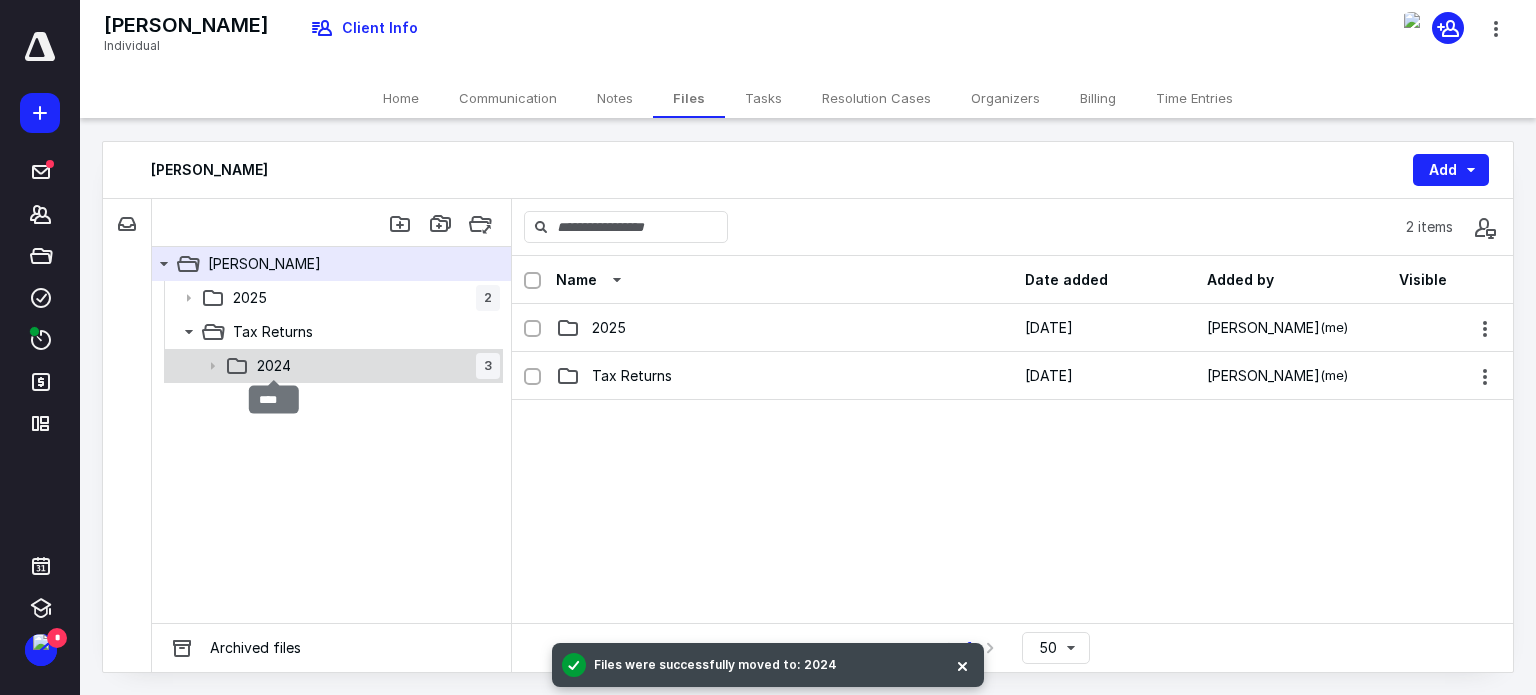 click on "2024" at bounding box center (274, 366) 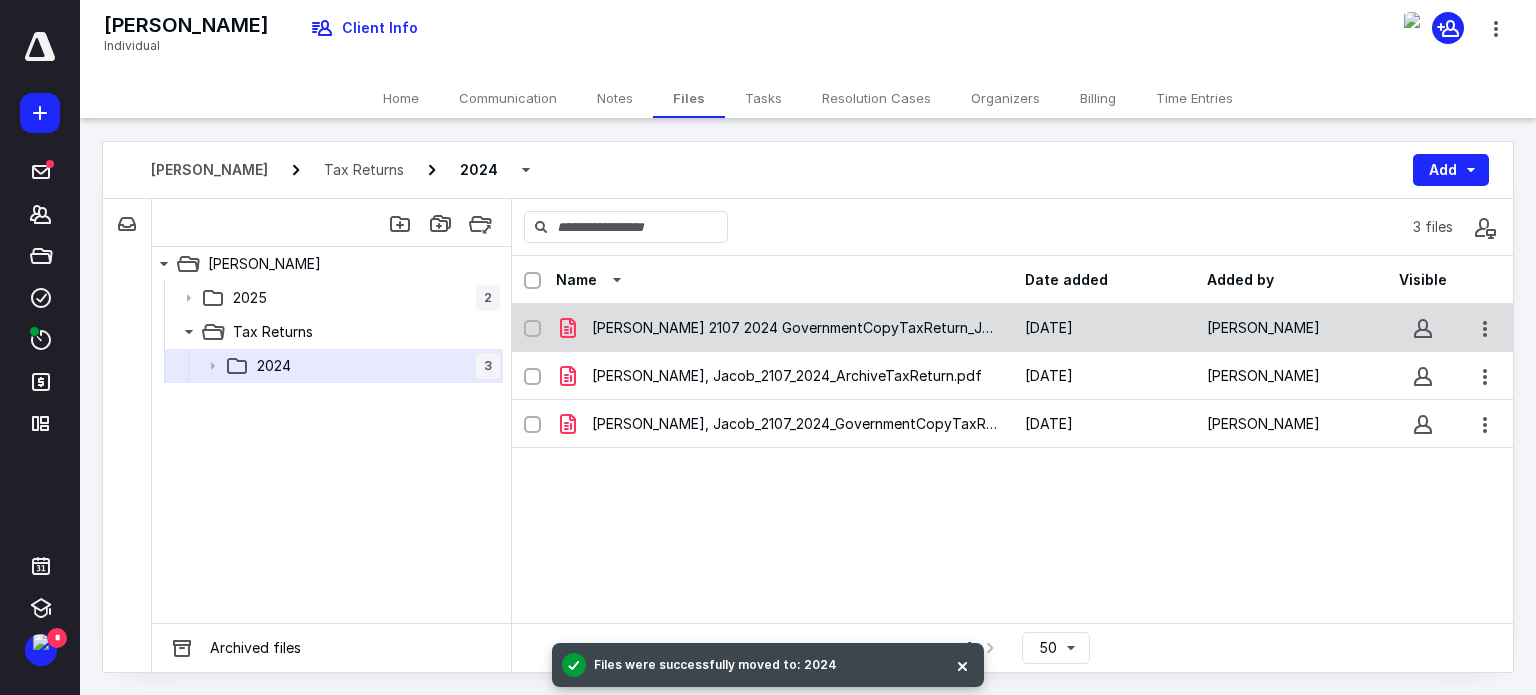 click 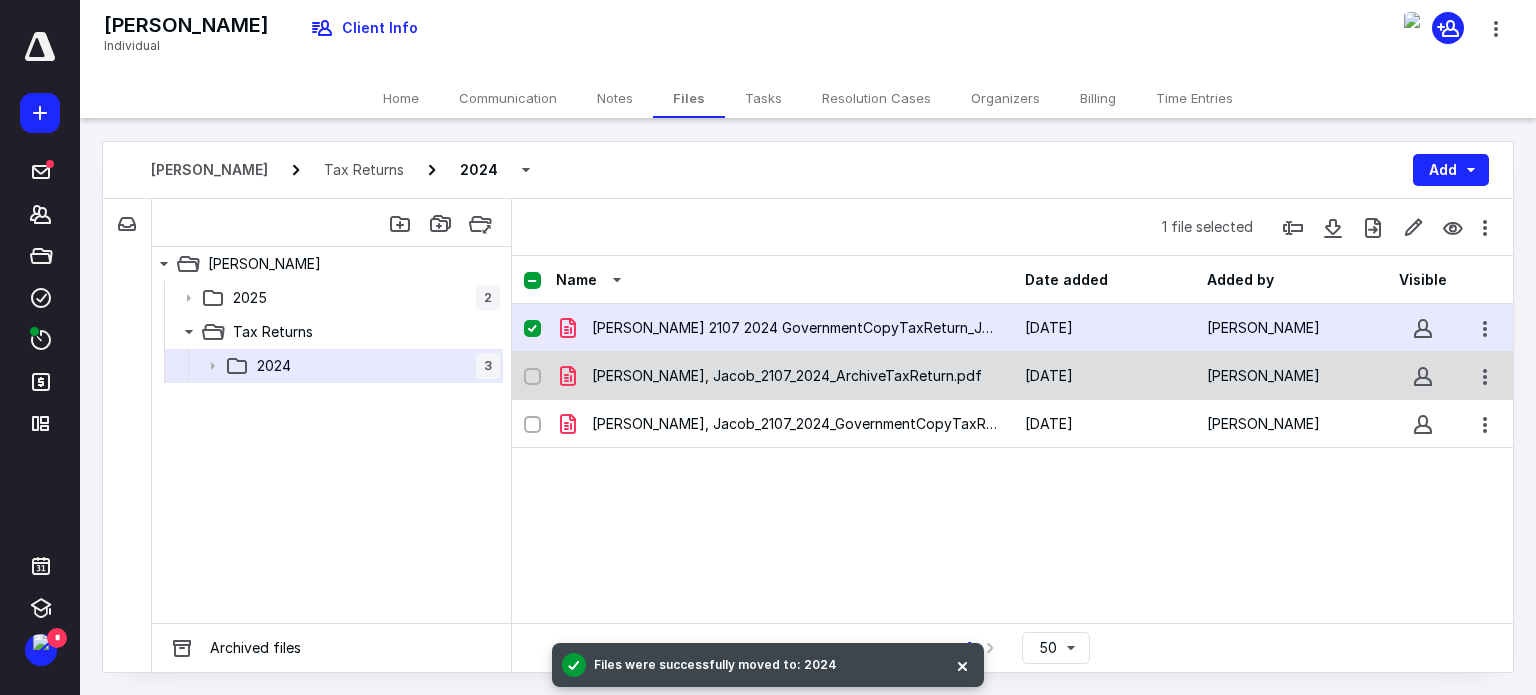 click 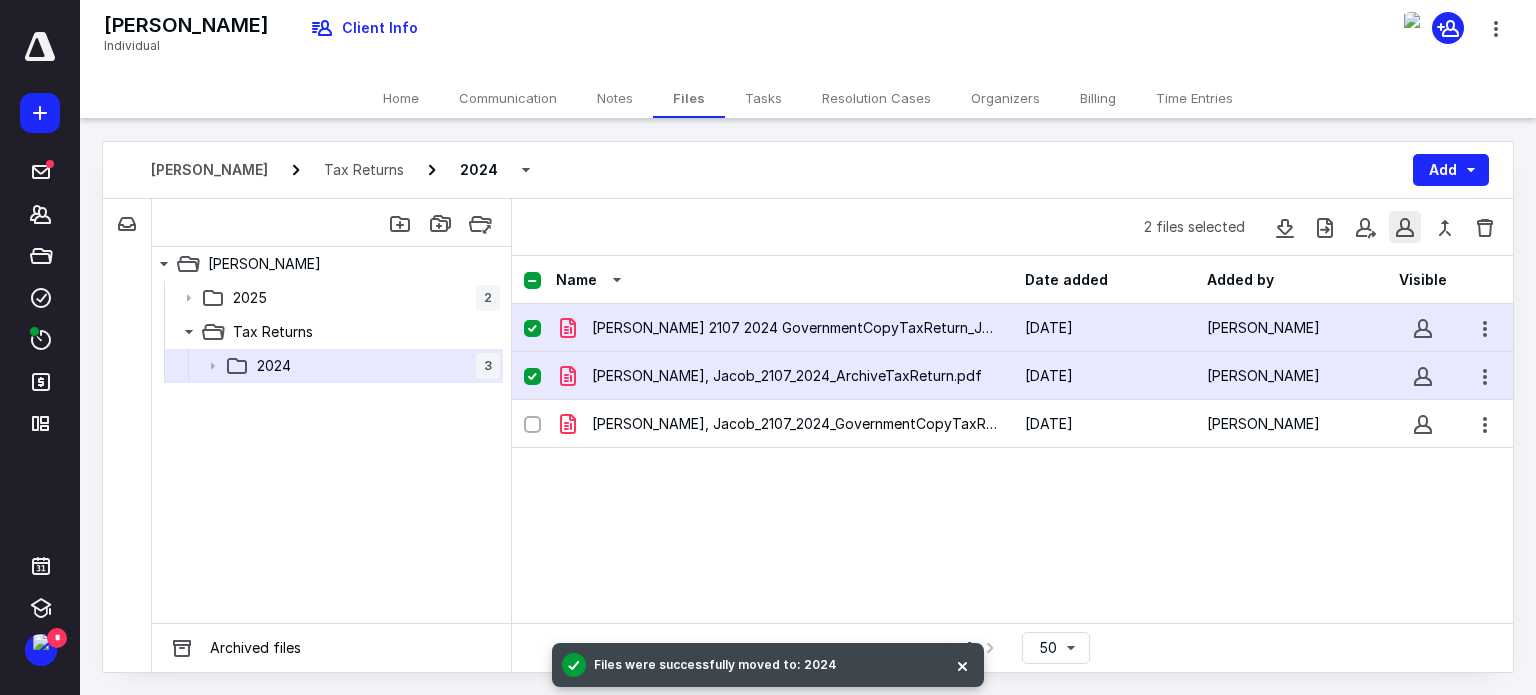 click at bounding box center [1405, 227] 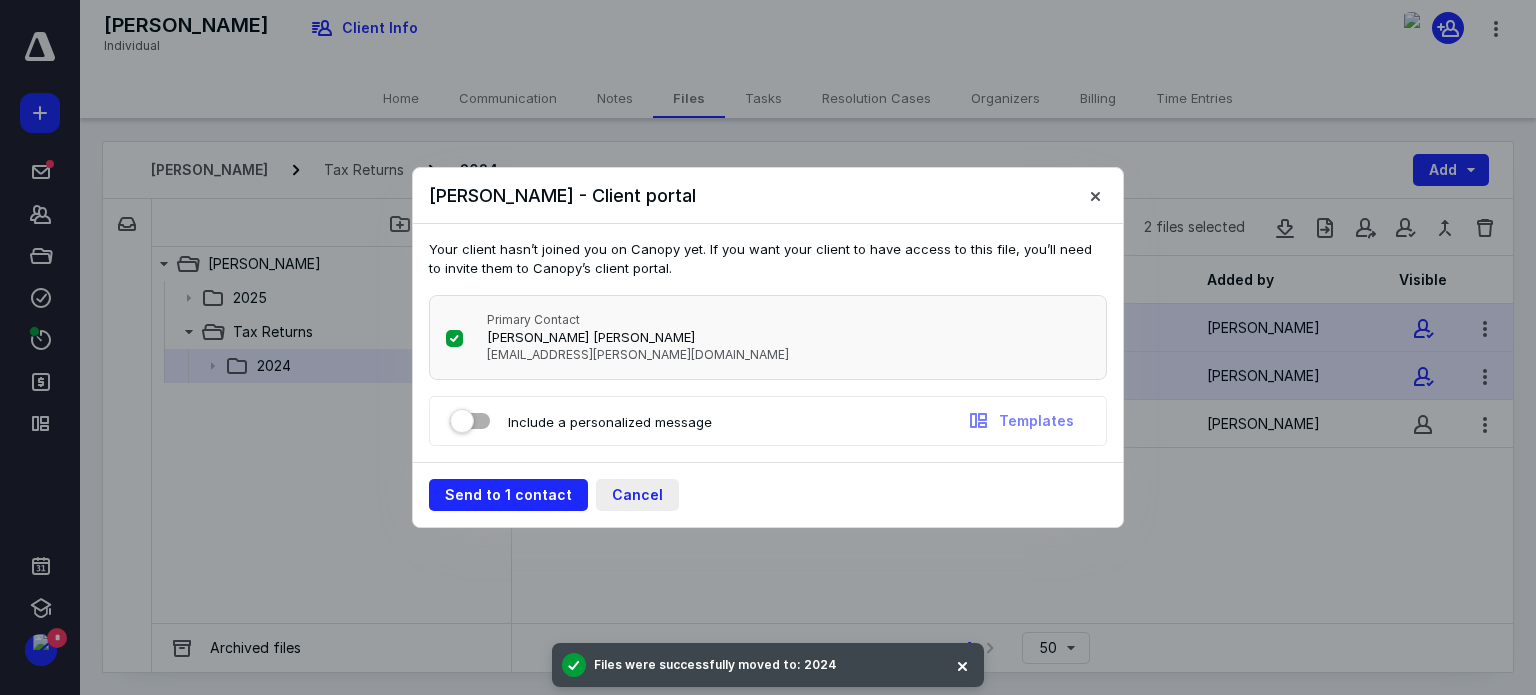 click on "Cancel" at bounding box center (637, 495) 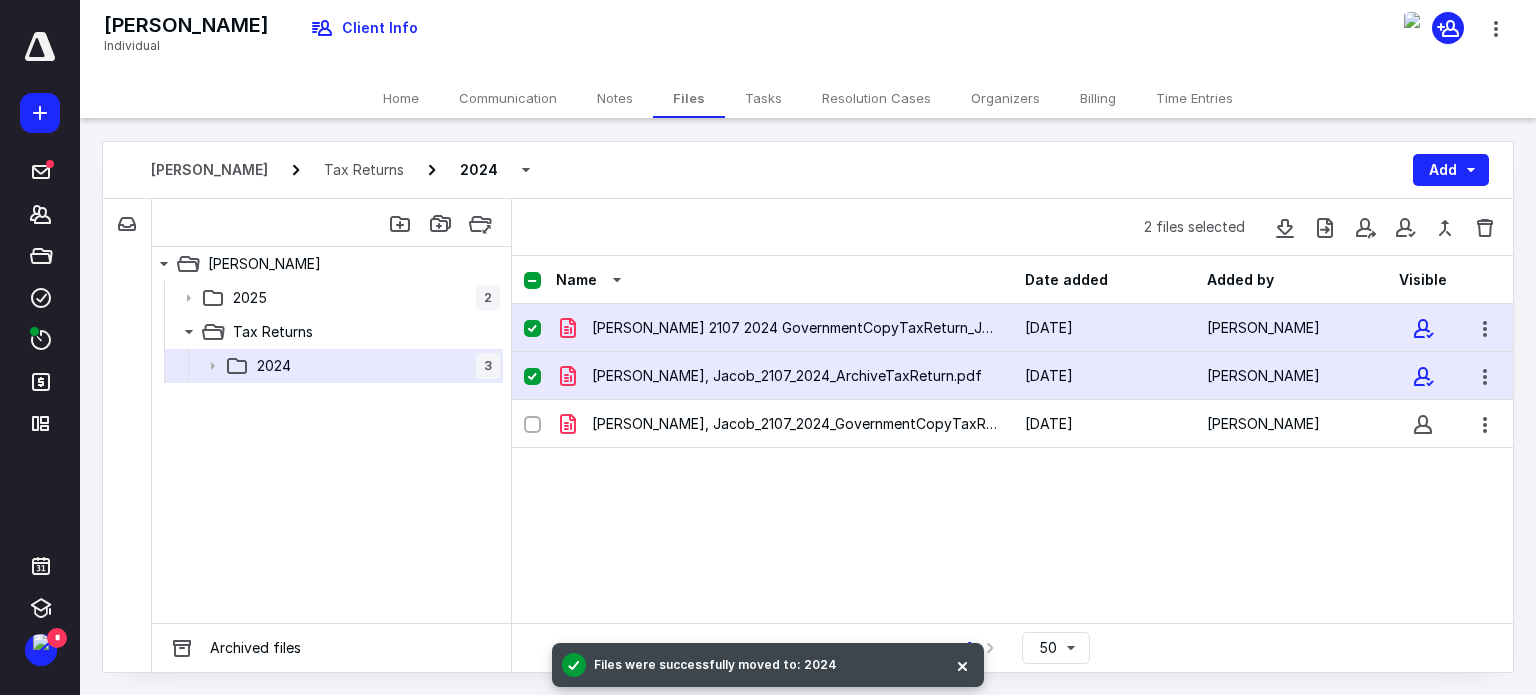 click 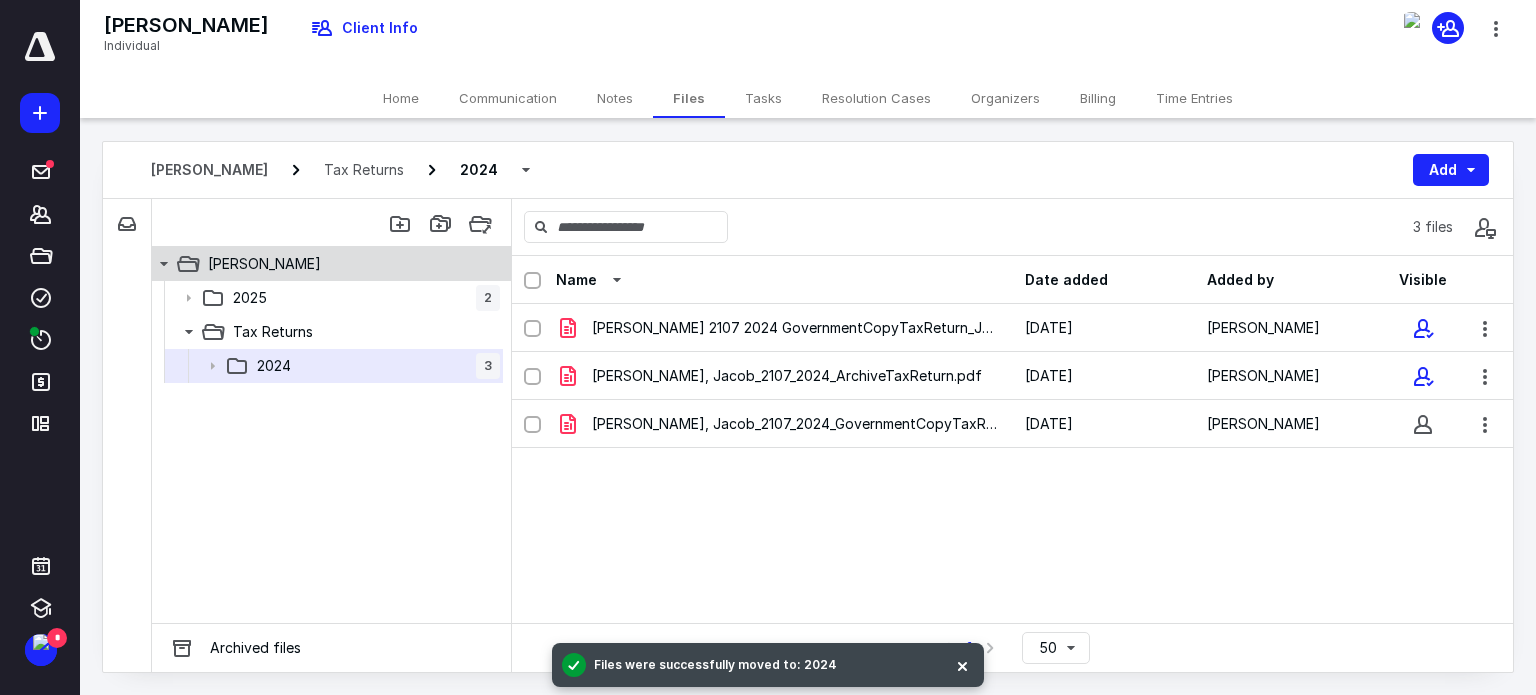 click on "Smith, Jacob" at bounding box center [344, 264] 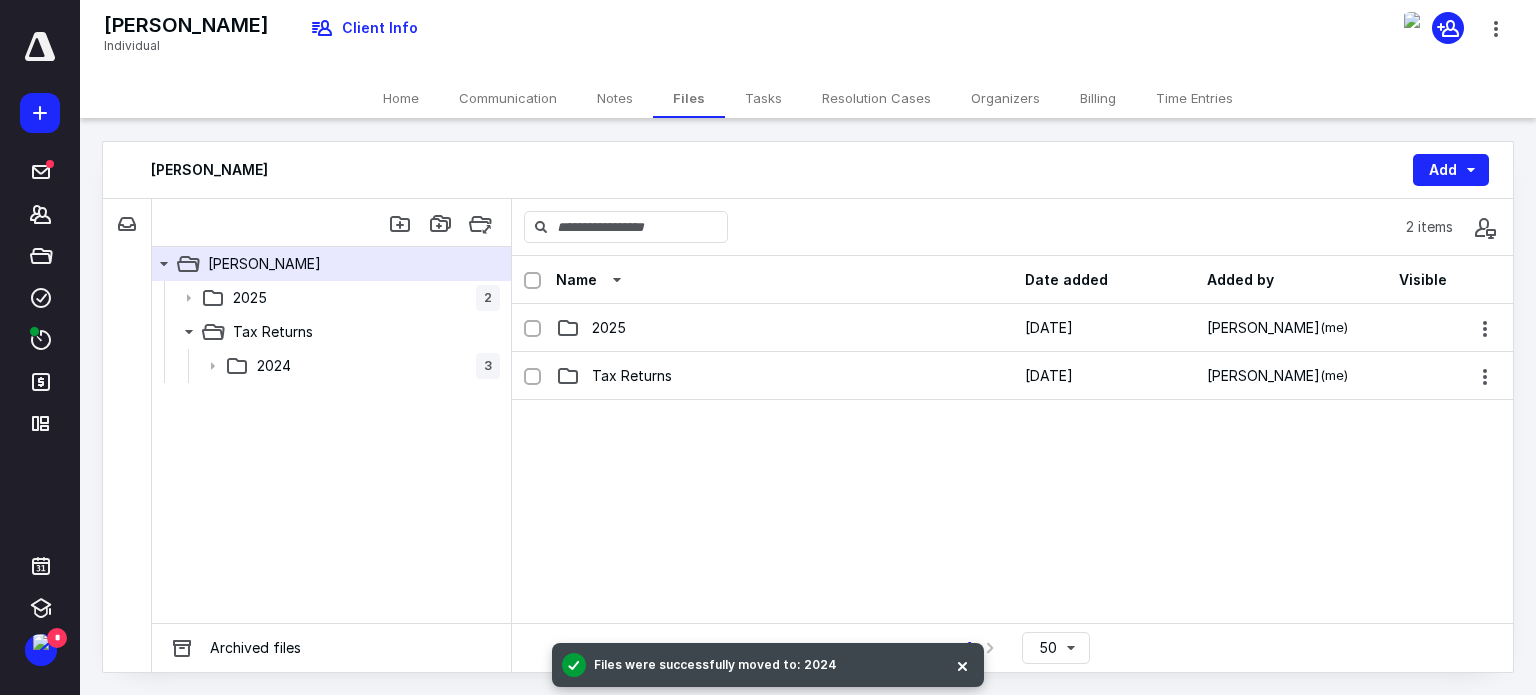click on "Home" at bounding box center (401, 98) 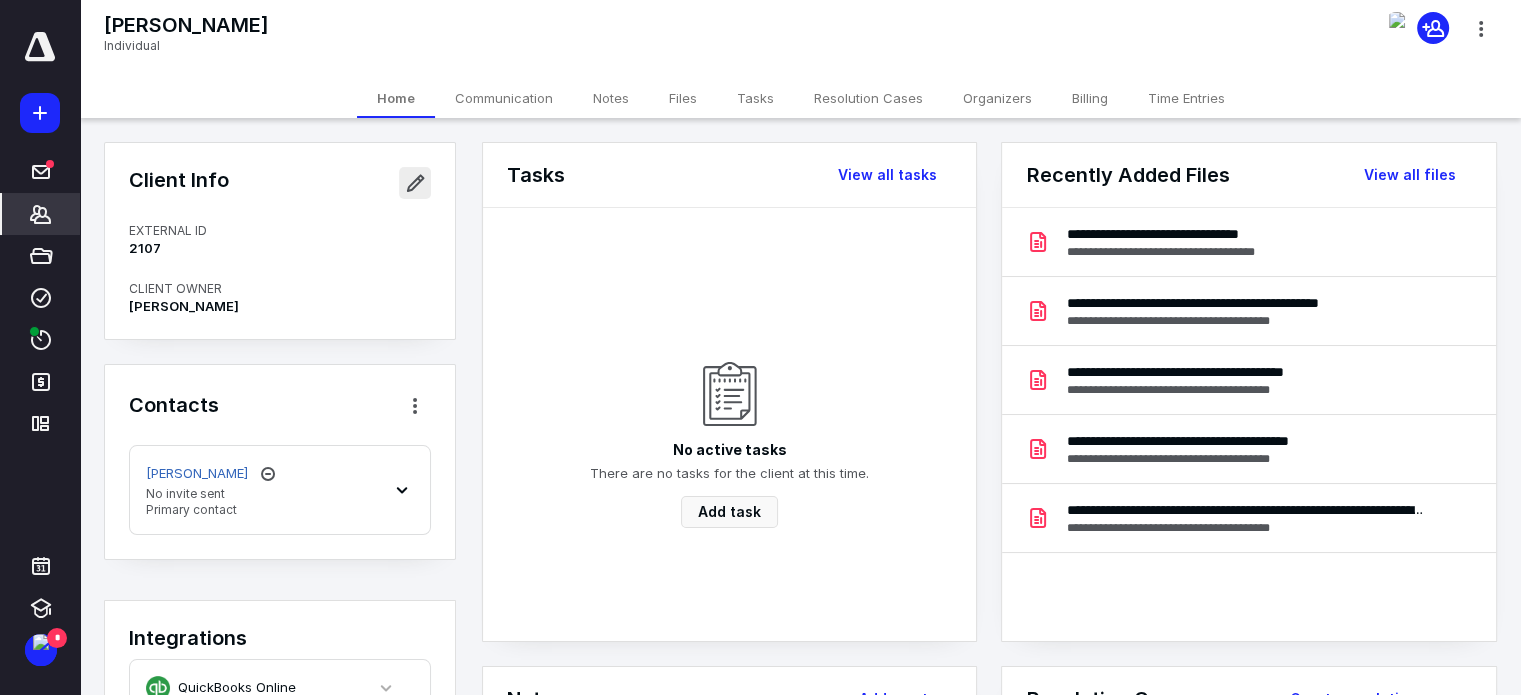 click at bounding box center (415, 183) 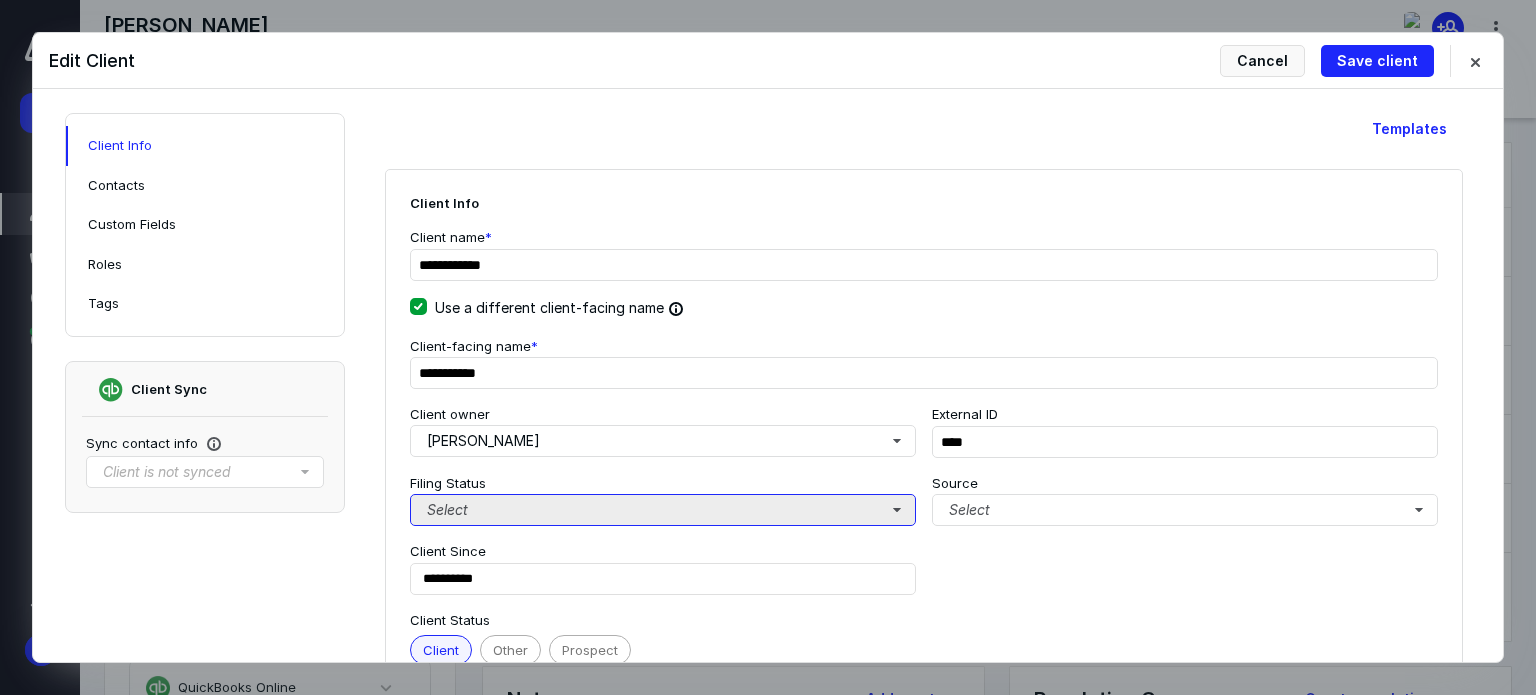 click on "Select" at bounding box center (663, 510) 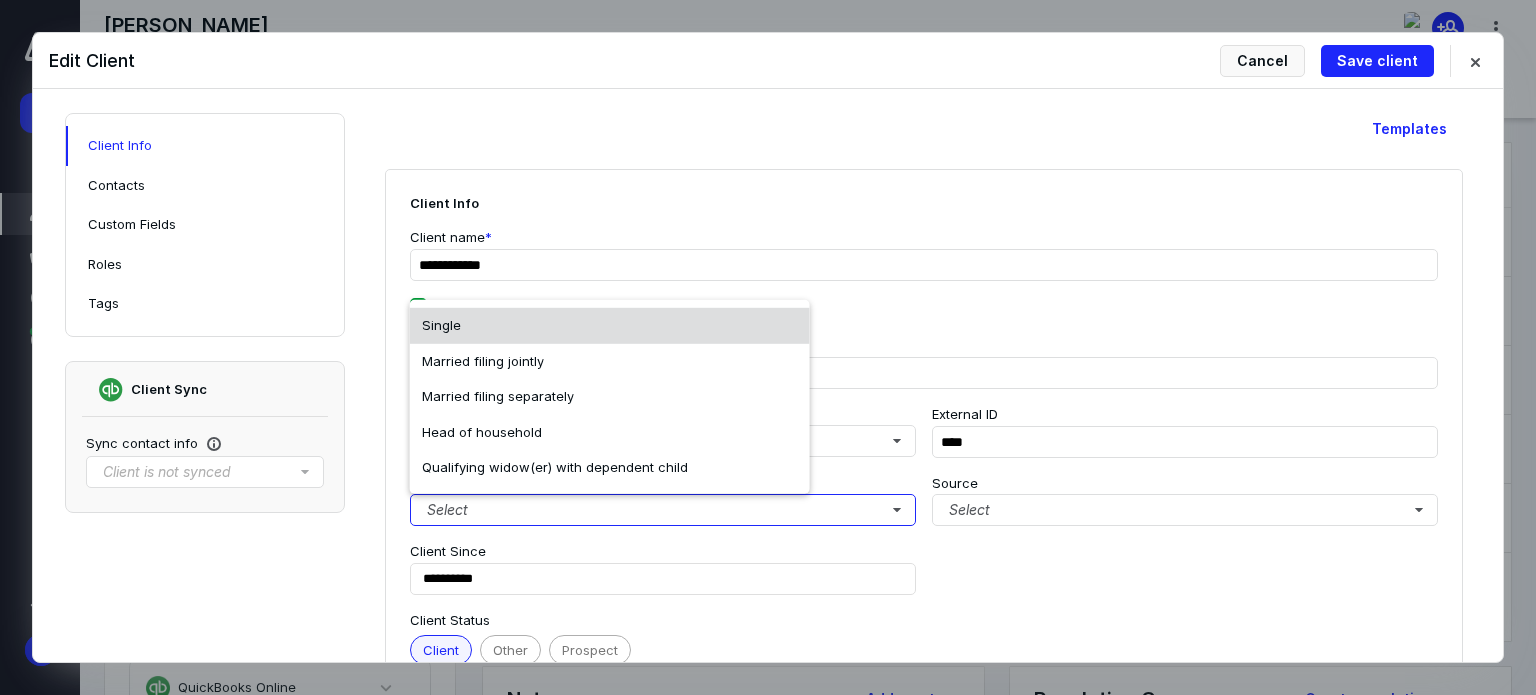 click on "Single" at bounding box center [610, 326] 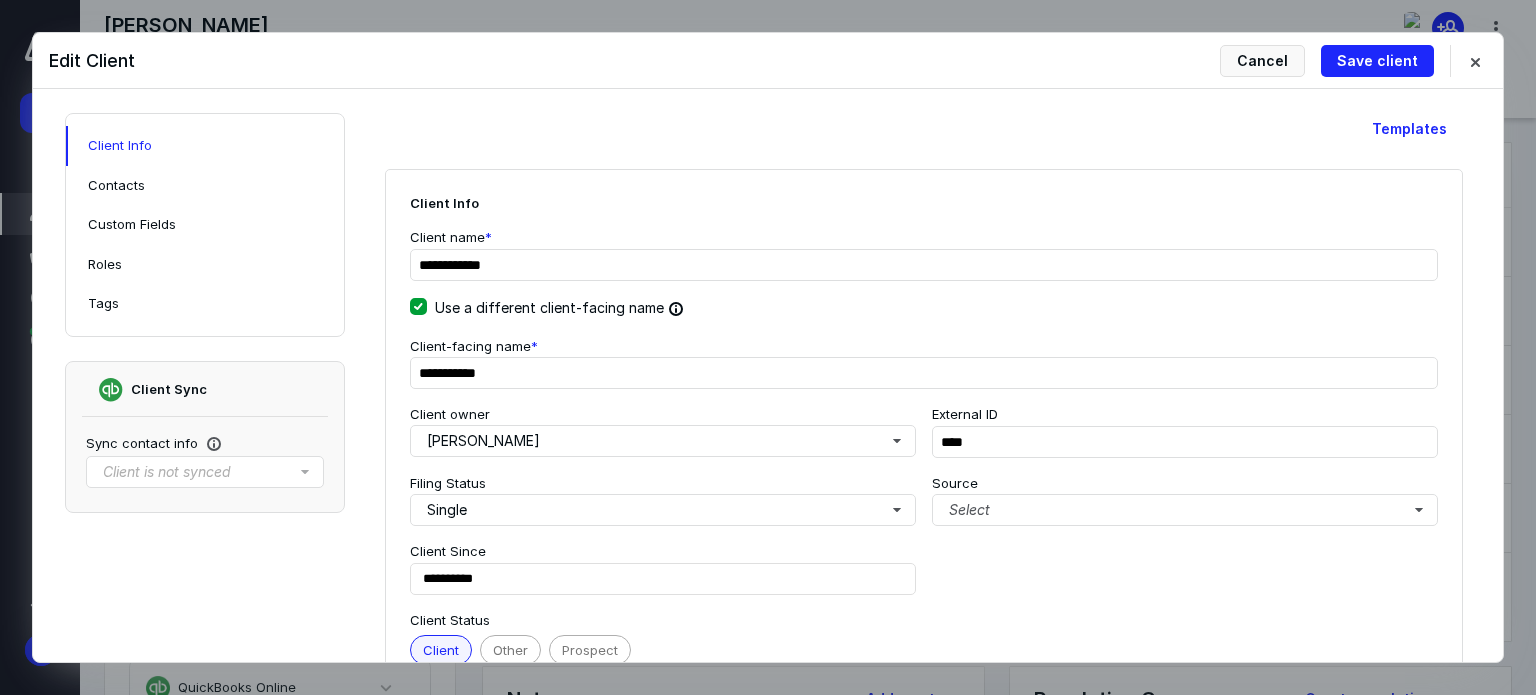 click on "**********" at bounding box center (924, 500) 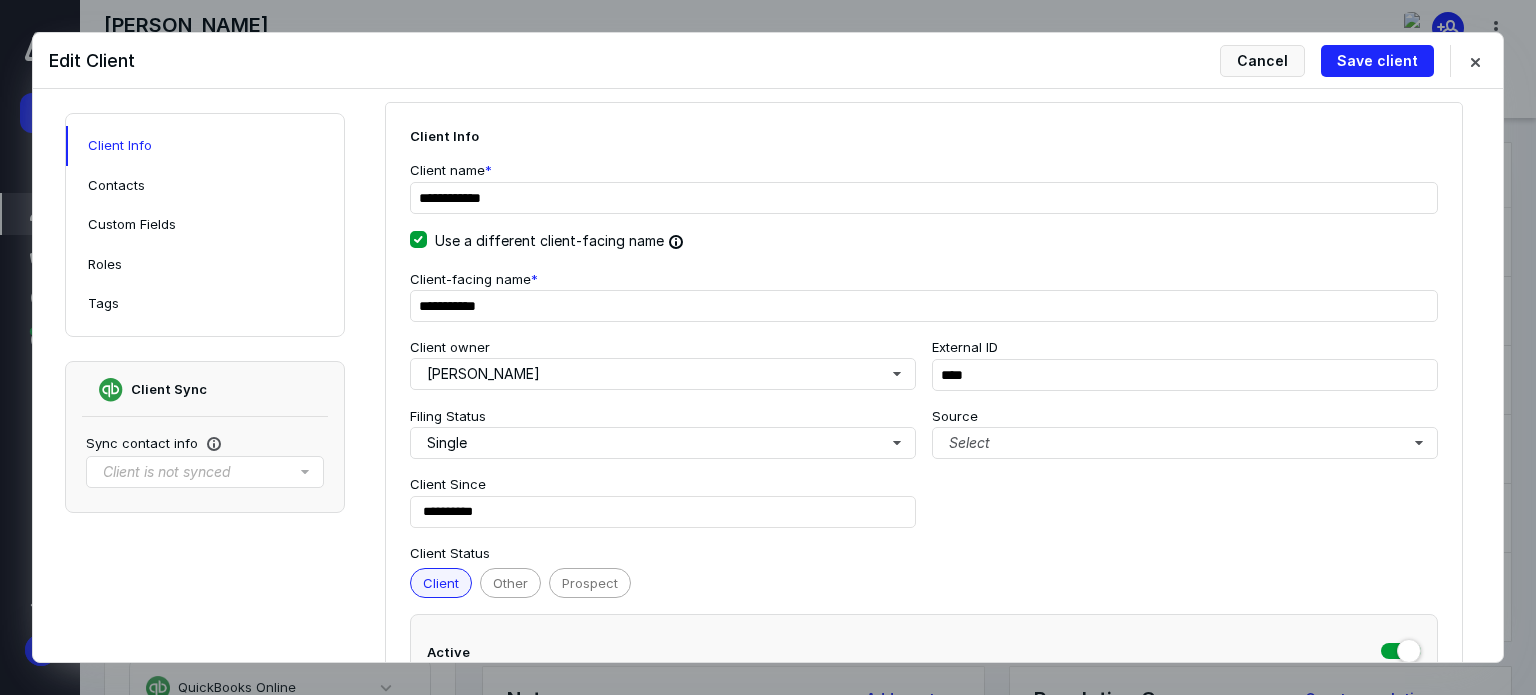 scroll, scrollTop: 100, scrollLeft: 0, axis: vertical 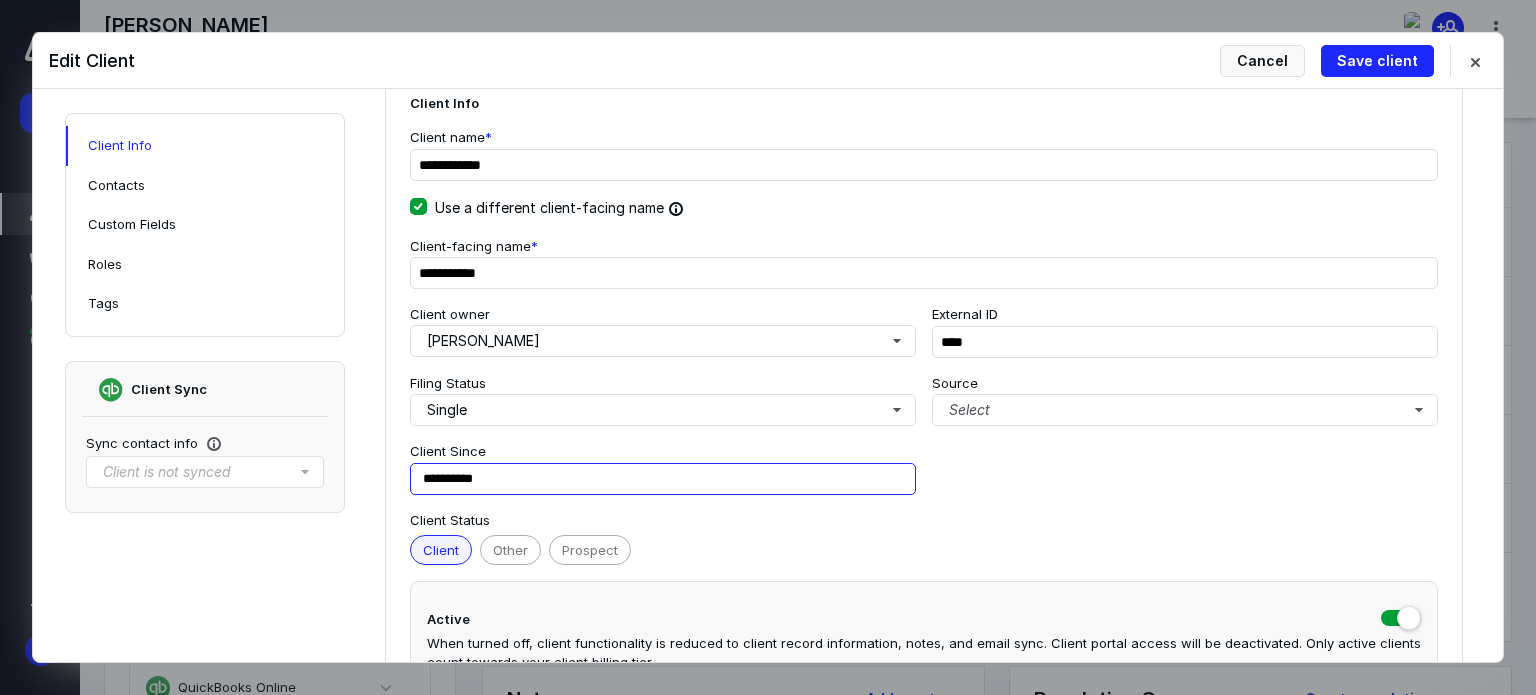 click on "**********" at bounding box center (663, 479) 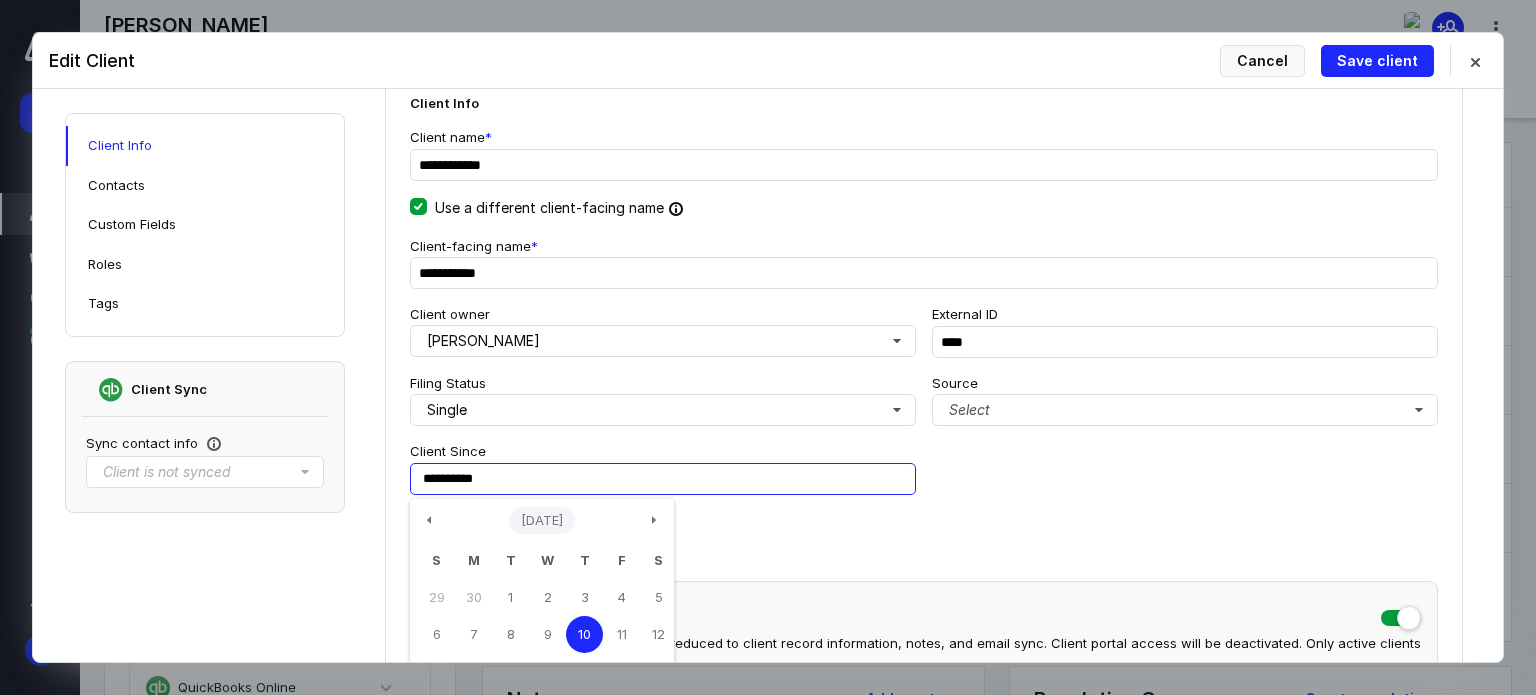 click on "July 2025" at bounding box center (542, 521) 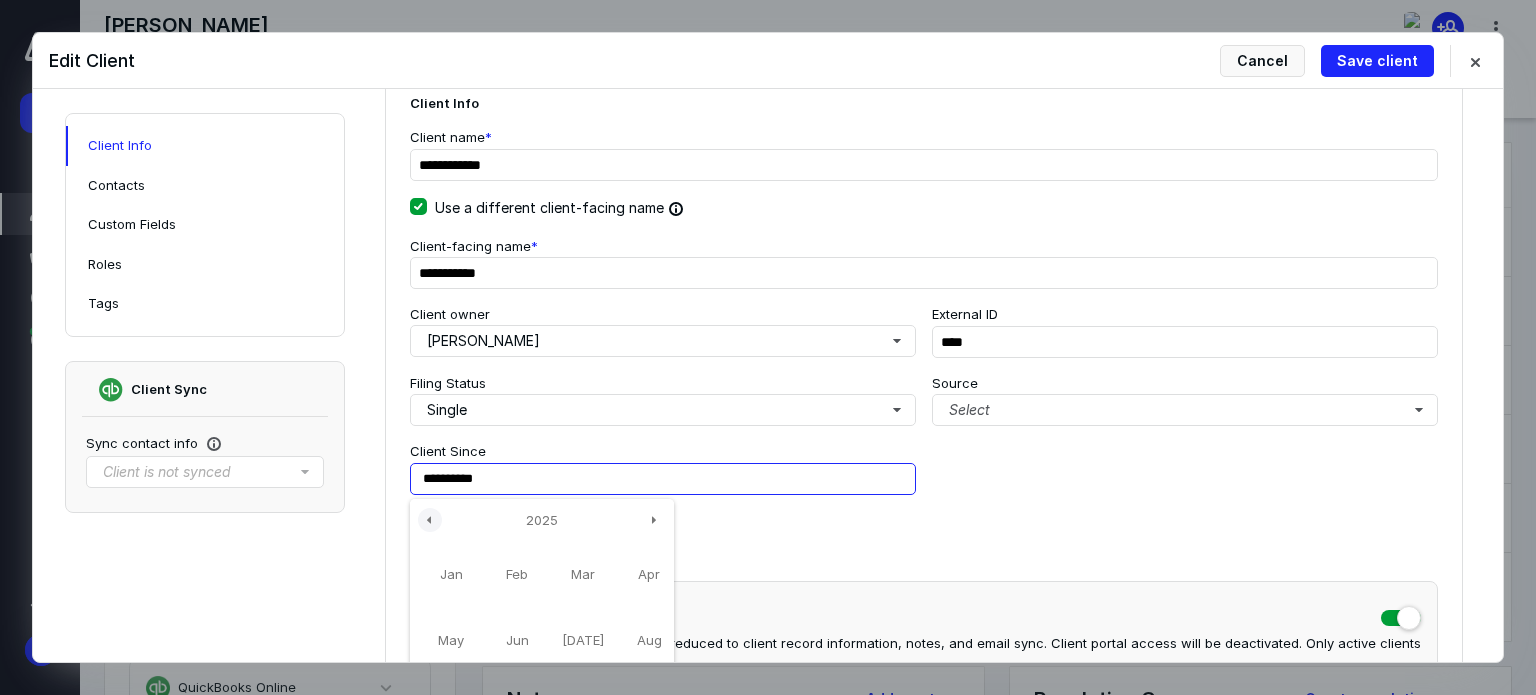click at bounding box center (430, 520) 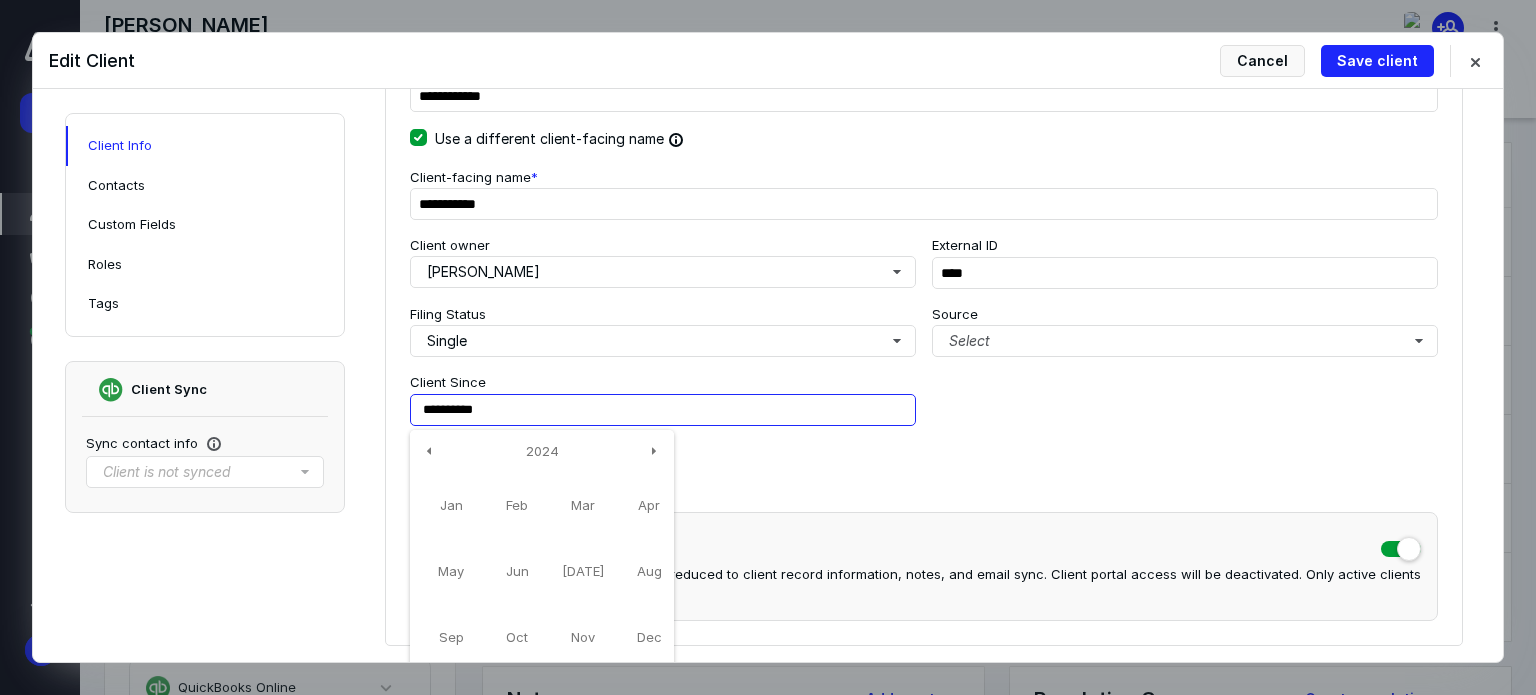 scroll, scrollTop: 300, scrollLeft: 0, axis: vertical 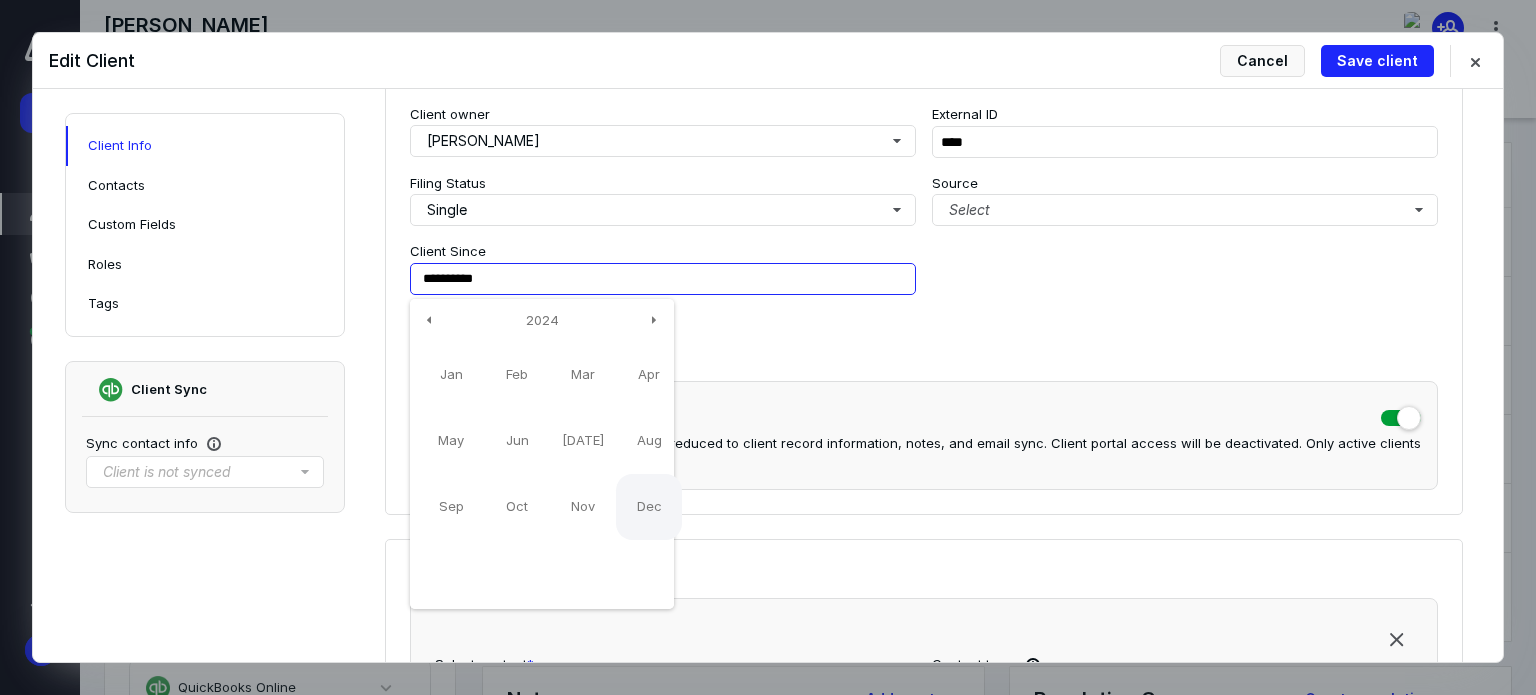 click on "Dec" at bounding box center (649, 507) 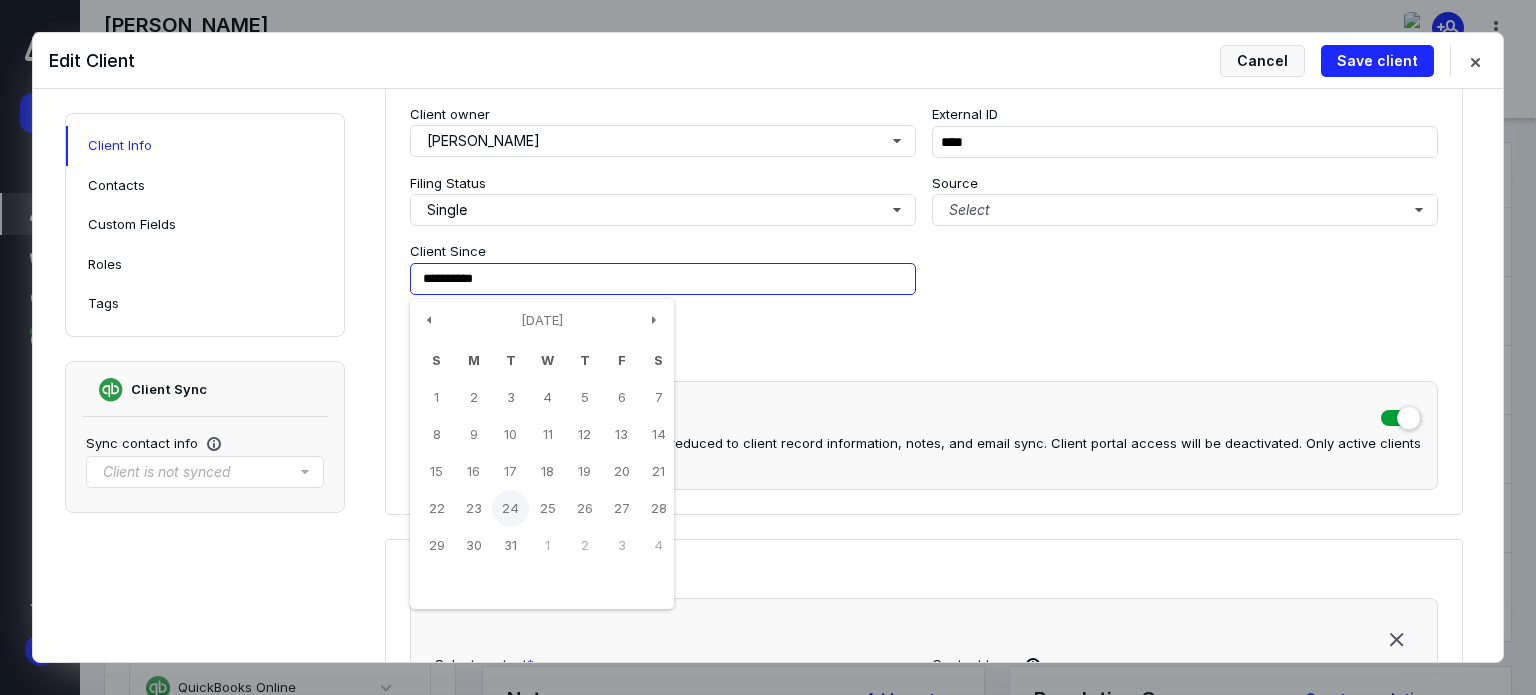 click on "24" at bounding box center [510, 508] 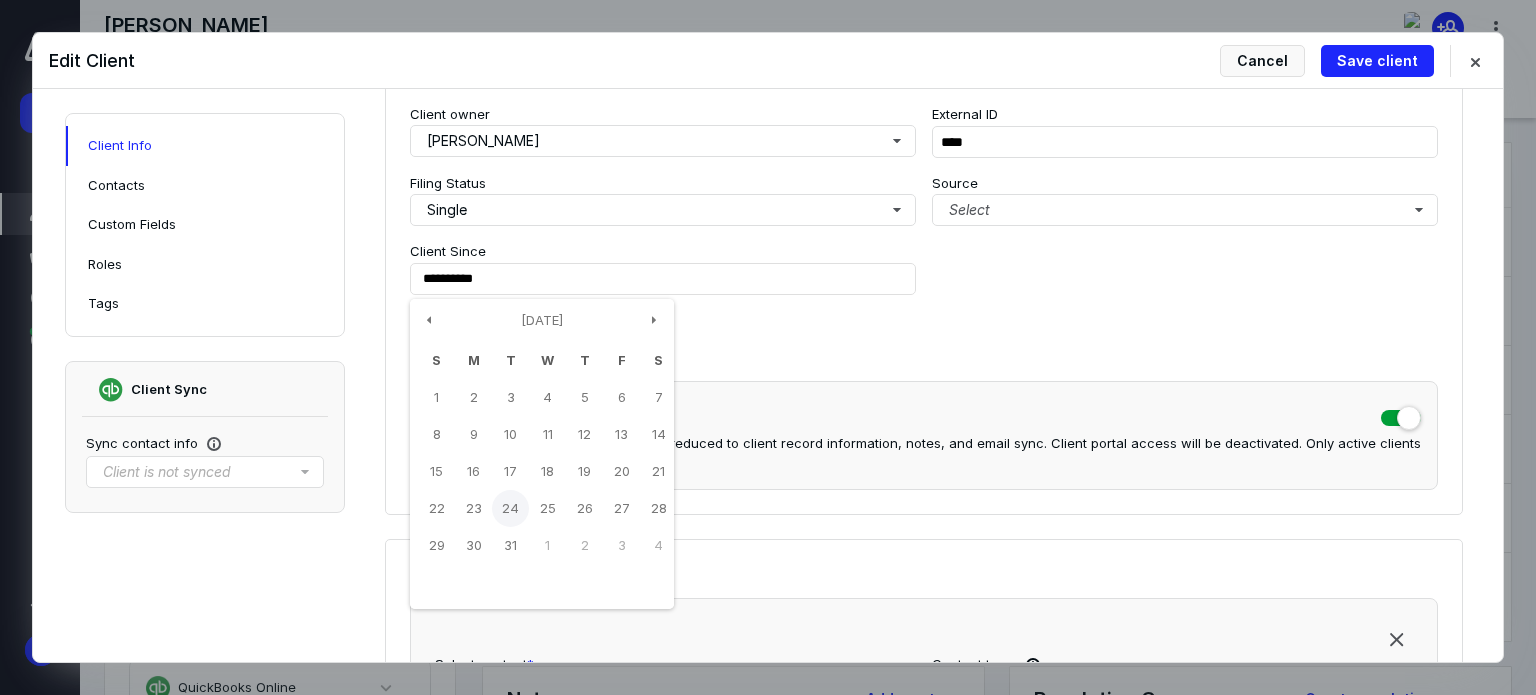 type on "**********" 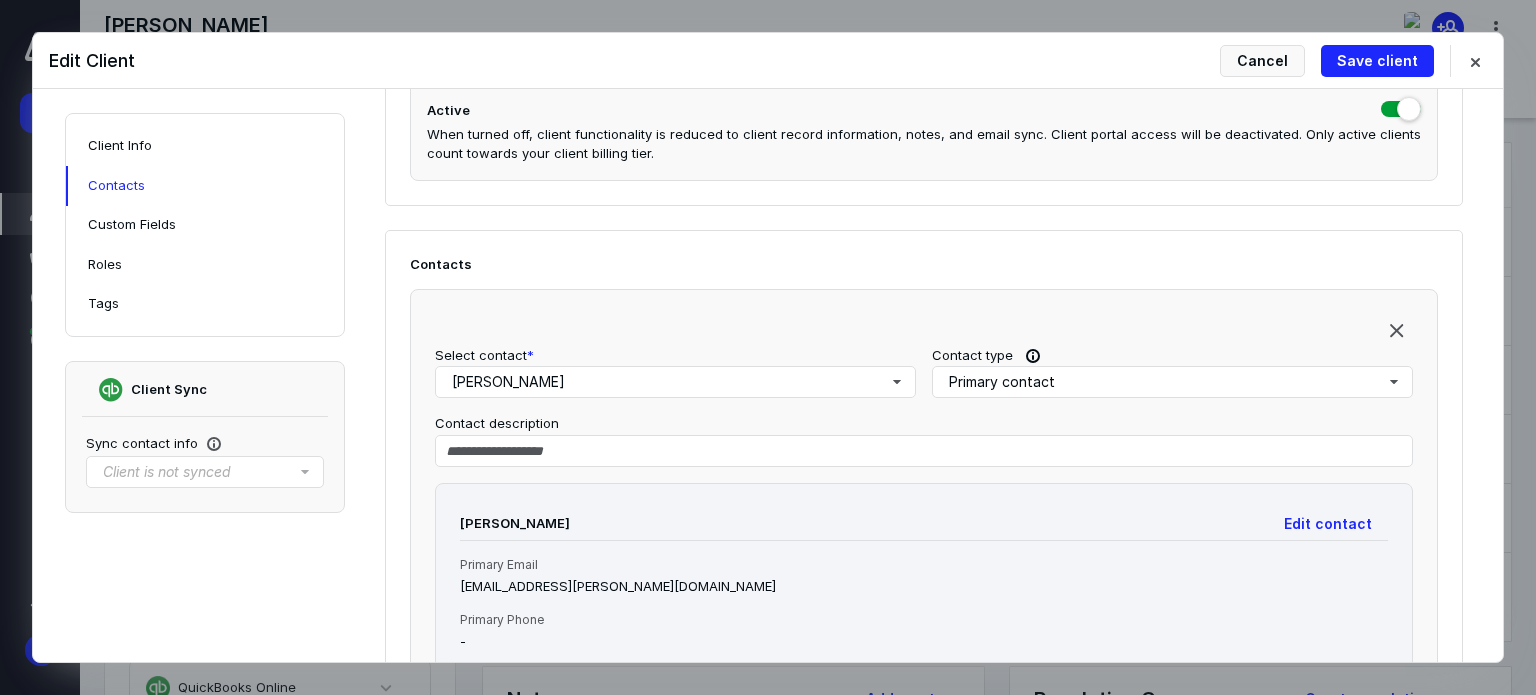scroll, scrollTop: 700, scrollLeft: 0, axis: vertical 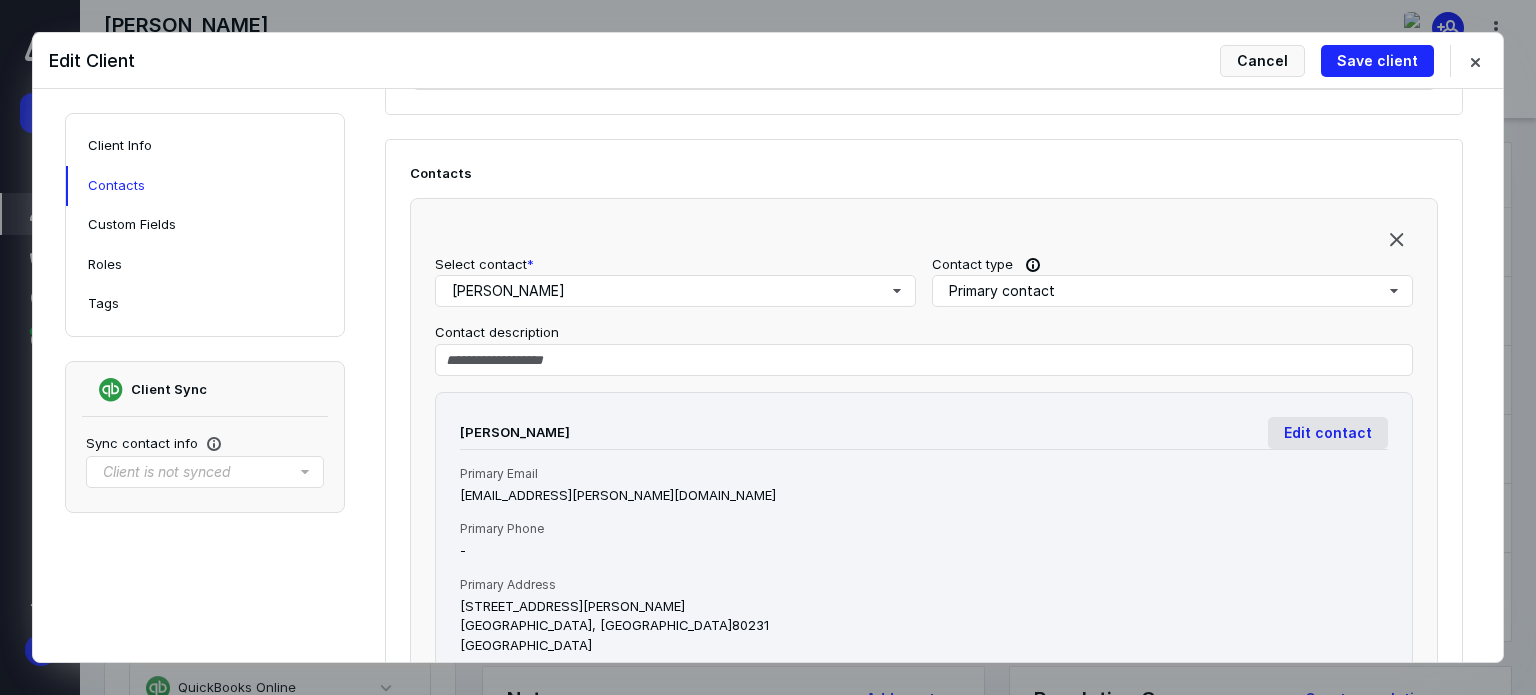 click on "Edit contact" at bounding box center (1328, 433) 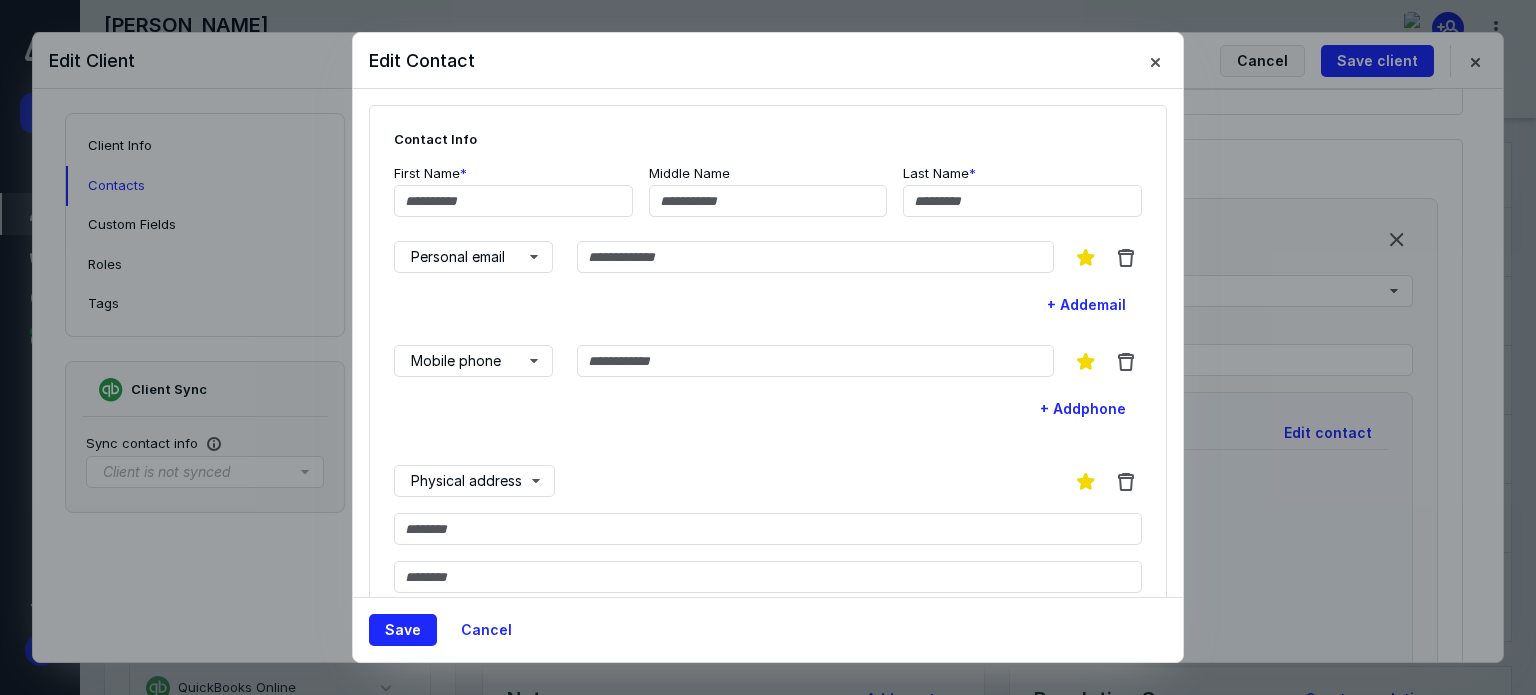 type on "*****" 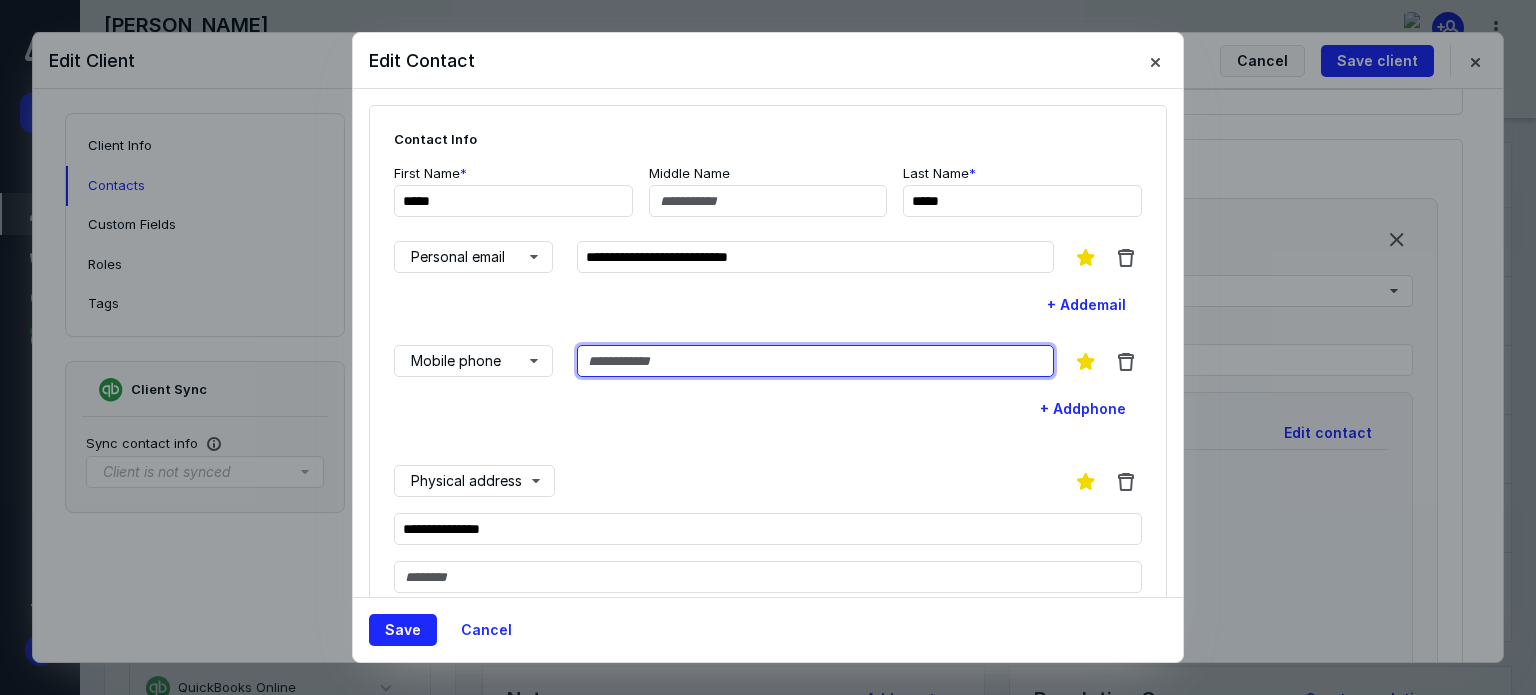 click at bounding box center (815, 361) 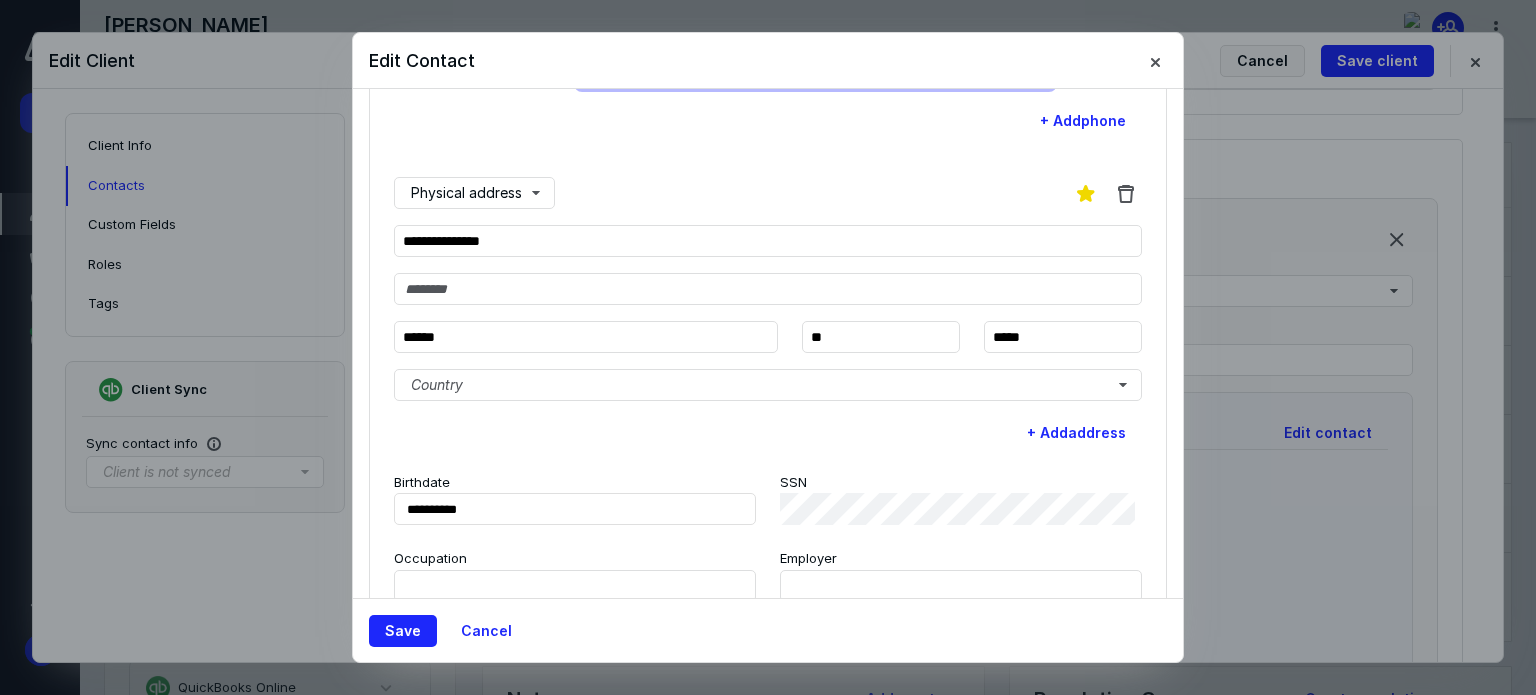 scroll, scrollTop: 332, scrollLeft: 0, axis: vertical 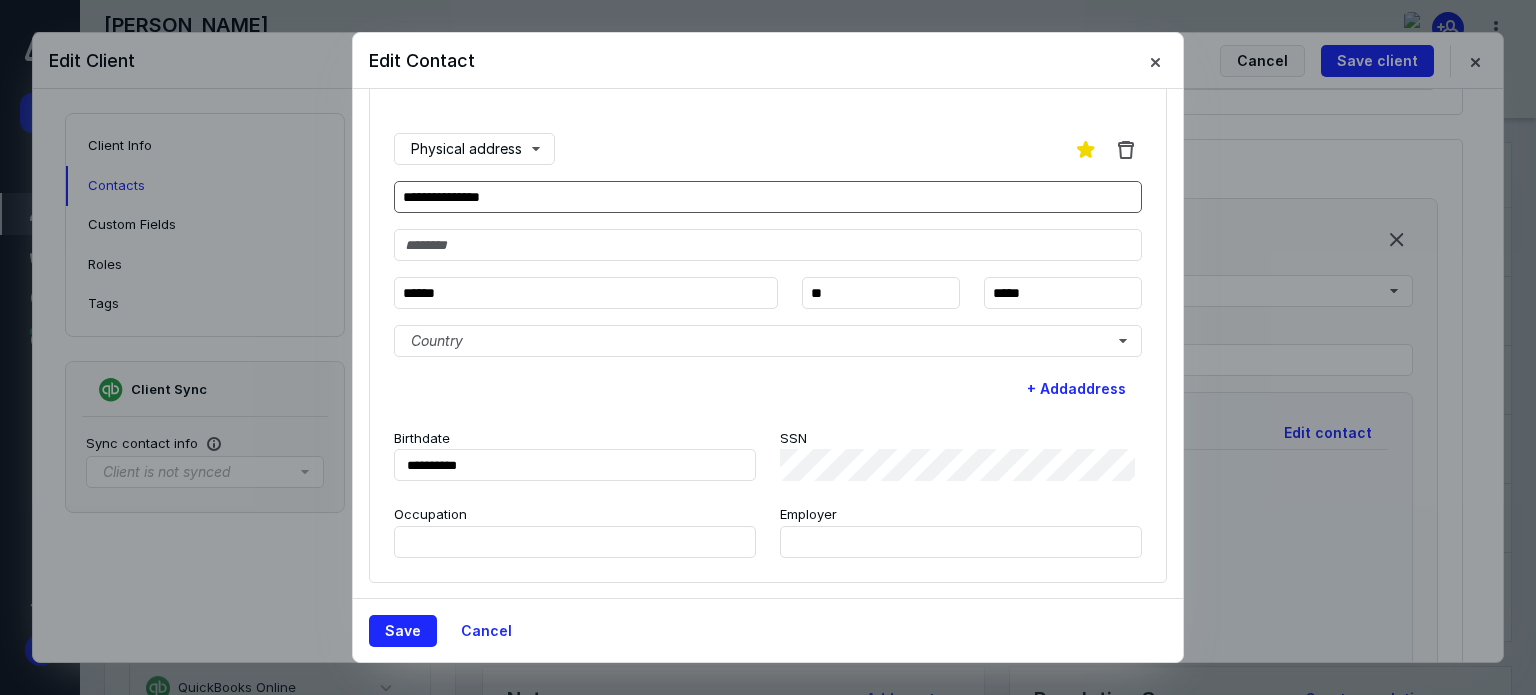 type on "**********" 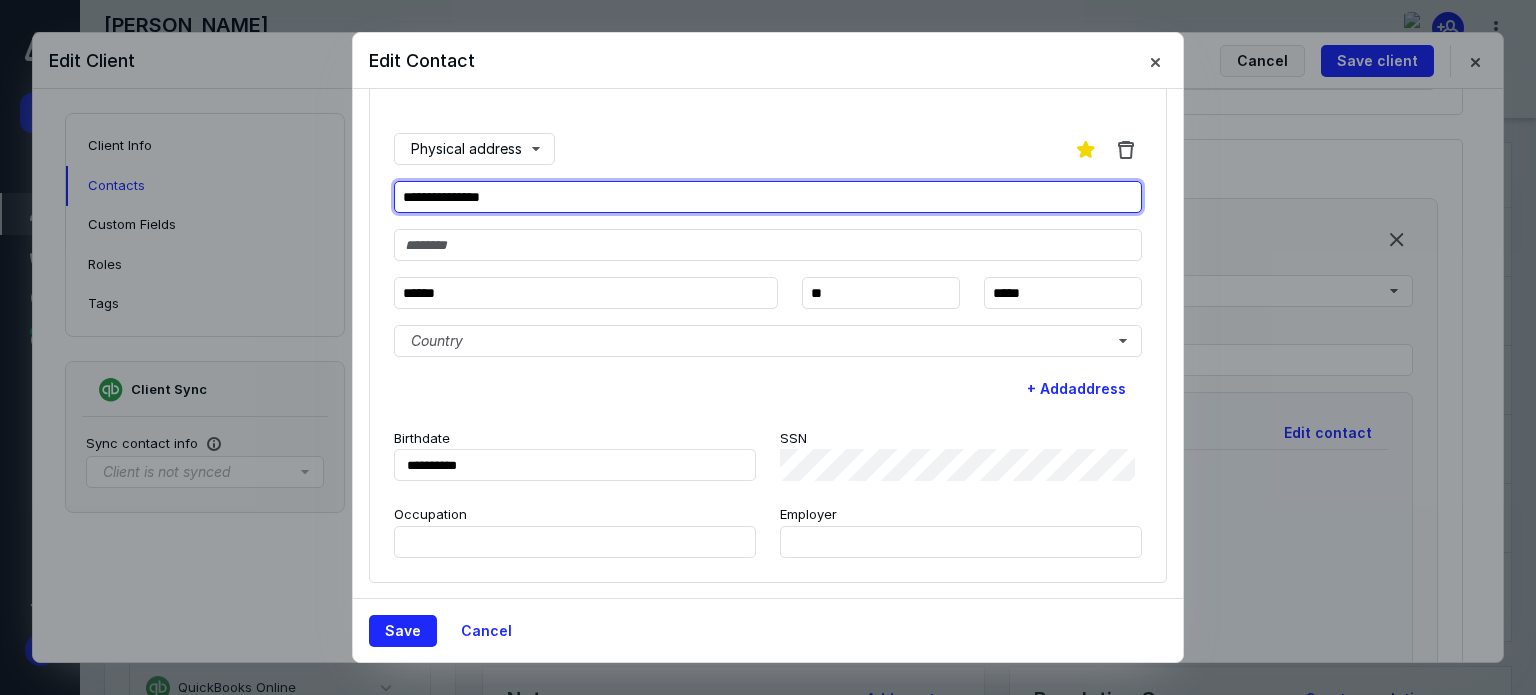 click on "**********" at bounding box center (768, 197) 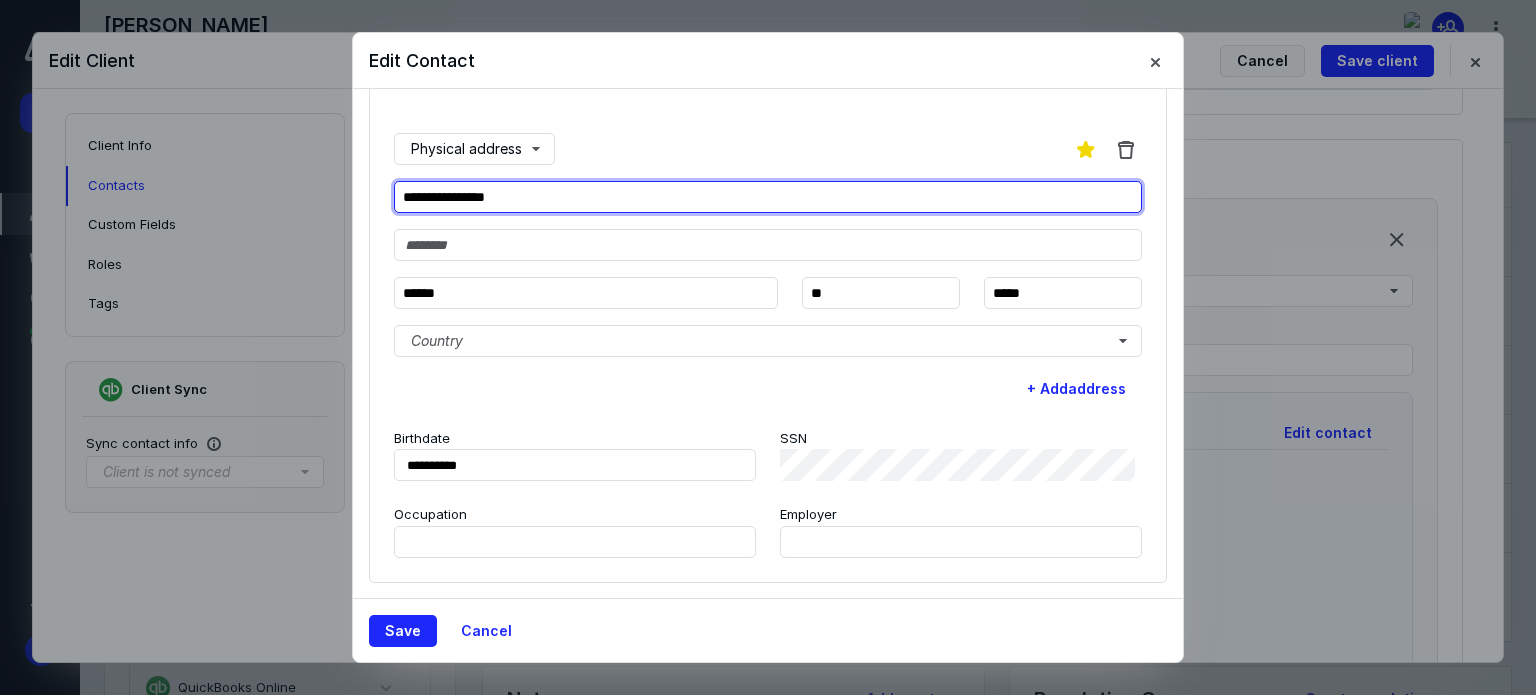 click on "**********" at bounding box center (768, 197) 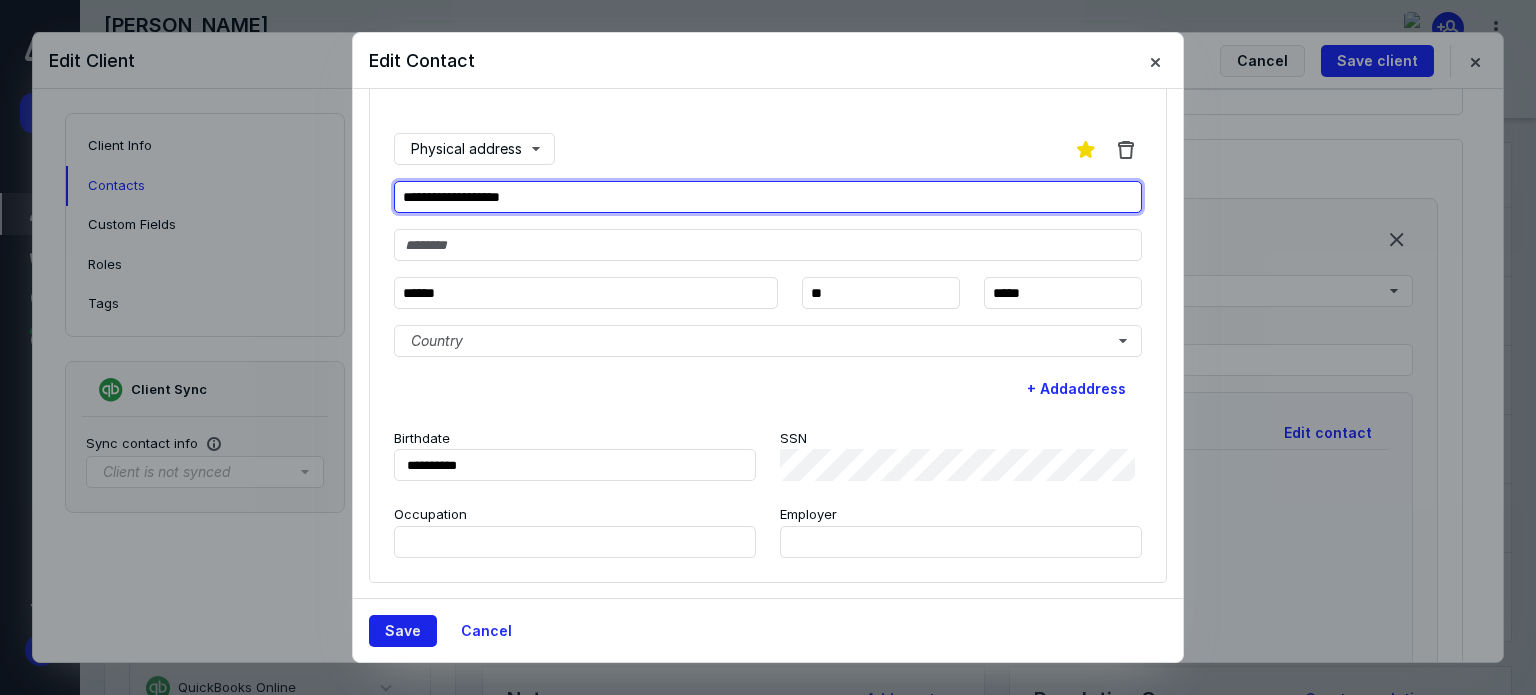 type on "**********" 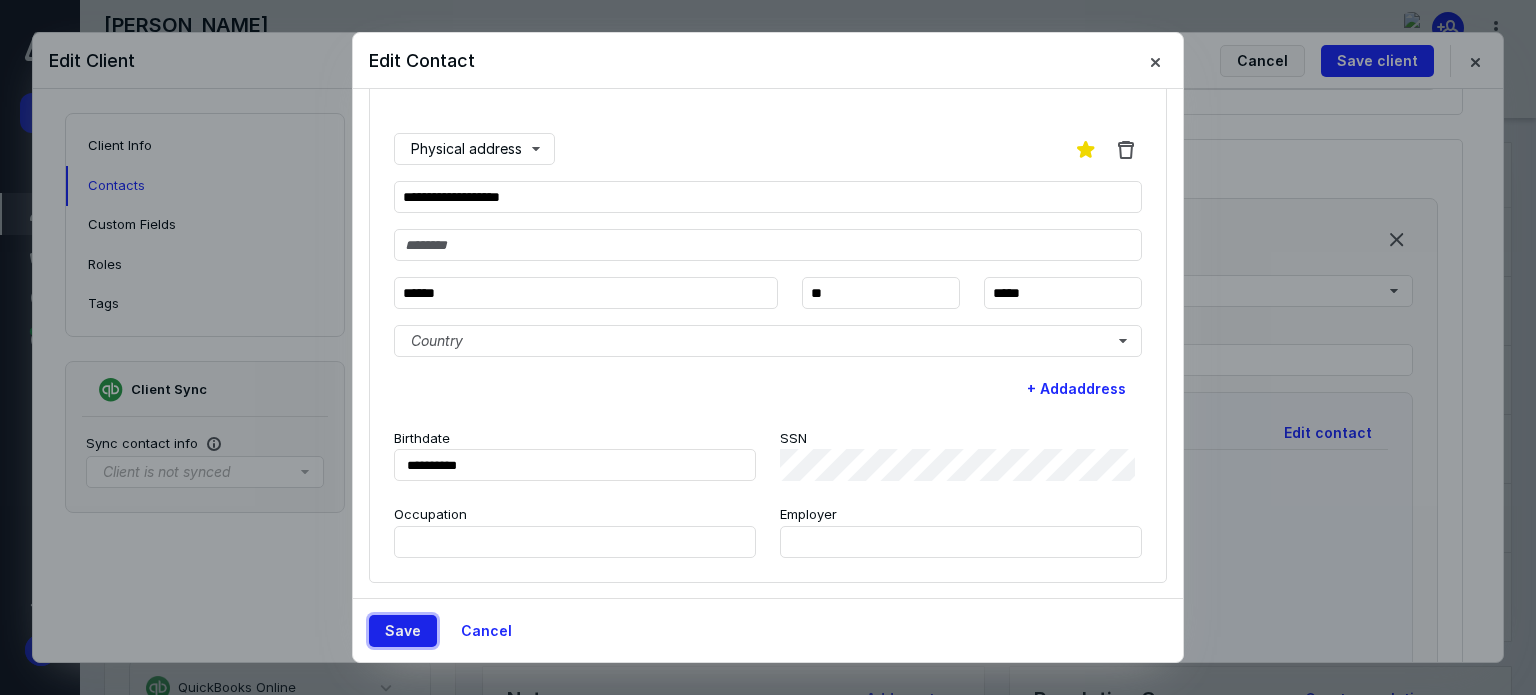 click on "Save" at bounding box center [403, 631] 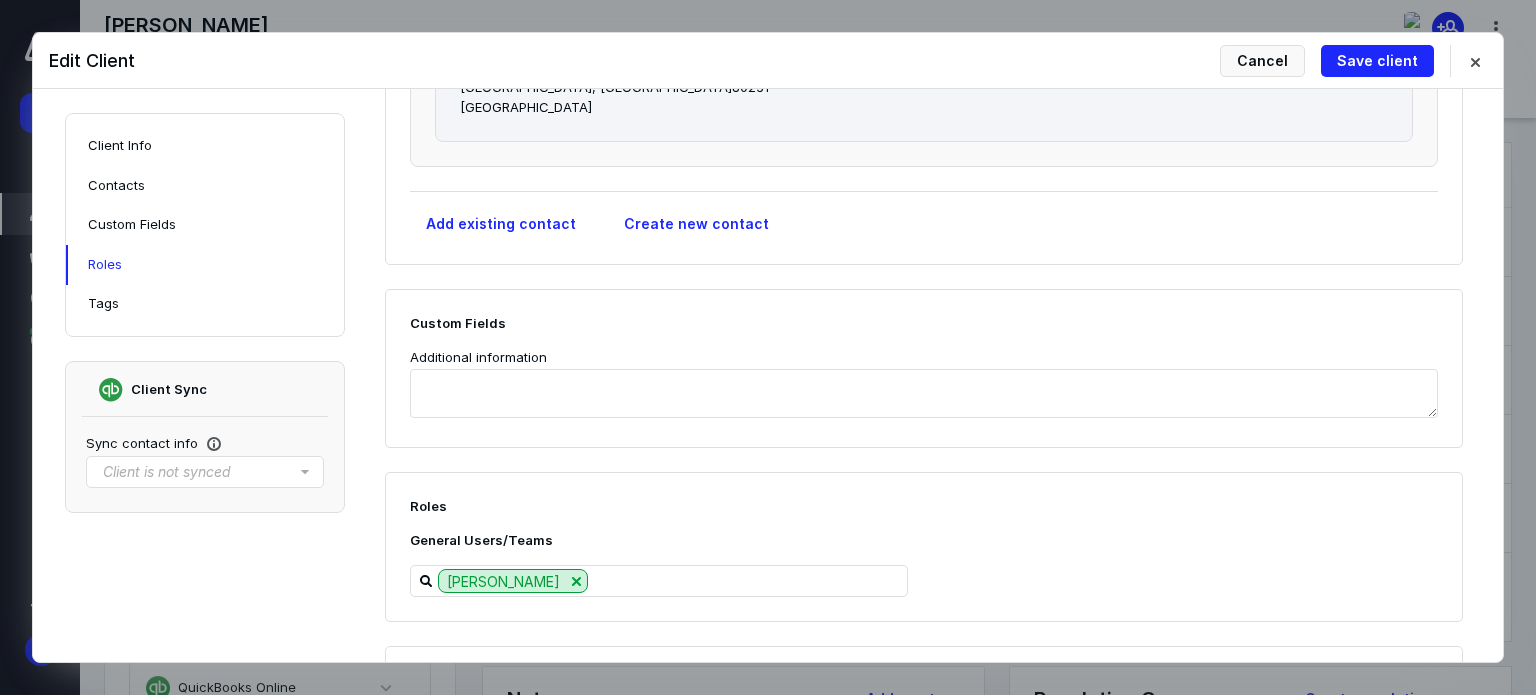scroll, scrollTop: 1348, scrollLeft: 0, axis: vertical 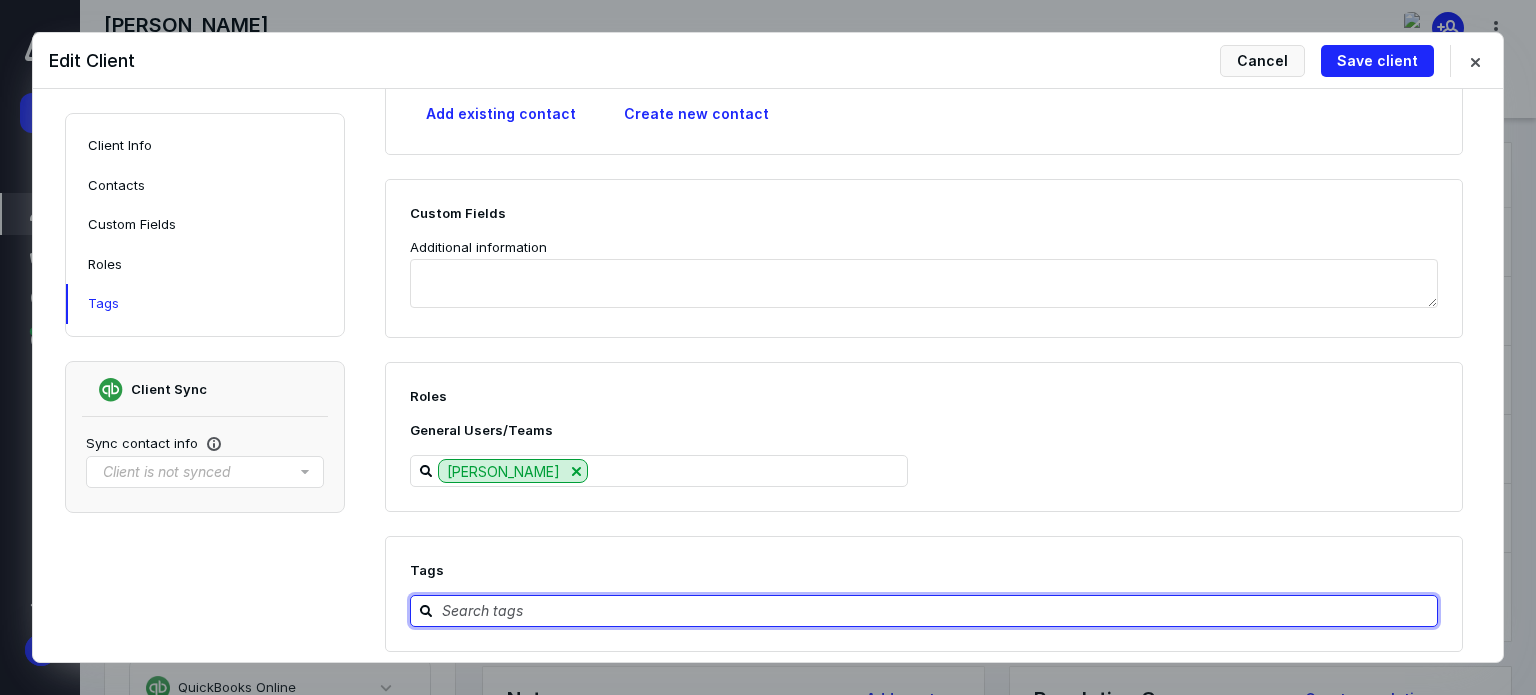 click at bounding box center [936, 610] 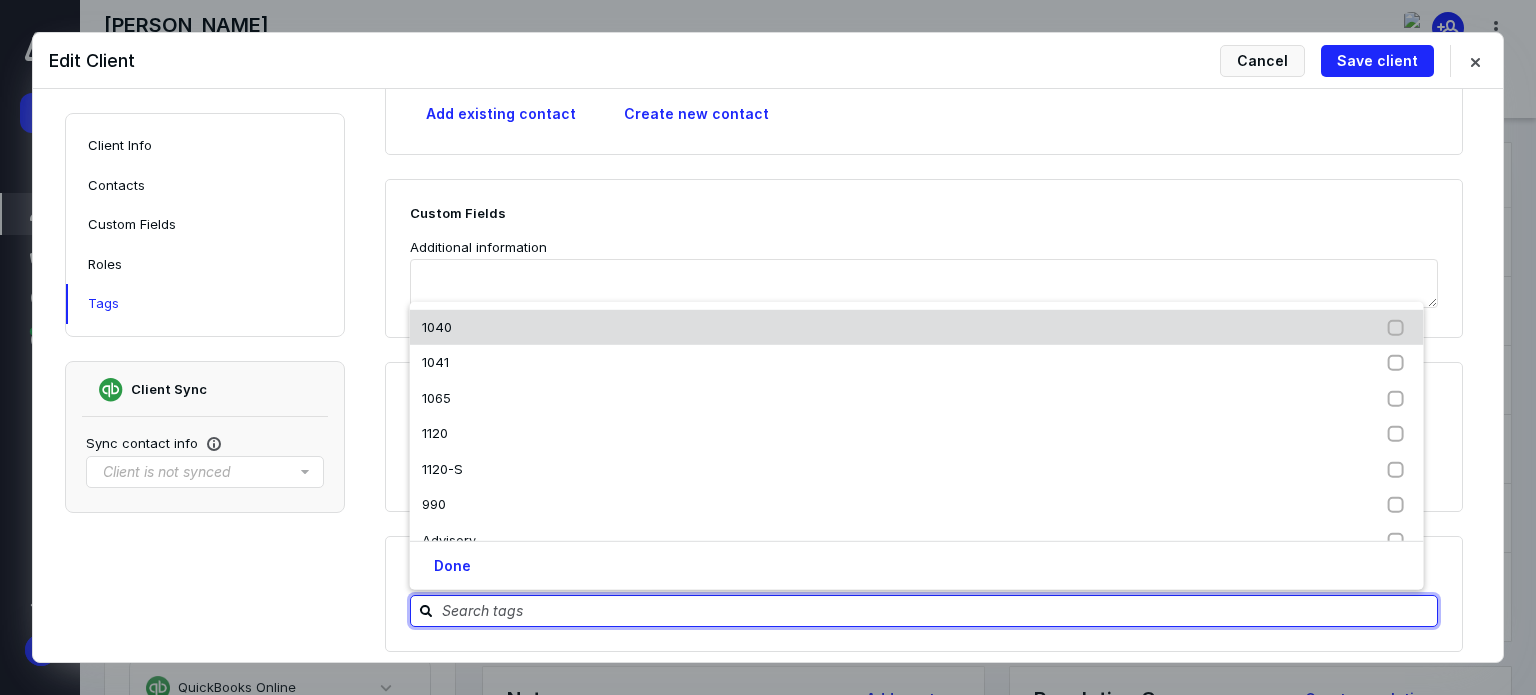 click on "1040" at bounding box center [917, 328] 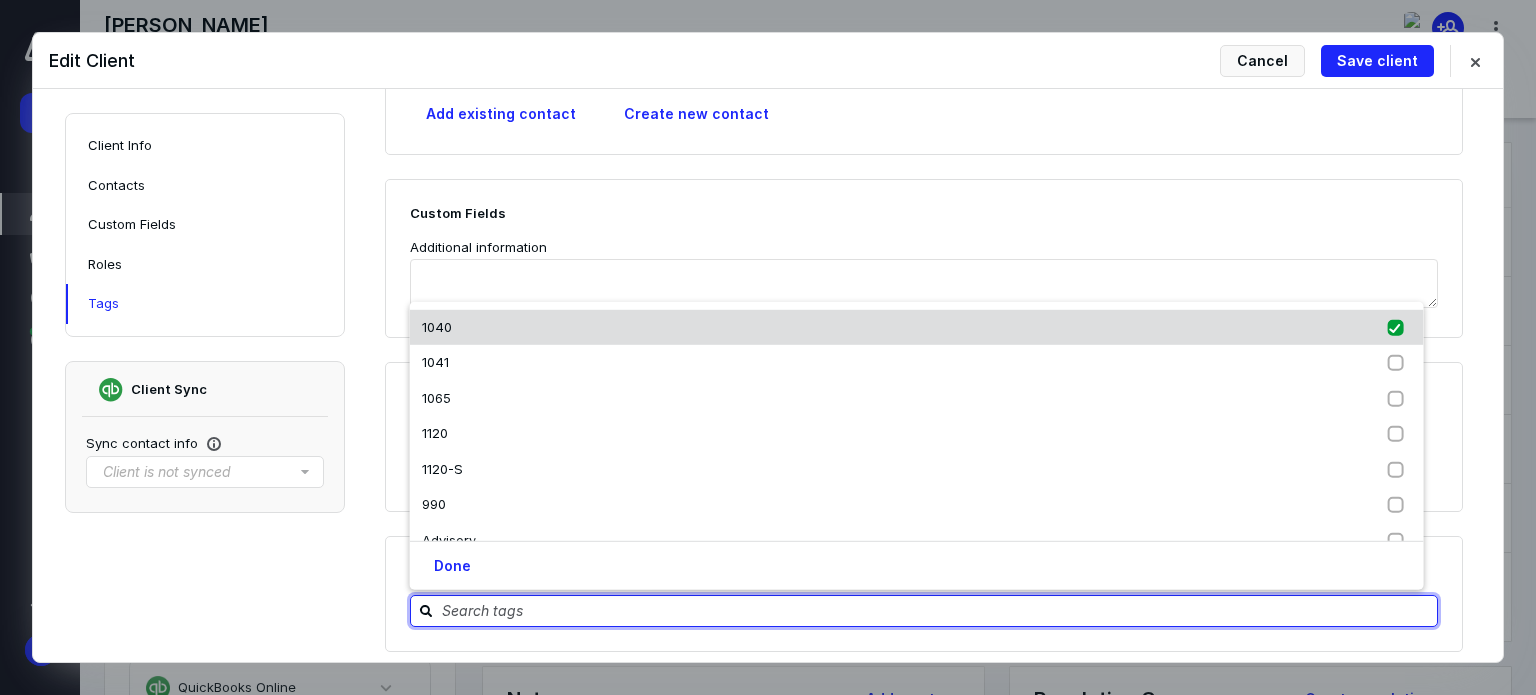 checkbox on "true" 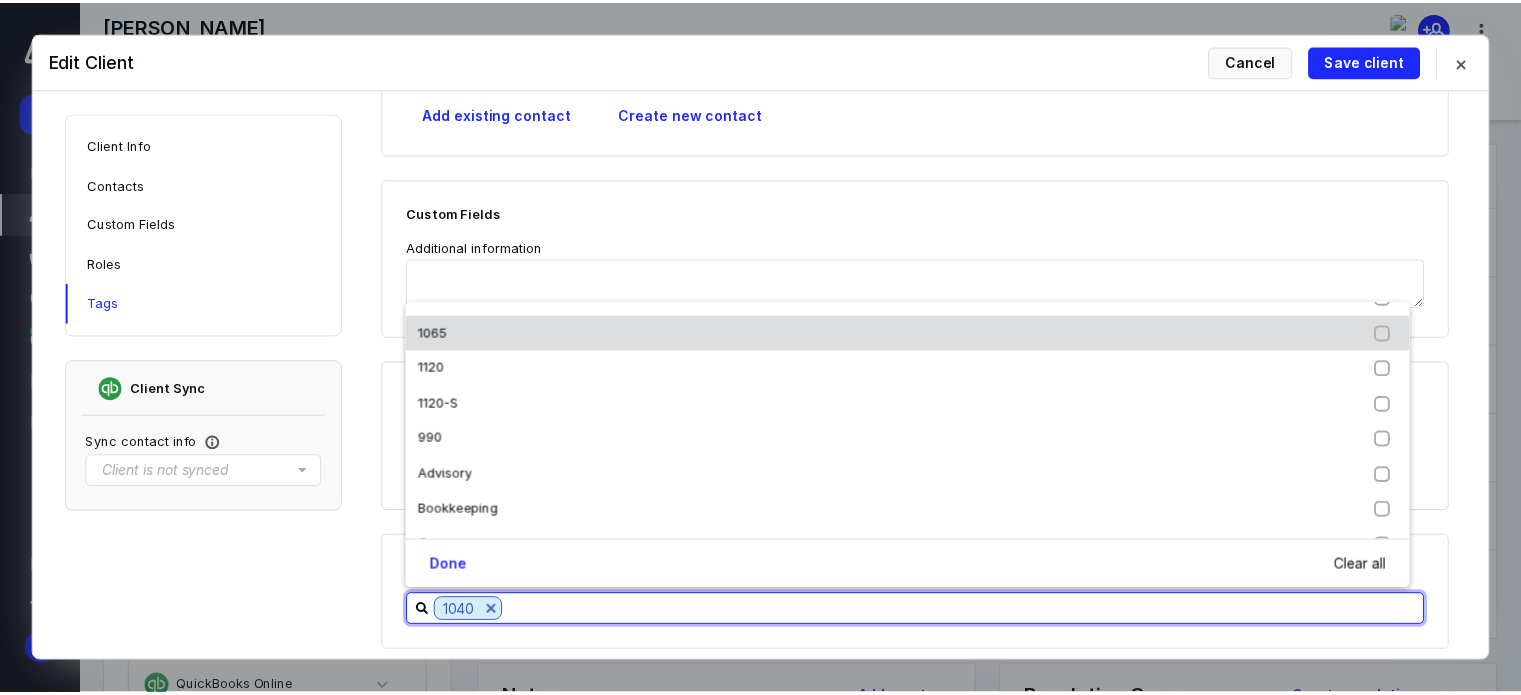 scroll, scrollTop: 100, scrollLeft: 0, axis: vertical 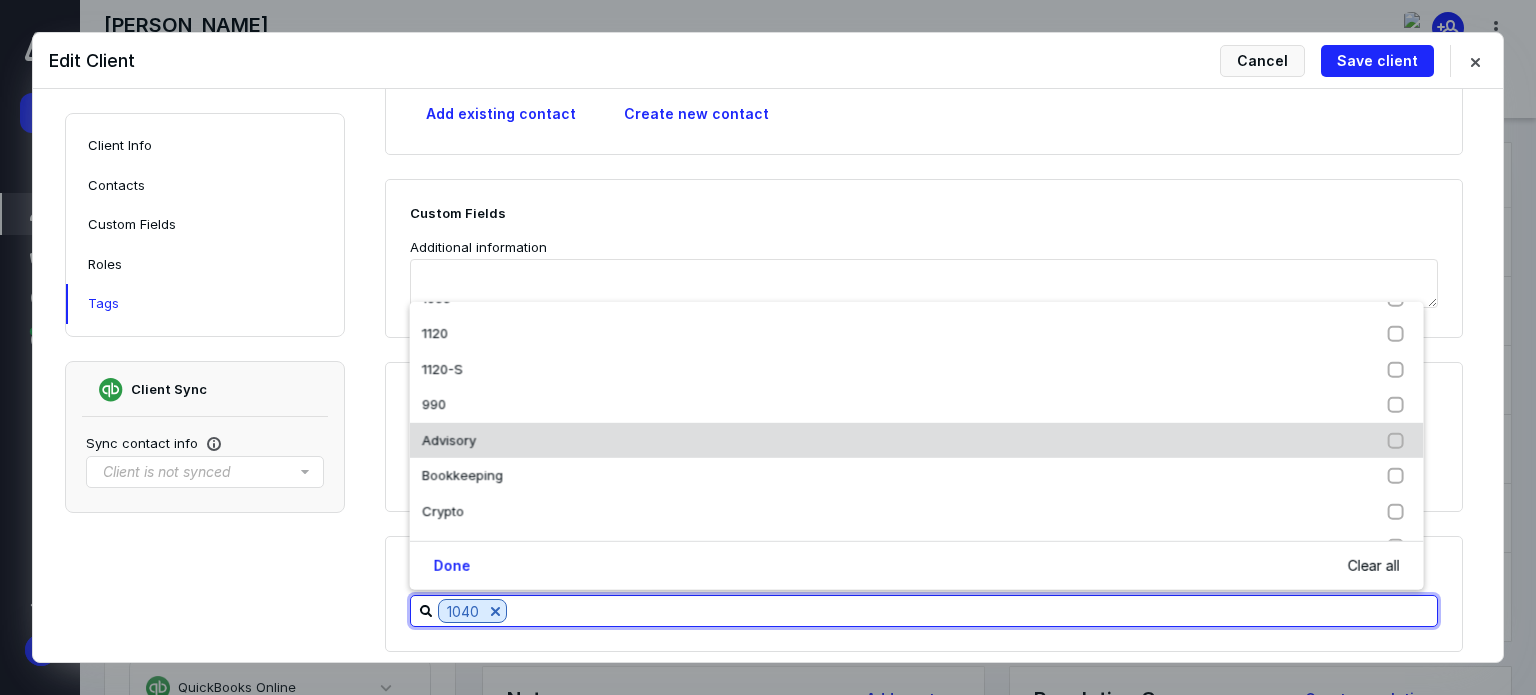click on "Advisory" at bounding box center (917, 441) 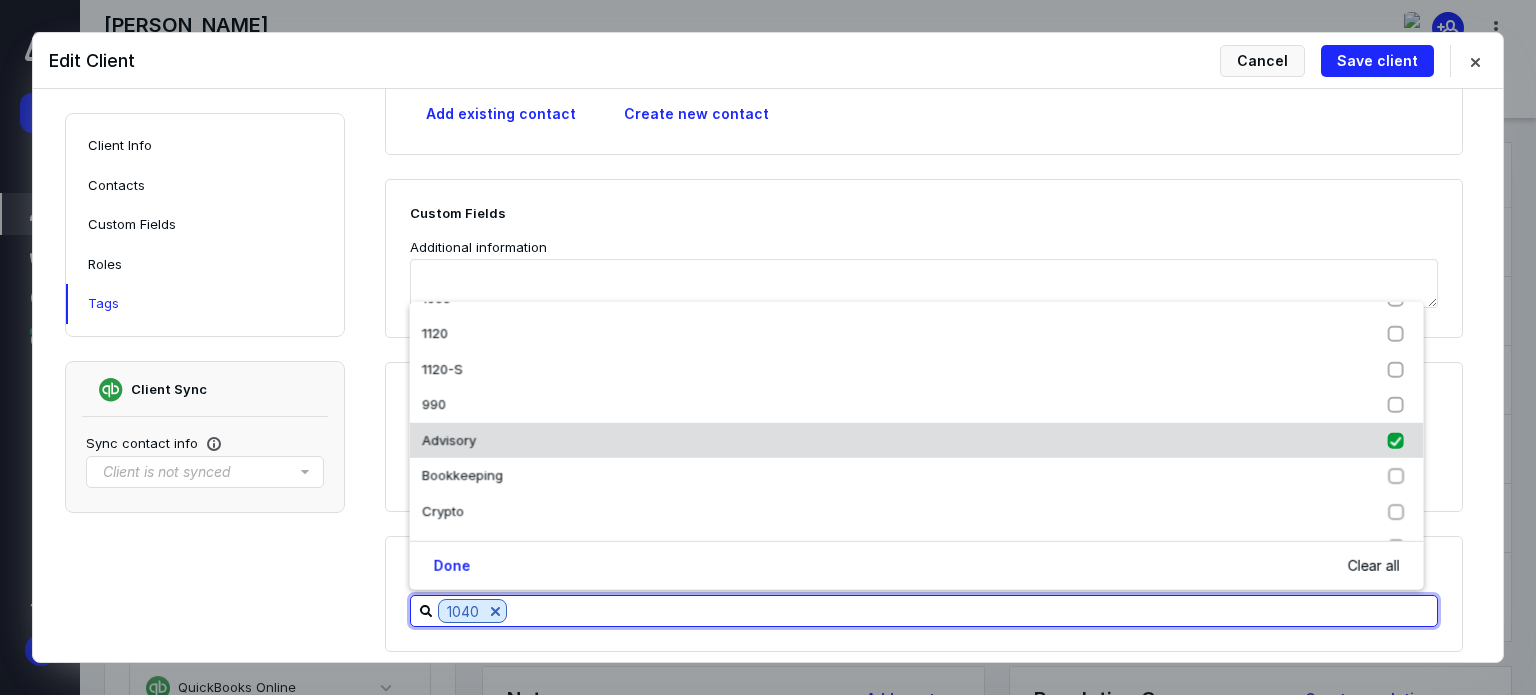 checkbox on "true" 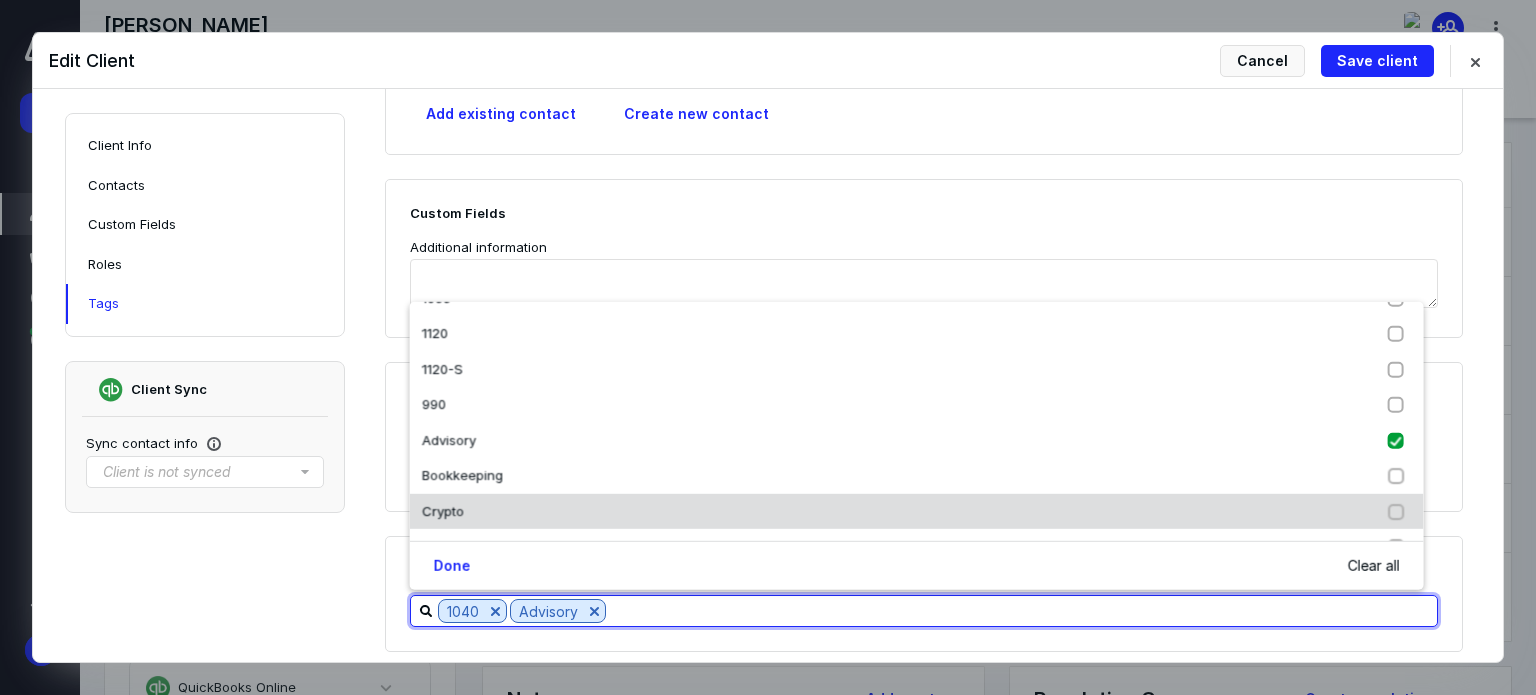 click on "Crypto" at bounding box center (917, 512) 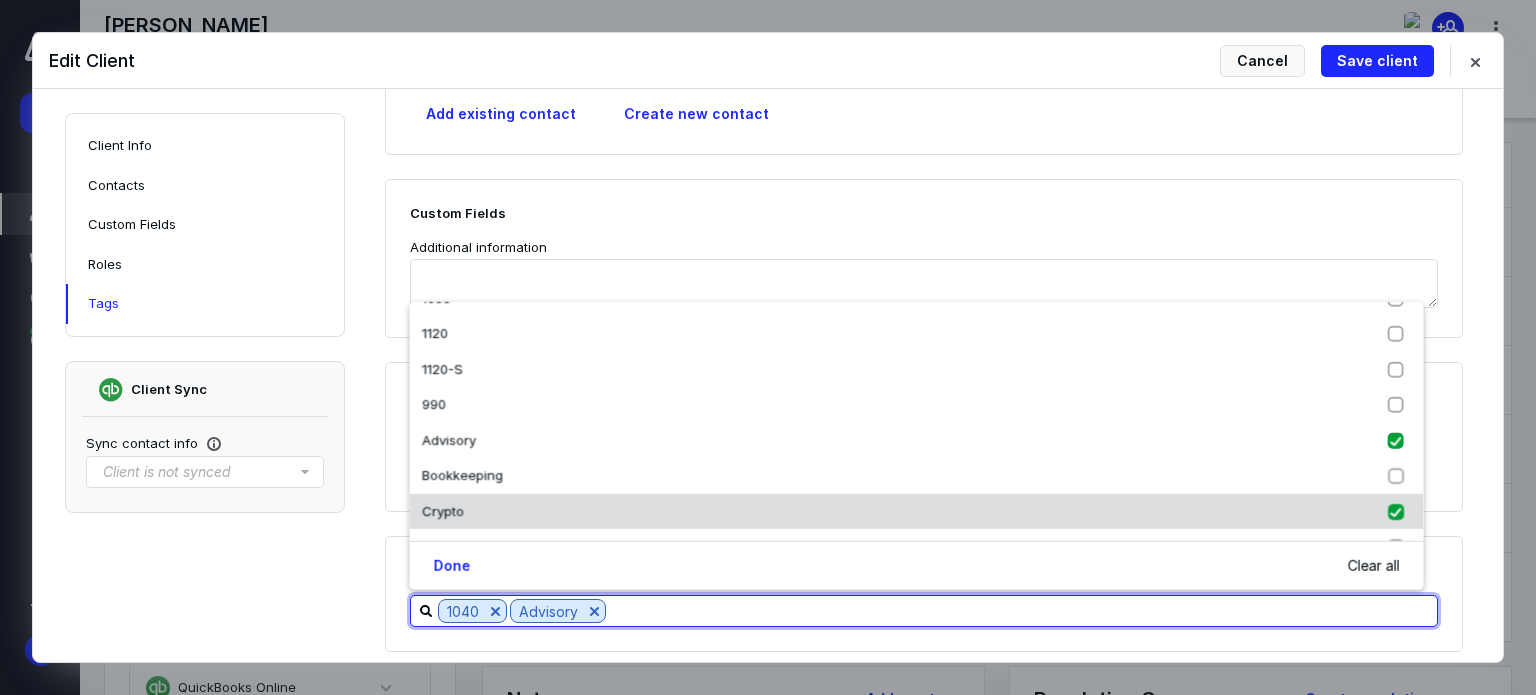 checkbox on "true" 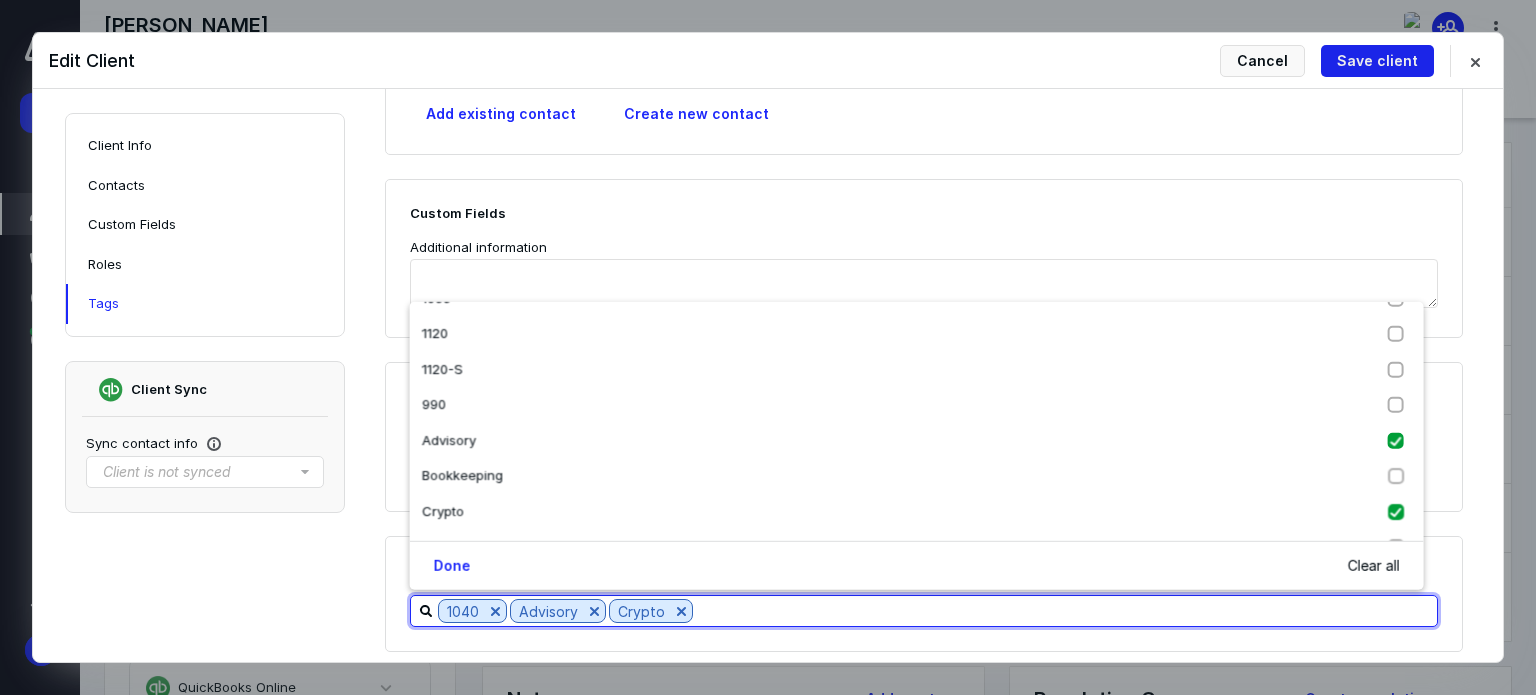 click on "Save client" at bounding box center (1377, 61) 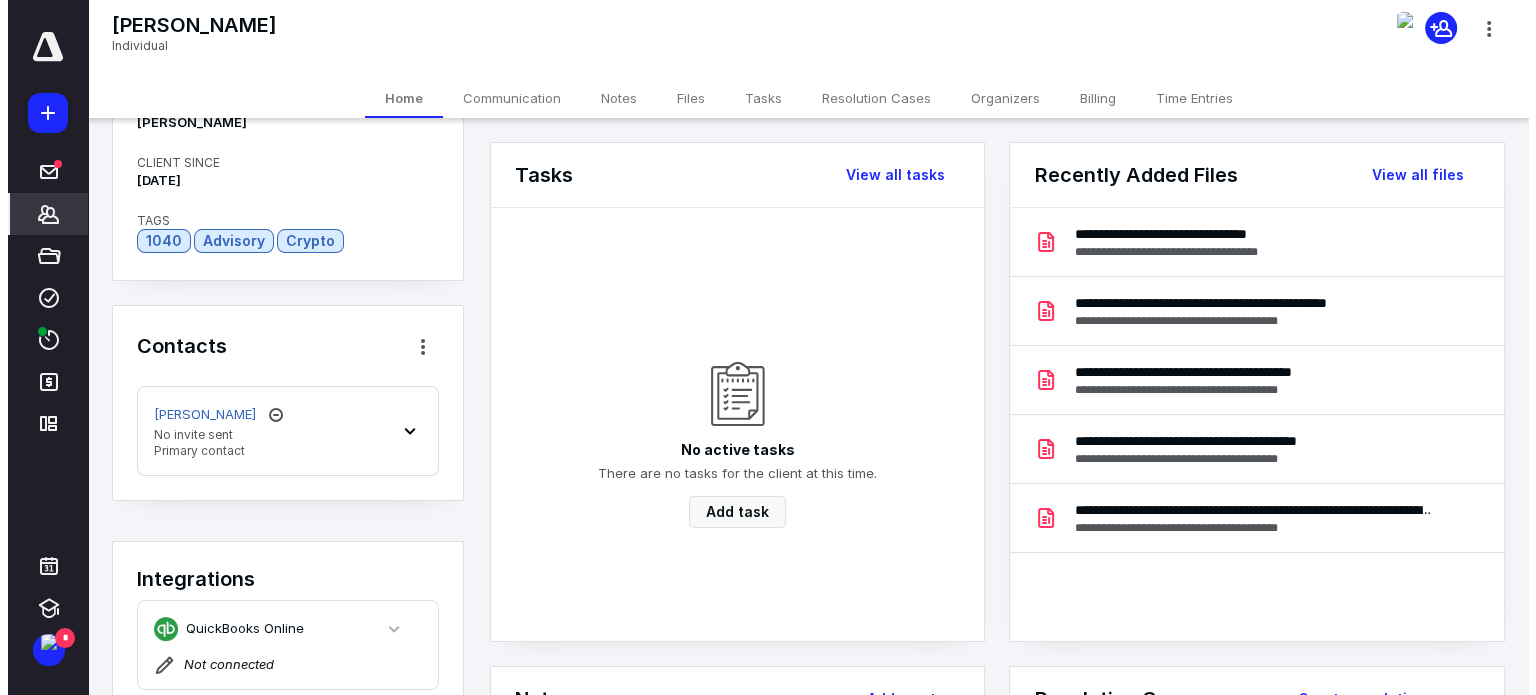 scroll, scrollTop: 300, scrollLeft: 0, axis: vertical 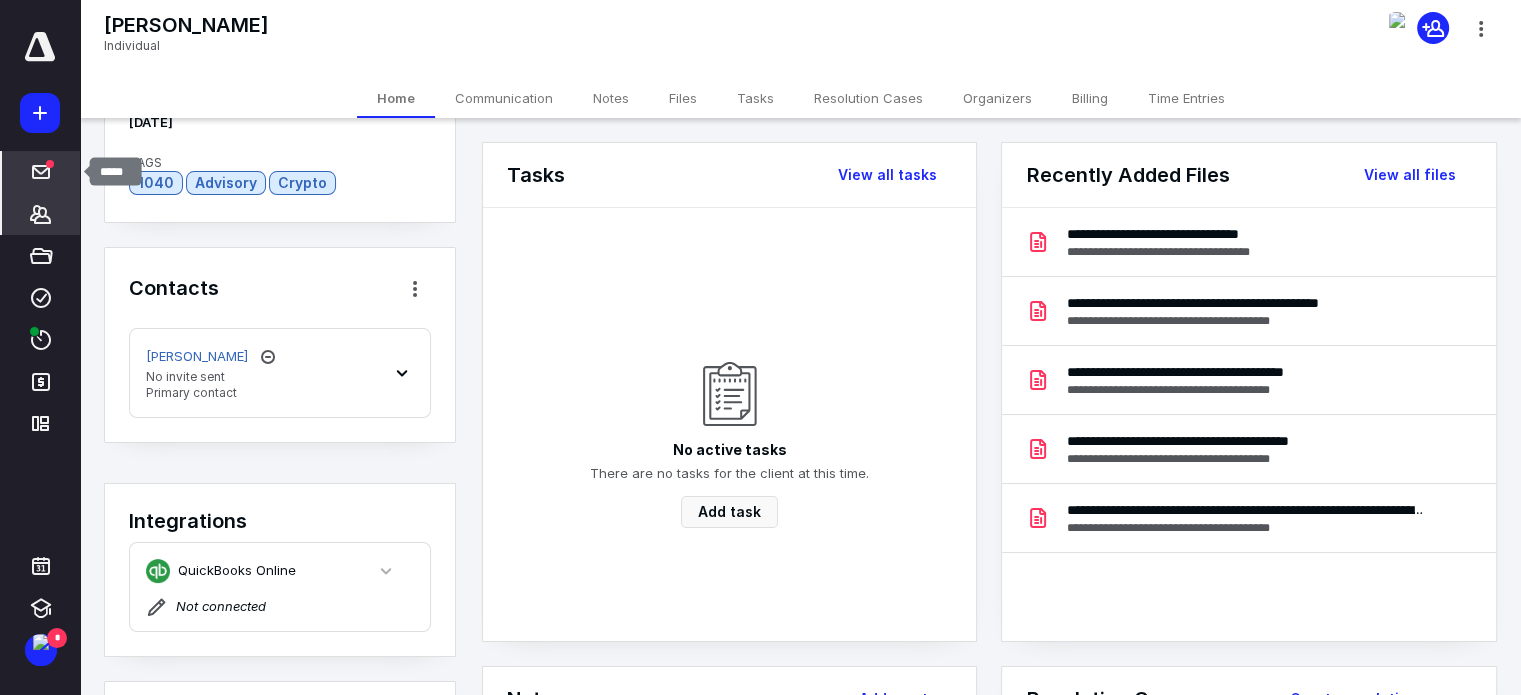click 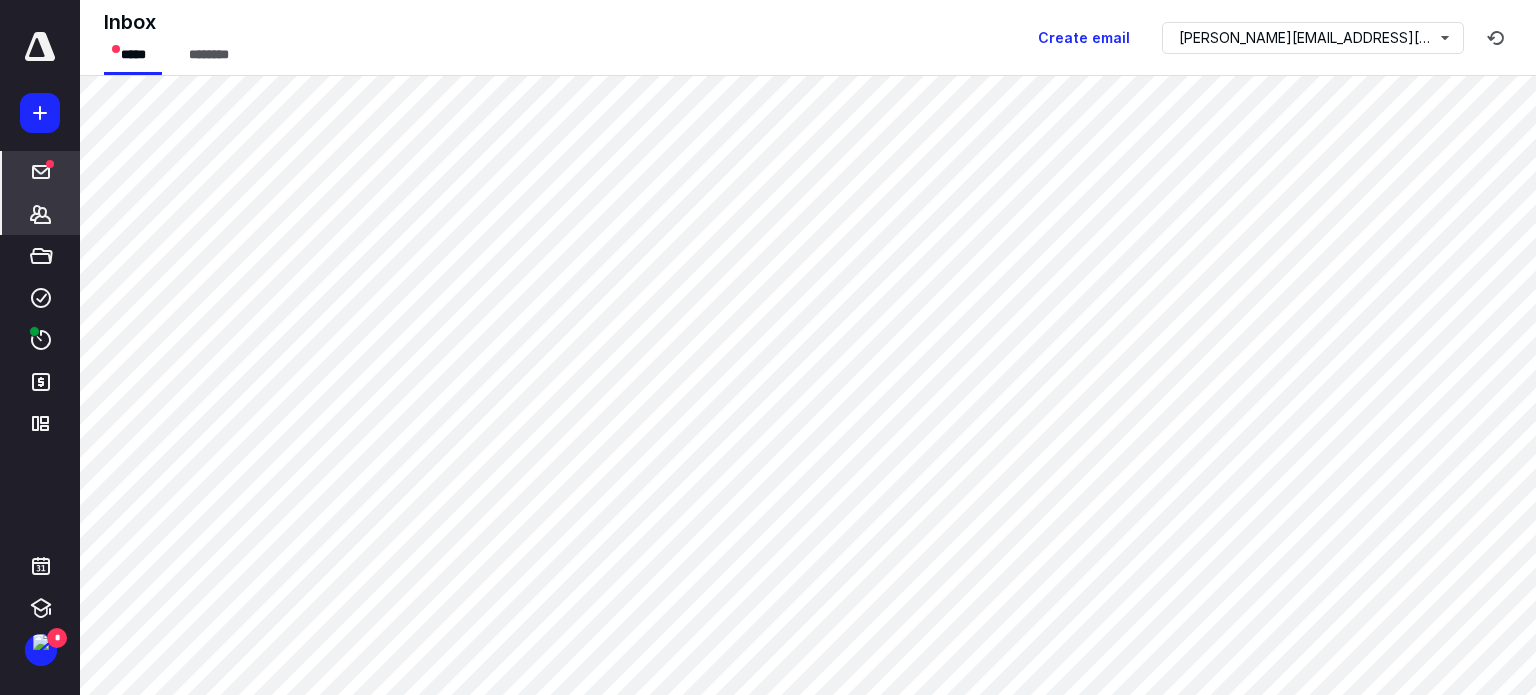 click 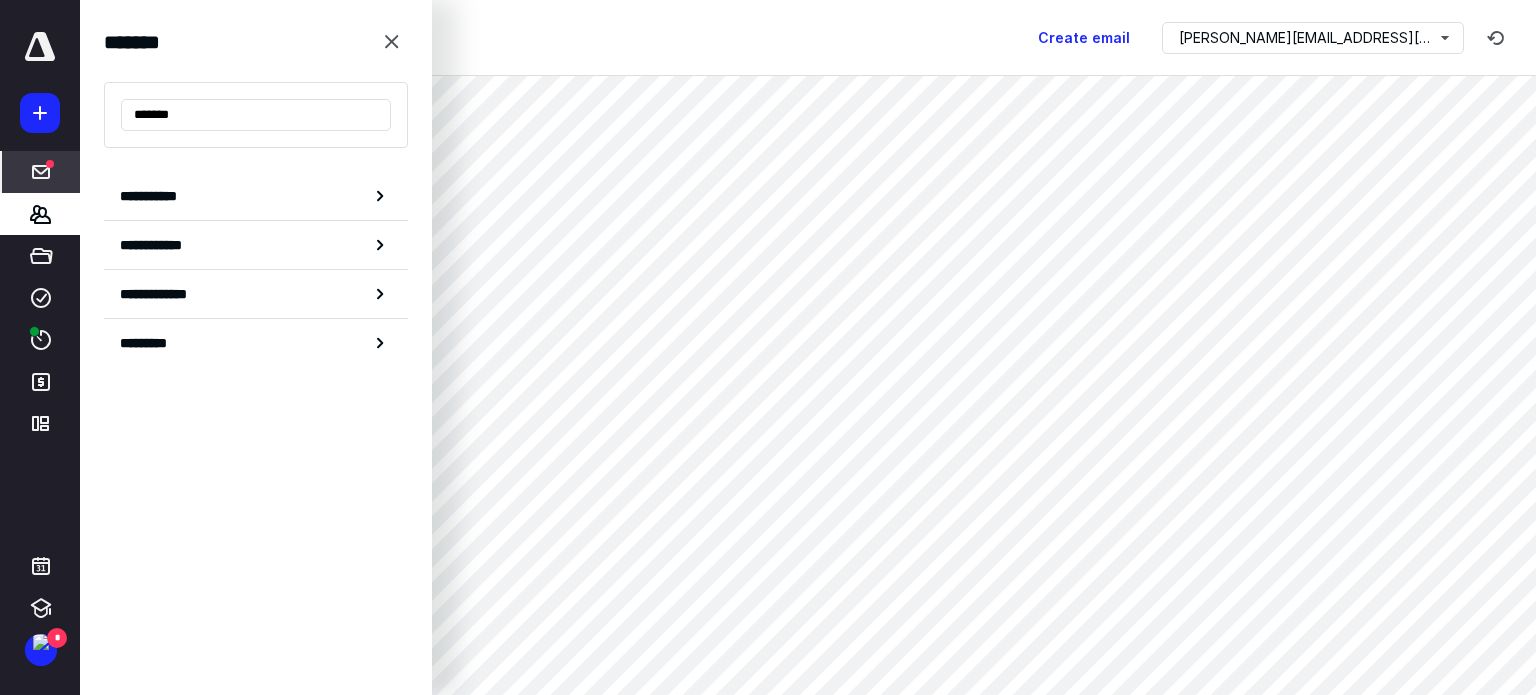 type on "*******" 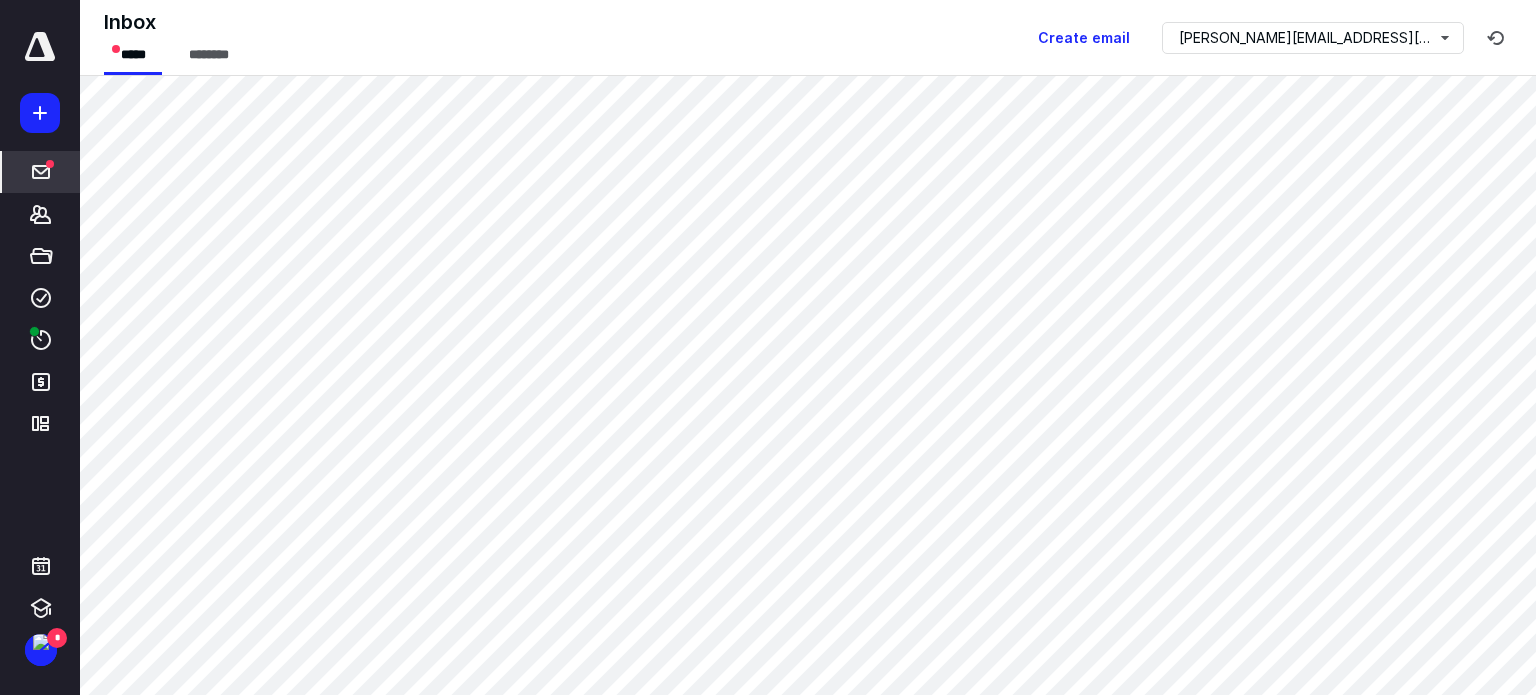 click 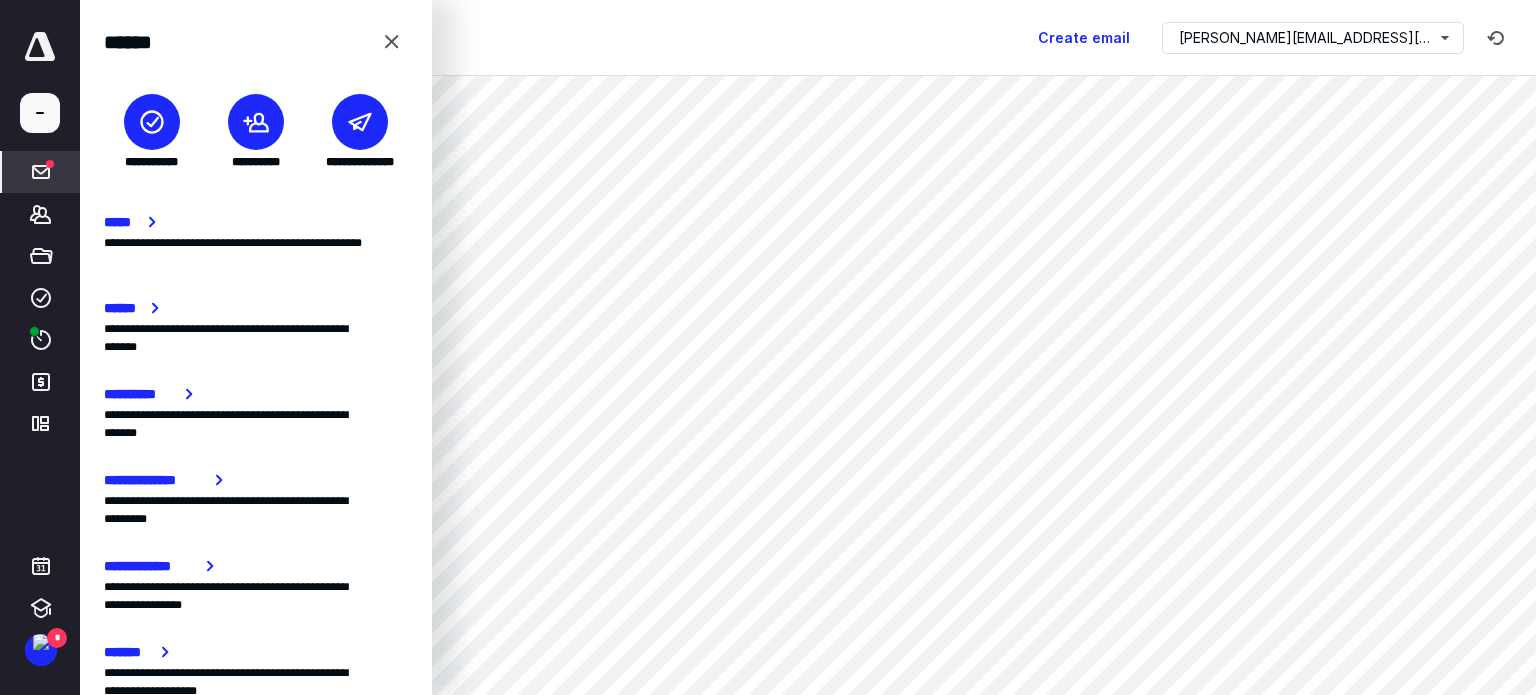 click 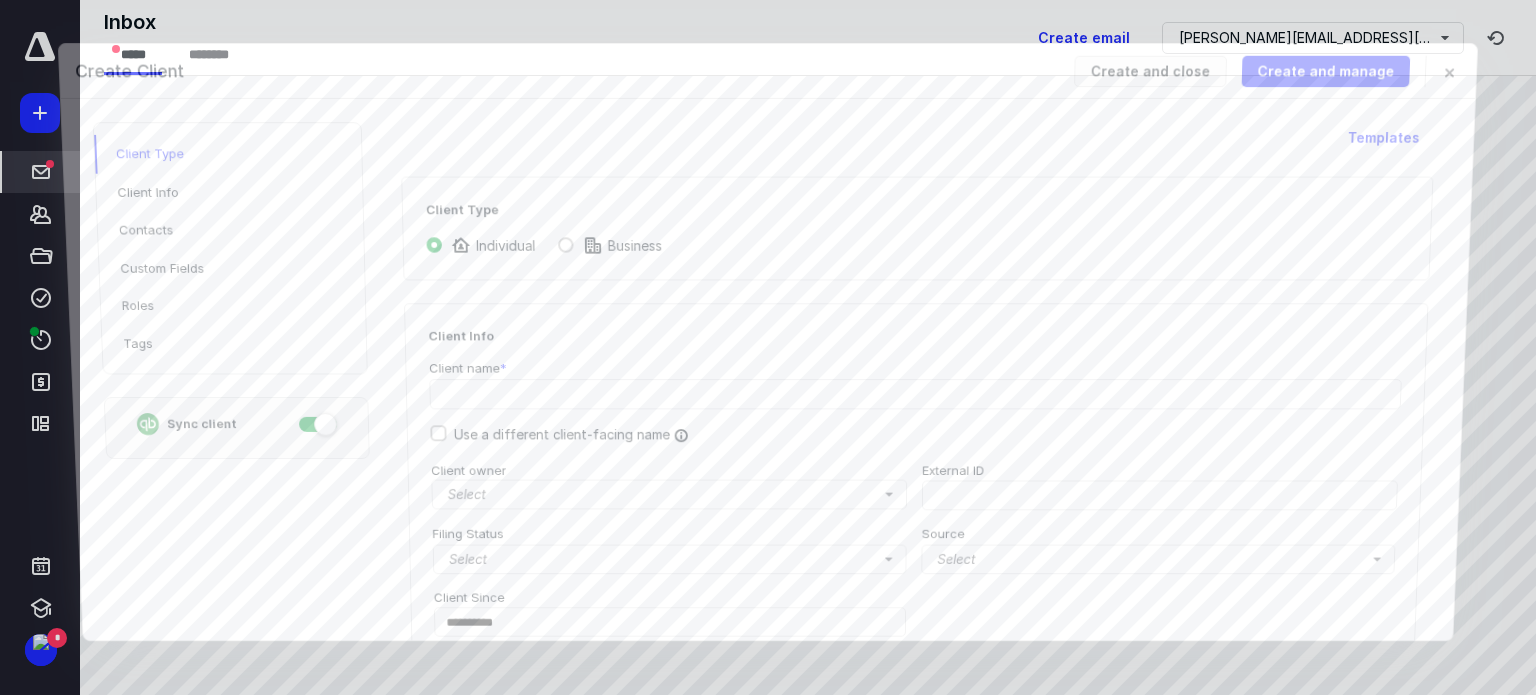 checkbox on "true" 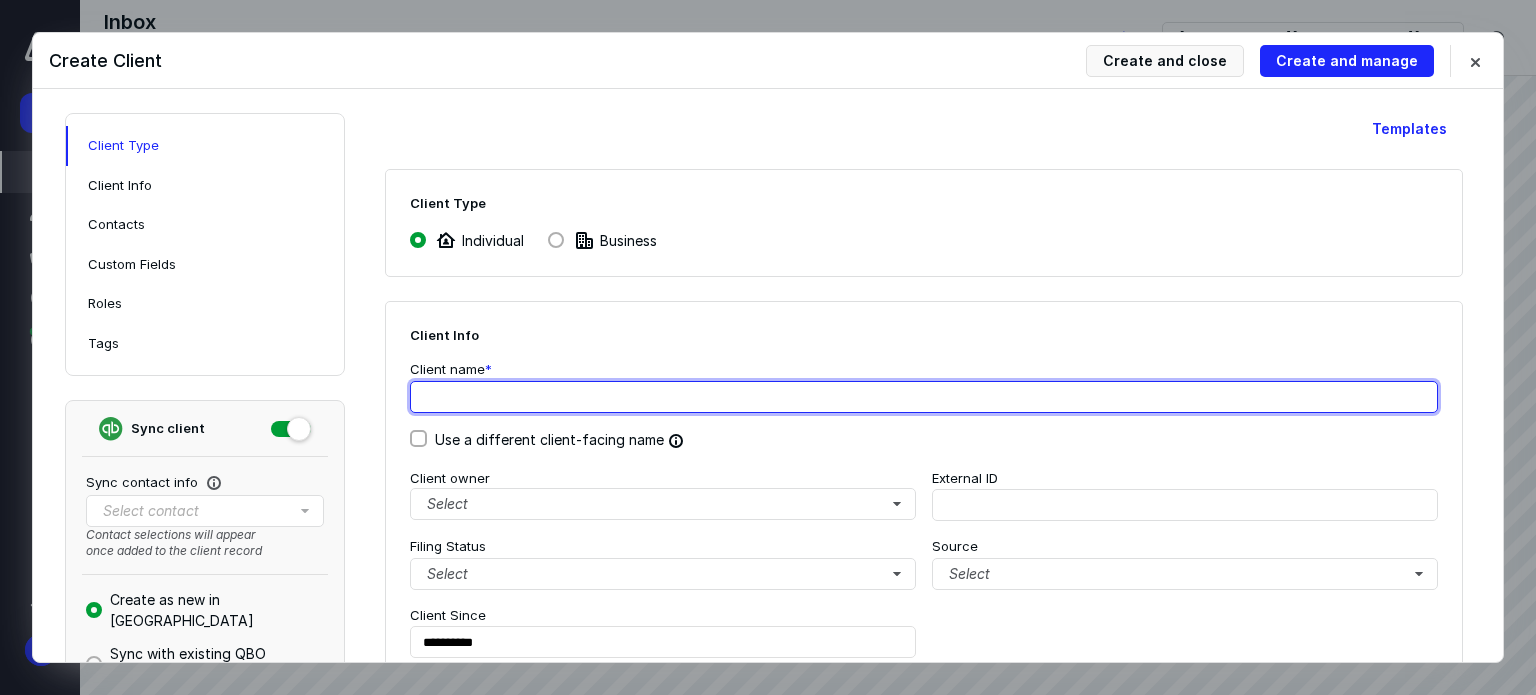 click at bounding box center (924, 397) 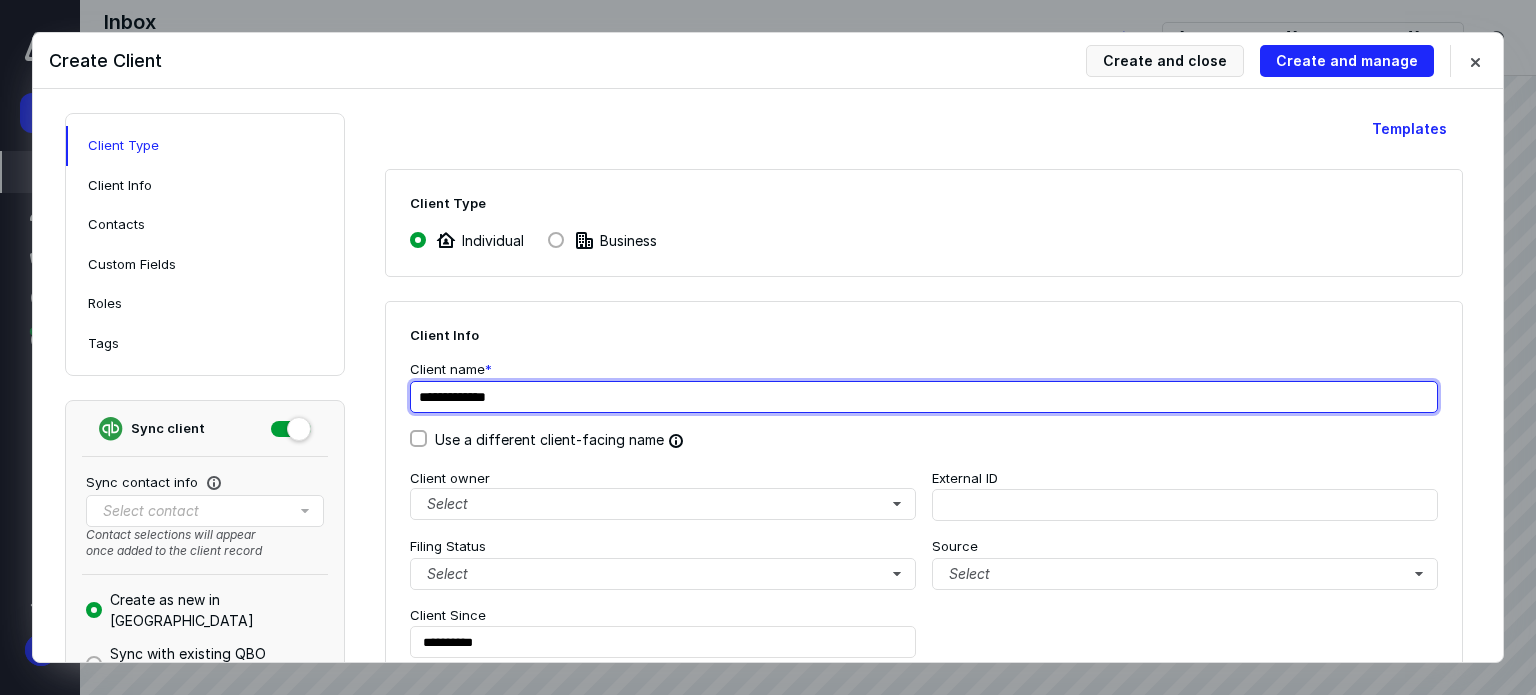 scroll, scrollTop: 100, scrollLeft: 0, axis: vertical 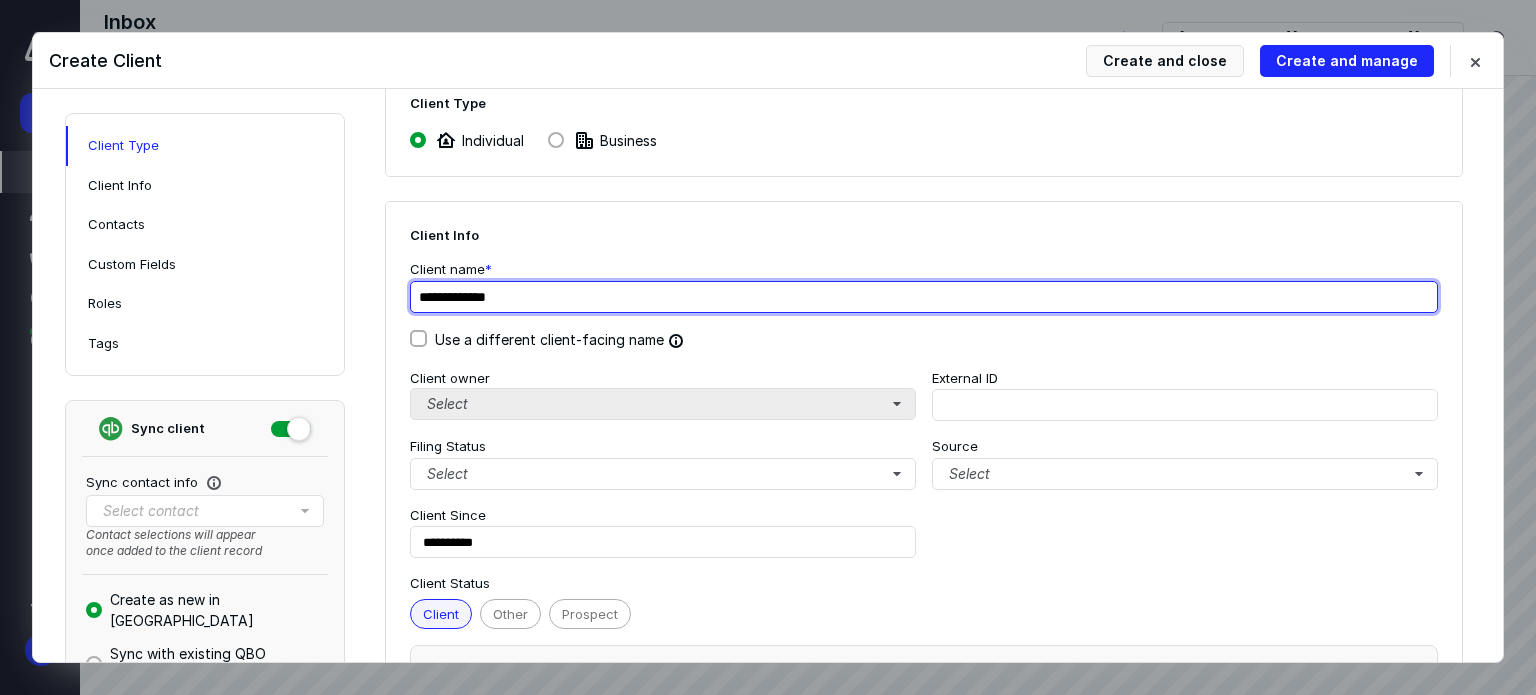 type on "**********" 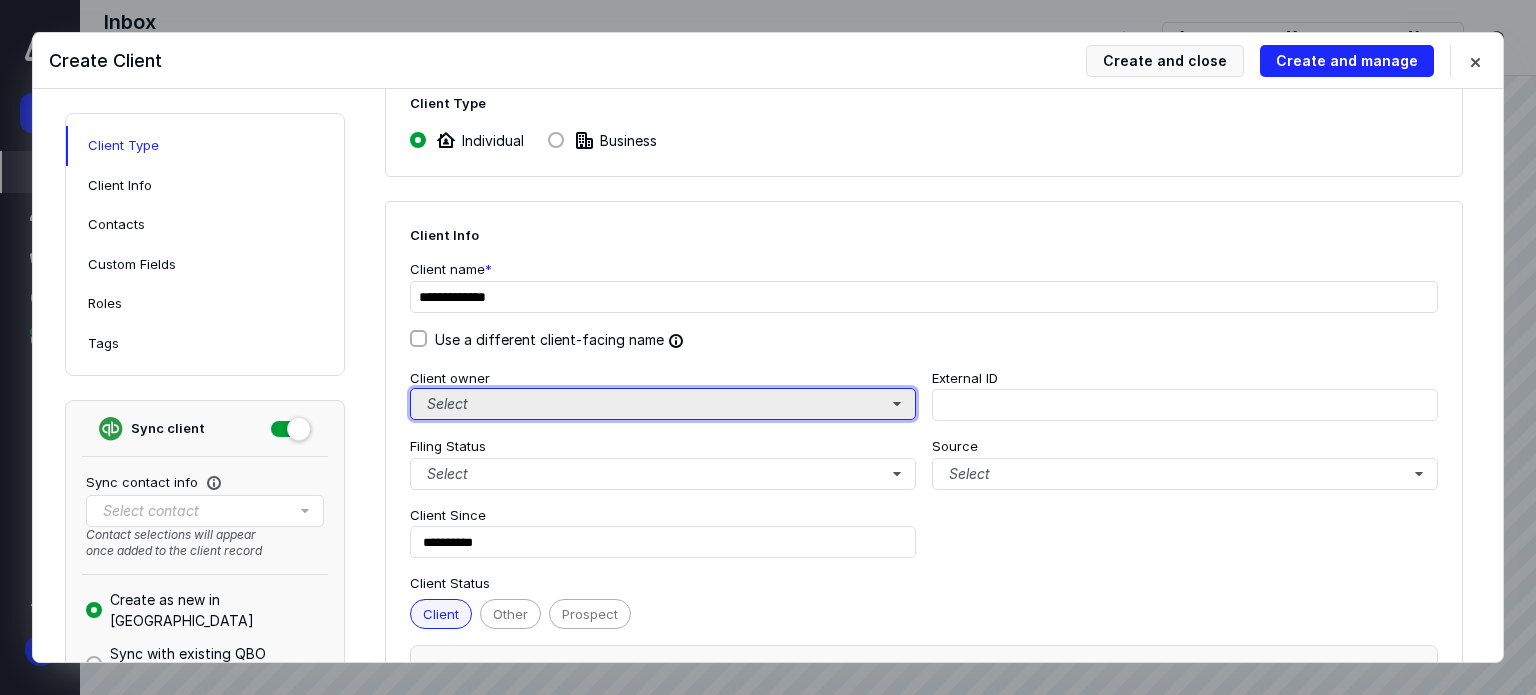 click on "Select" at bounding box center [663, 404] 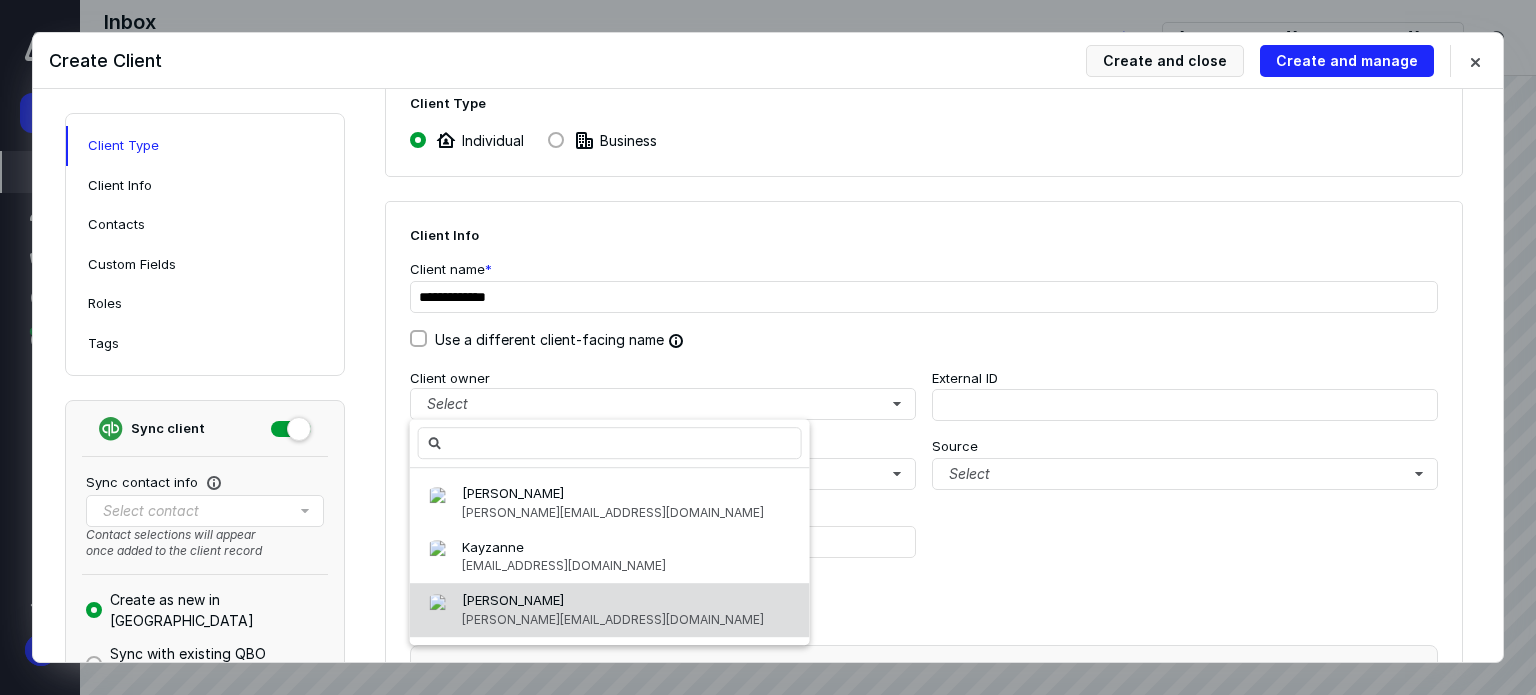 click on "matthew@cpaschlanger.com" at bounding box center [613, 619] 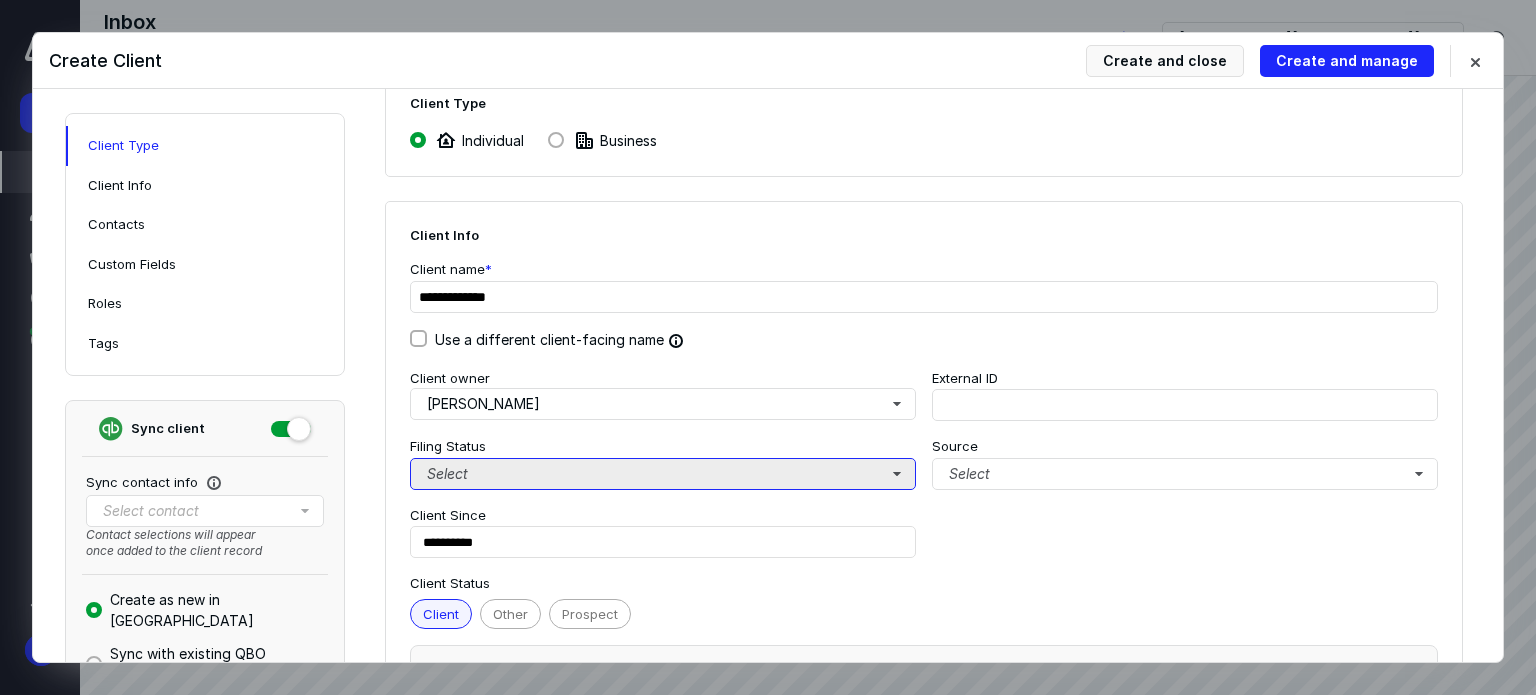 click on "Select" at bounding box center [663, 474] 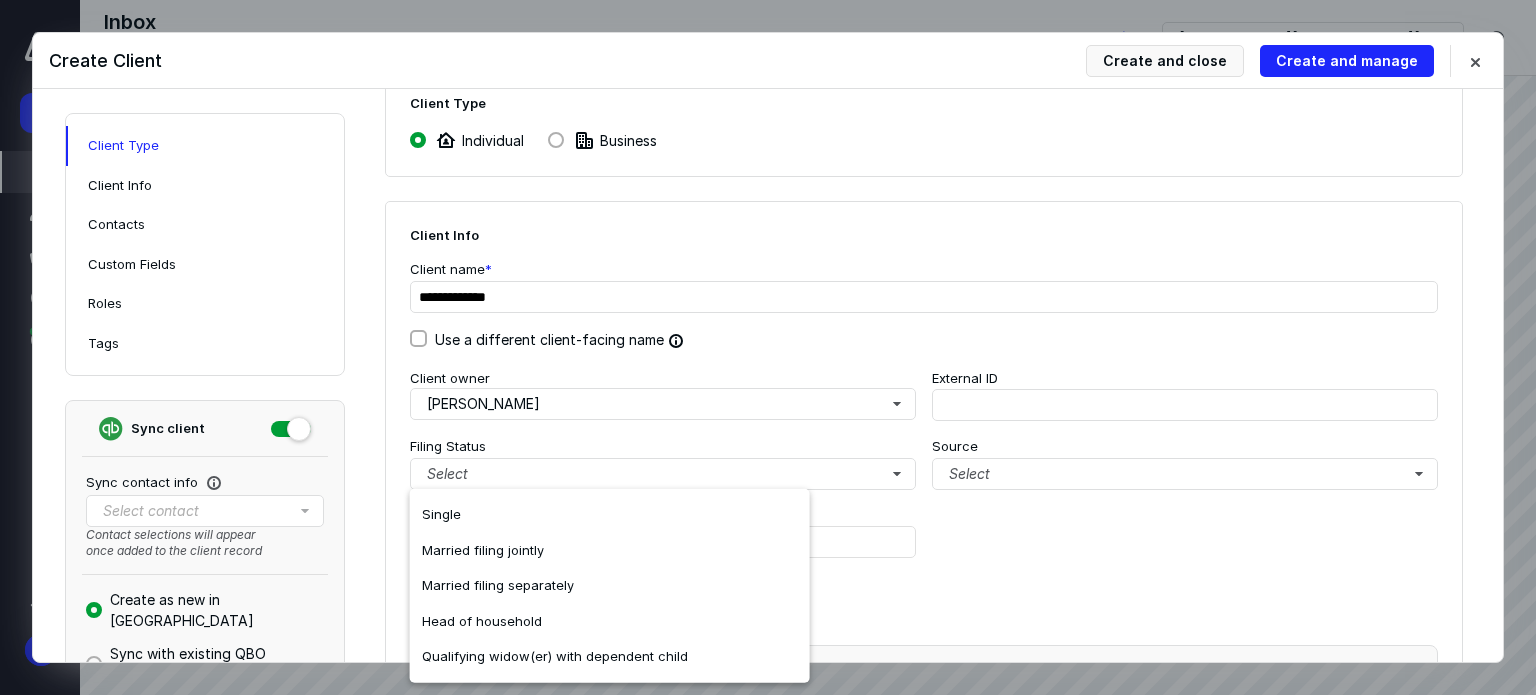 click on "**********" at bounding box center [924, 464] 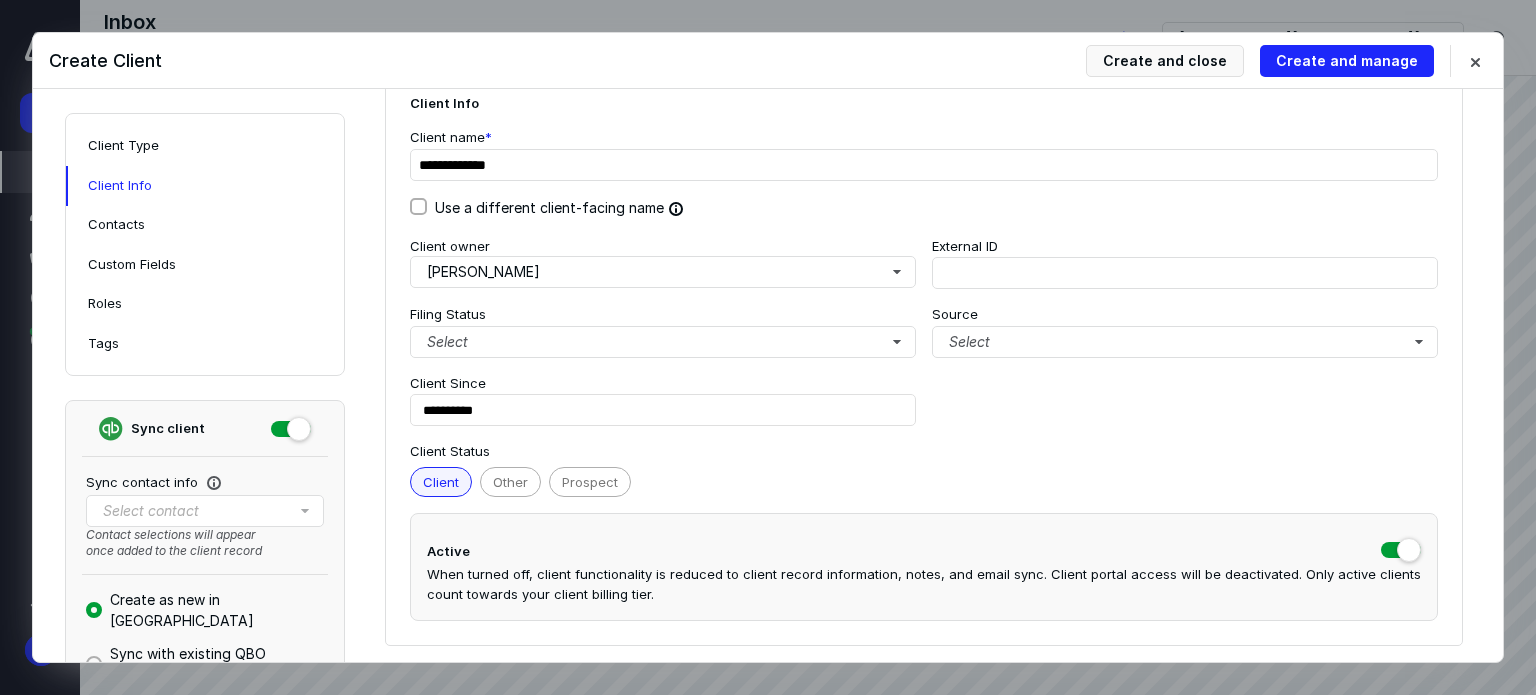 scroll, scrollTop: 300, scrollLeft: 0, axis: vertical 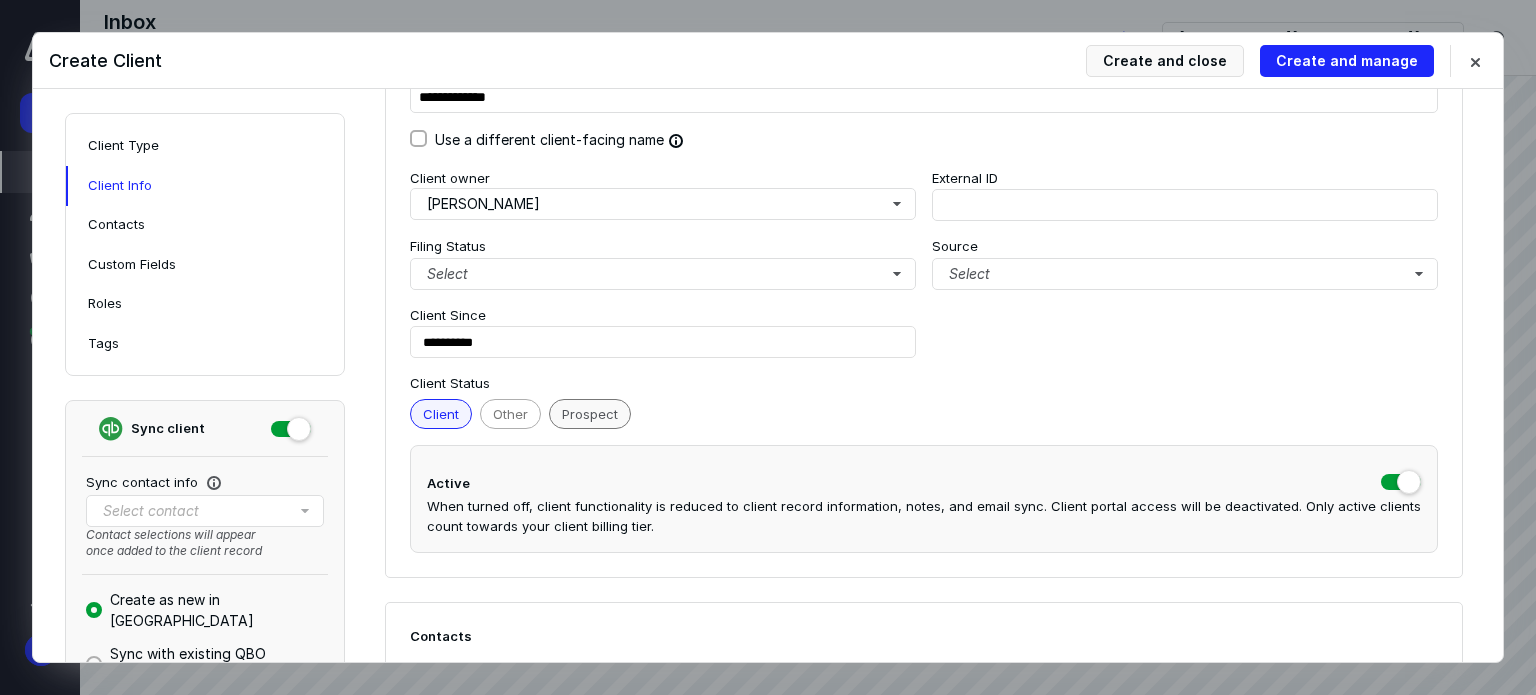 click on "Prospect" at bounding box center (590, 414) 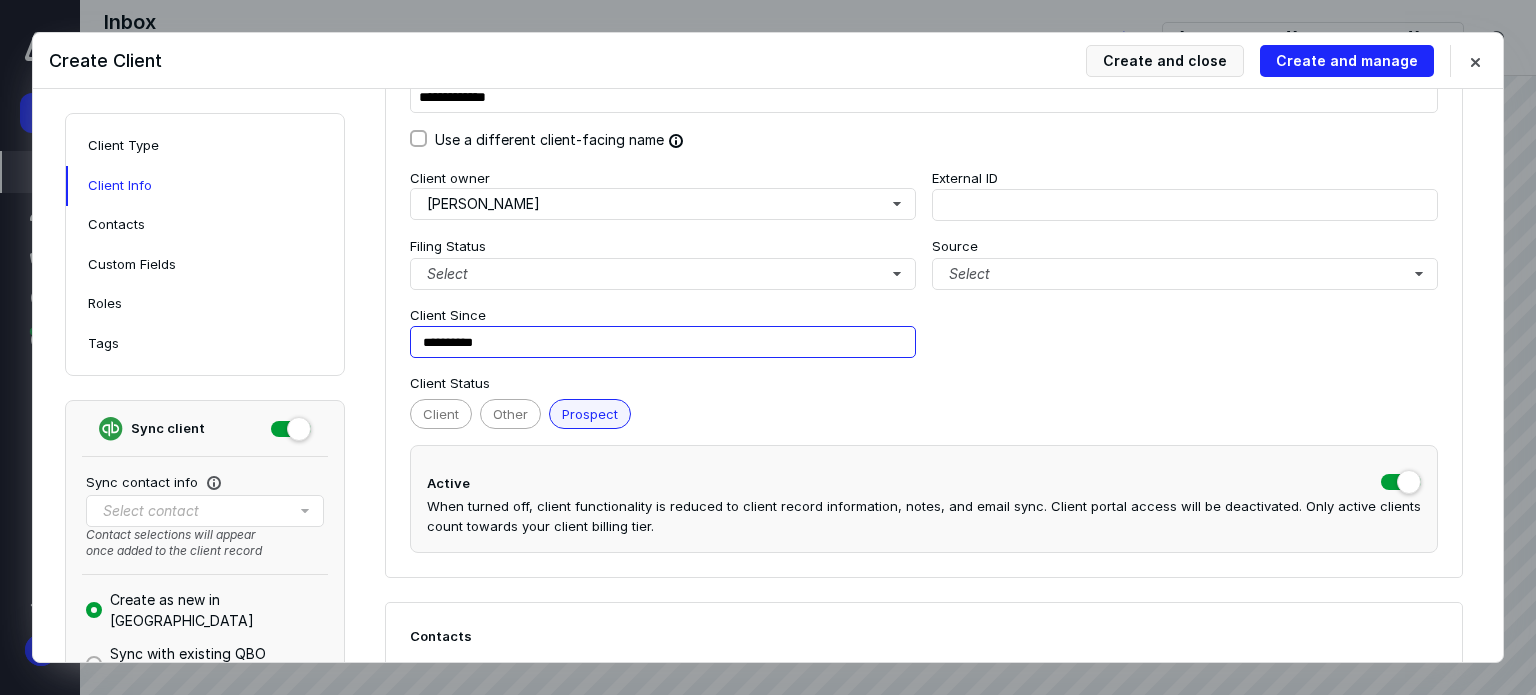 click on "**********" at bounding box center [663, 342] 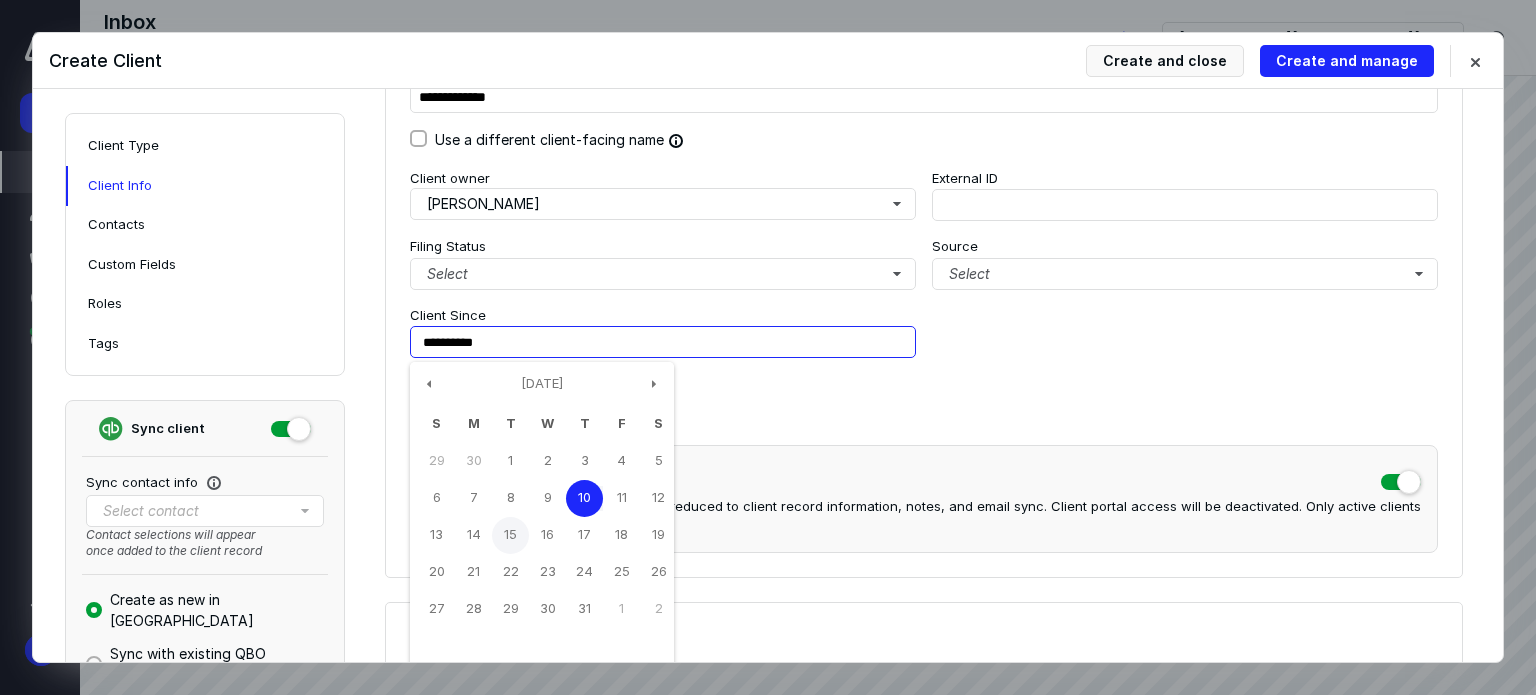click on "15" at bounding box center (510, 535) 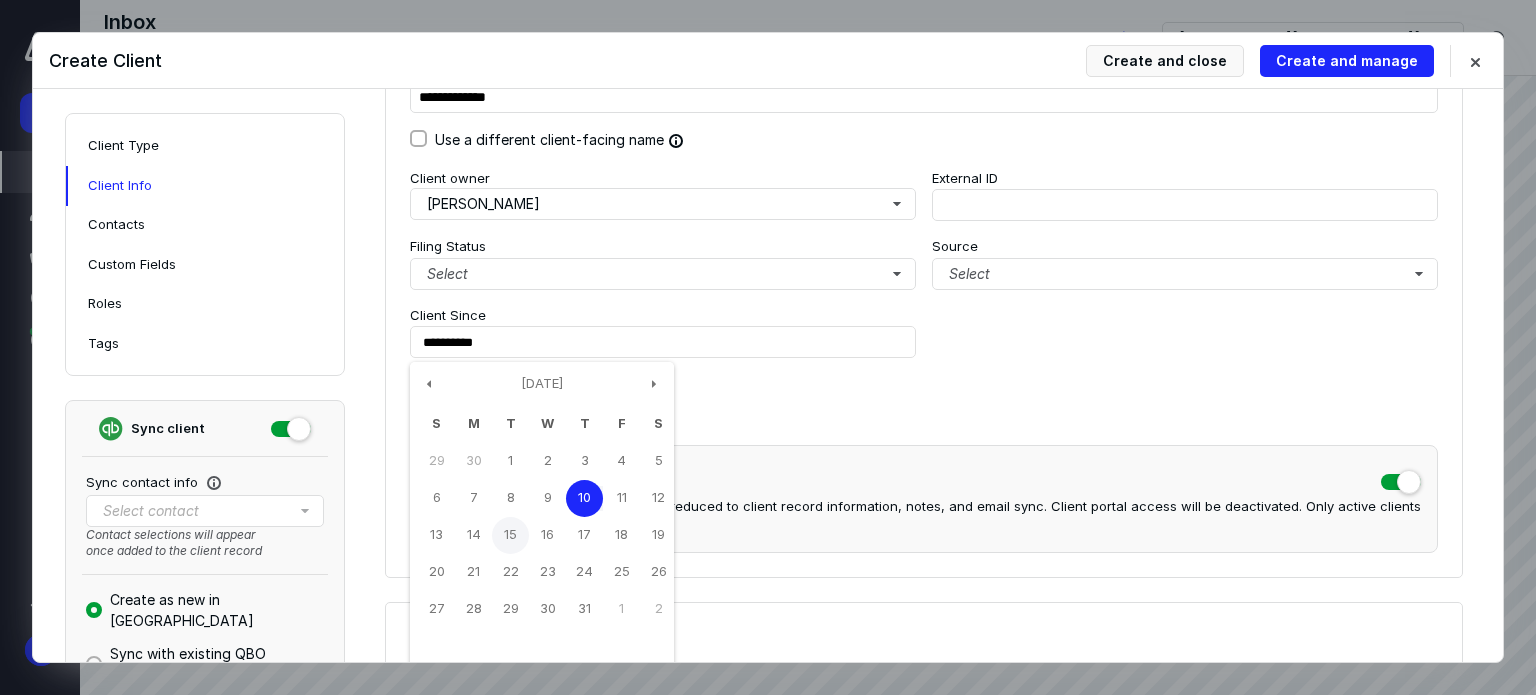 type on "**********" 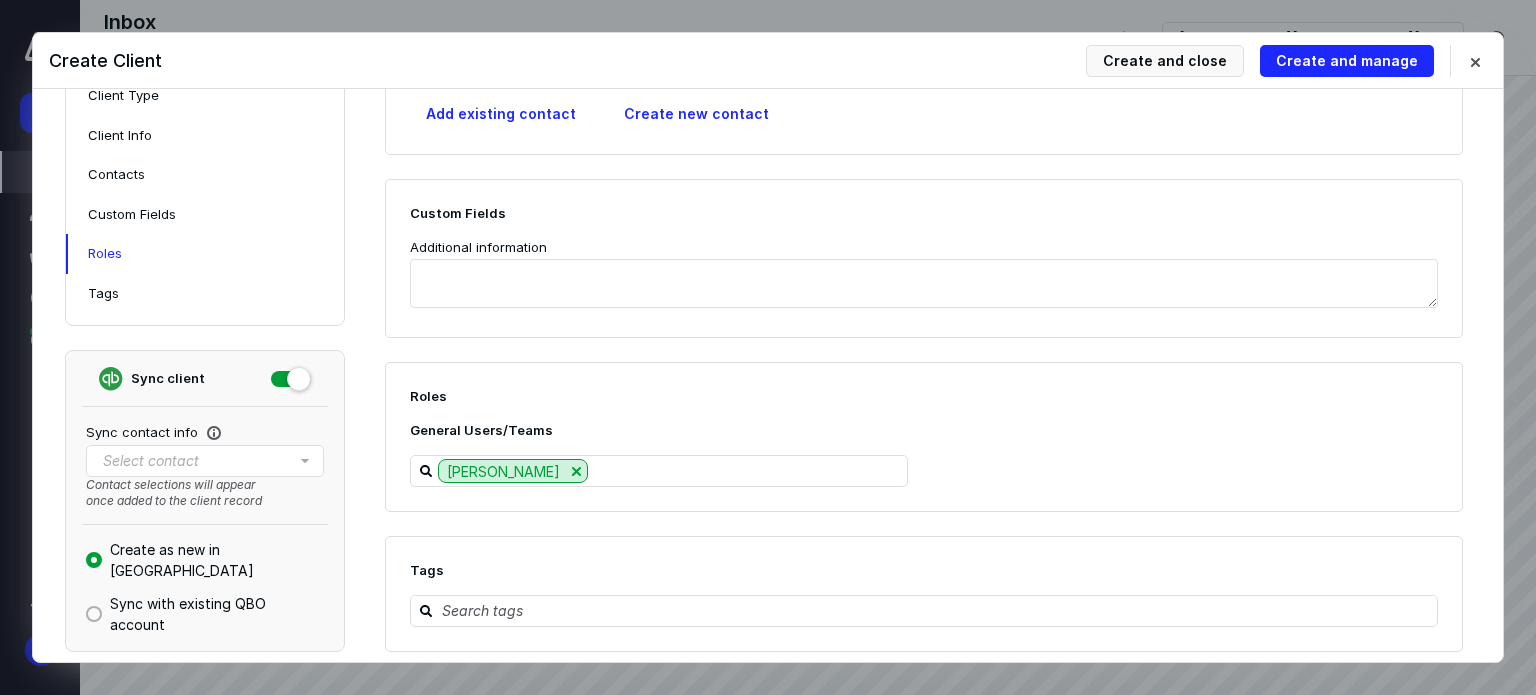 scroll, scrollTop: 864, scrollLeft: 0, axis: vertical 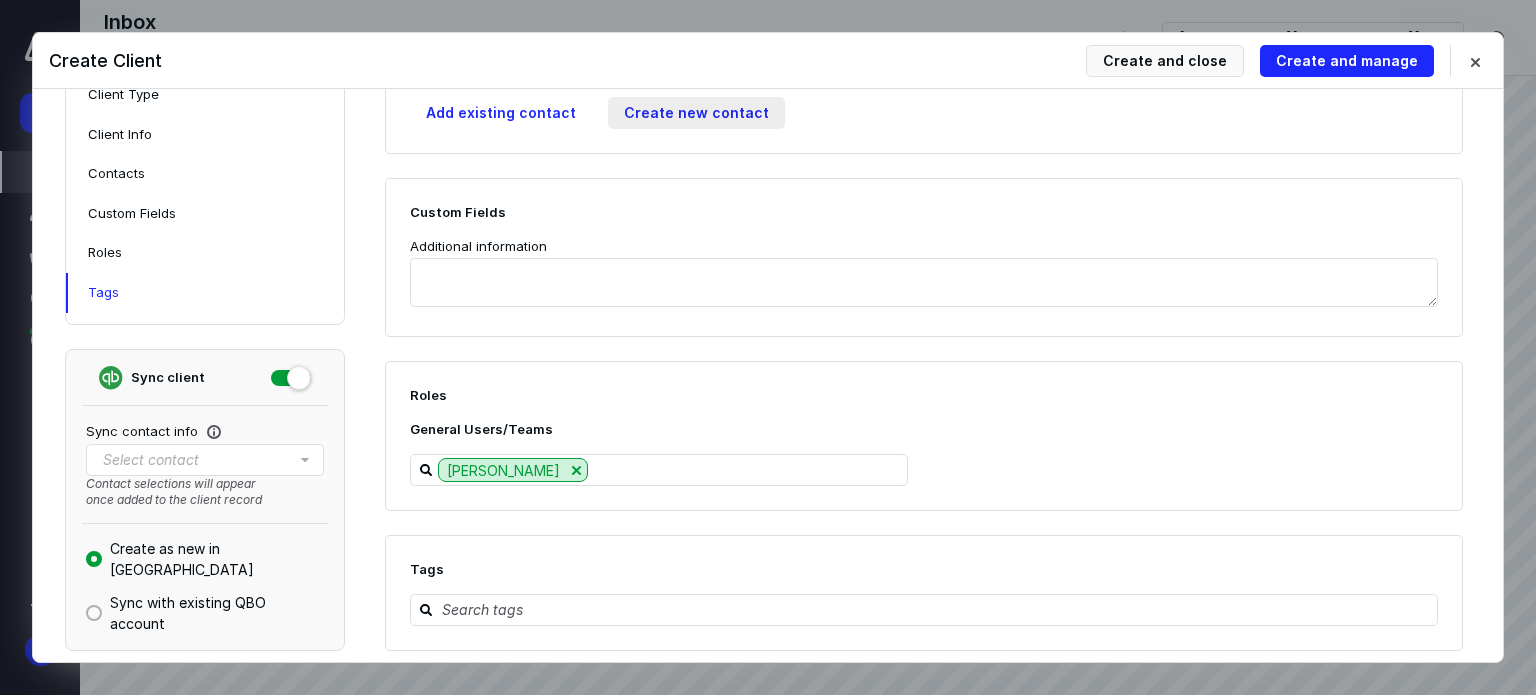 click on "Create new contact" at bounding box center [696, 113] 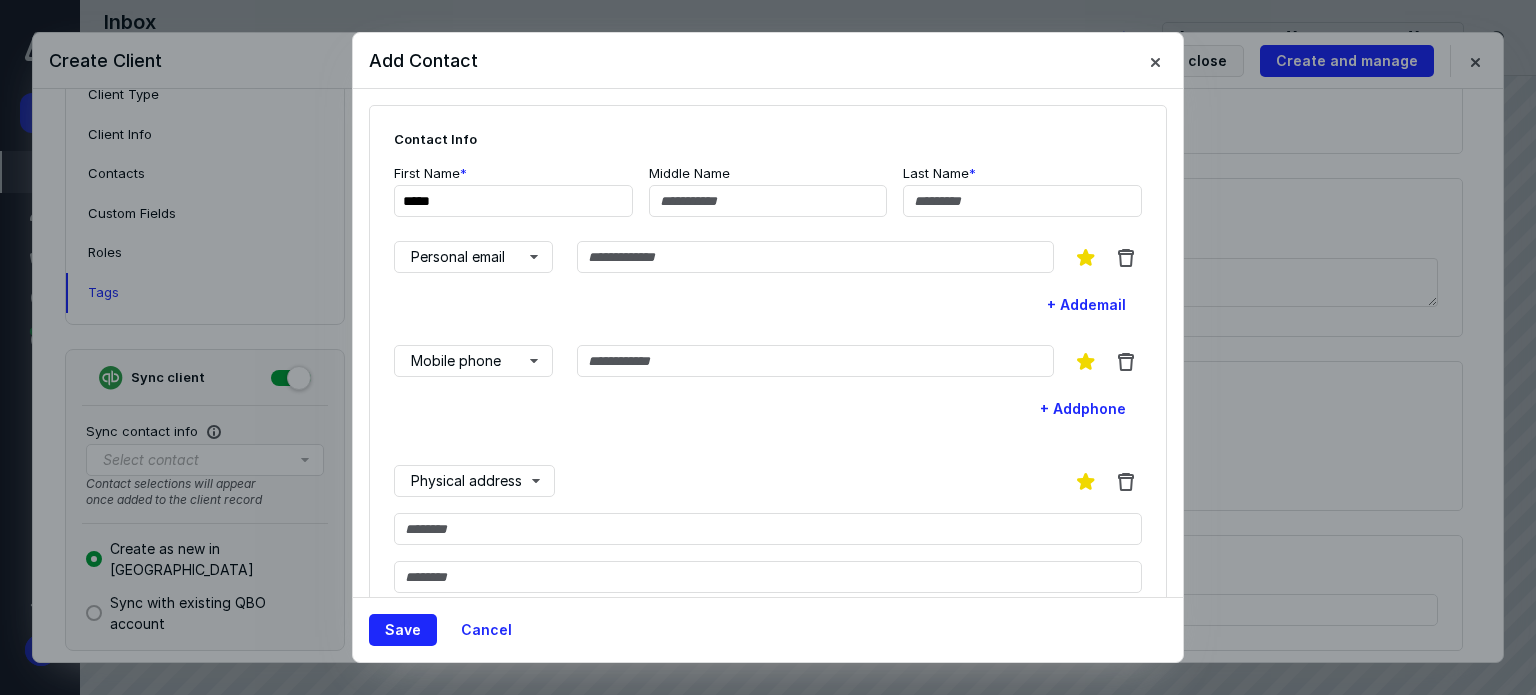 type on "*****" 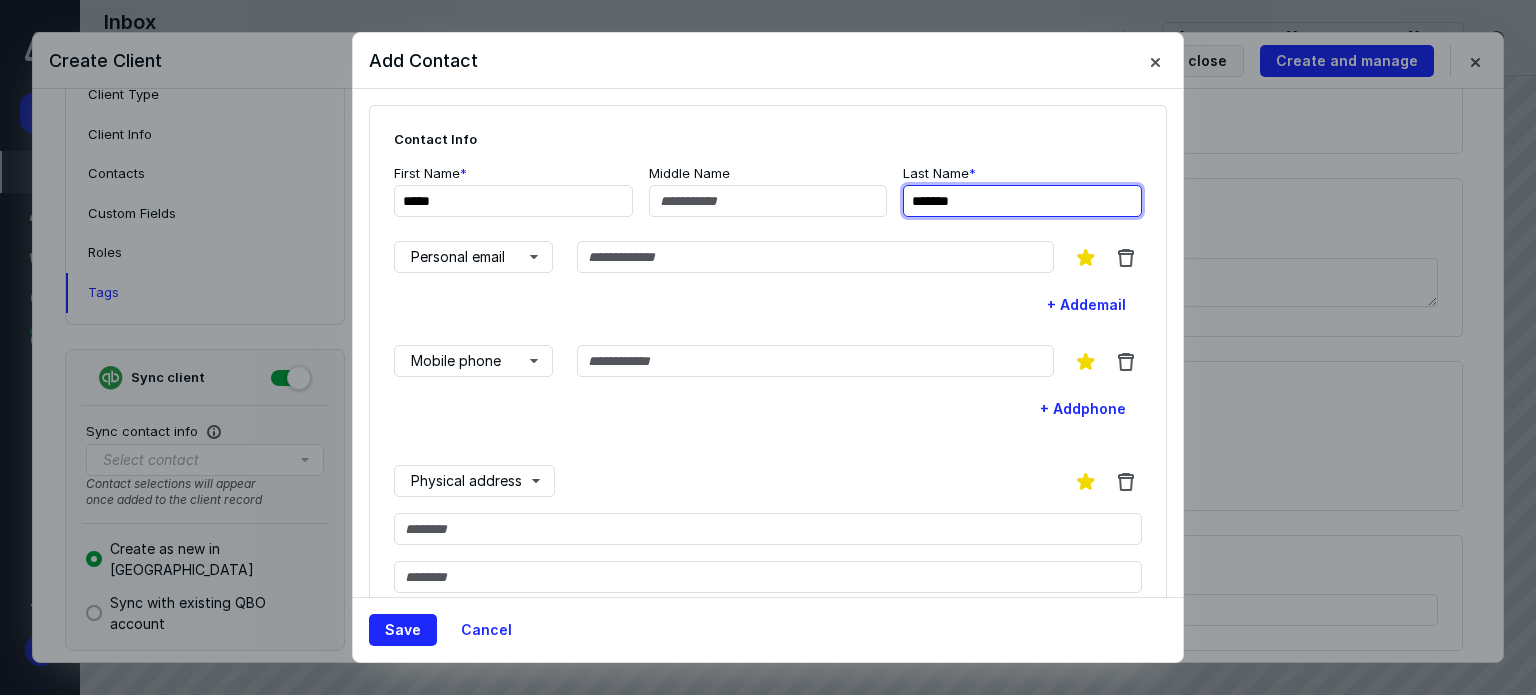type on "*******" 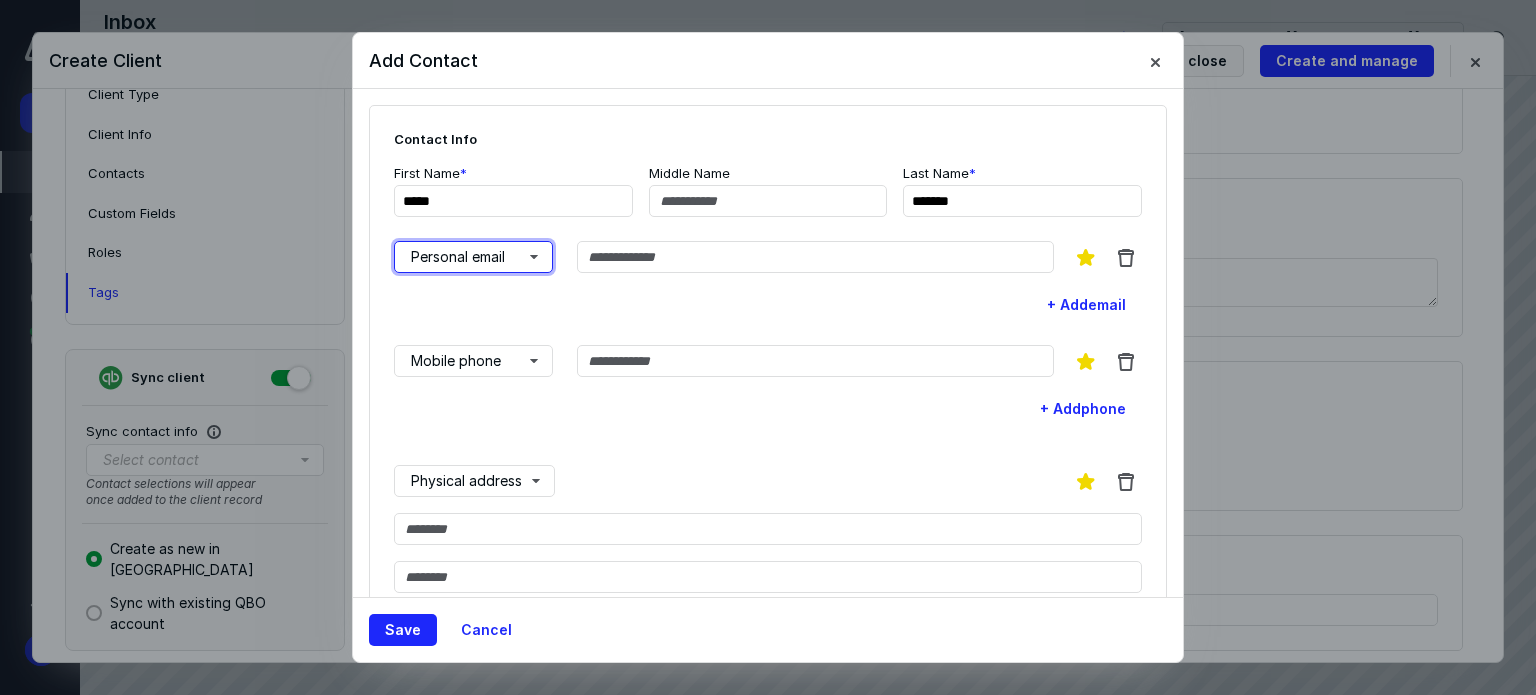 type 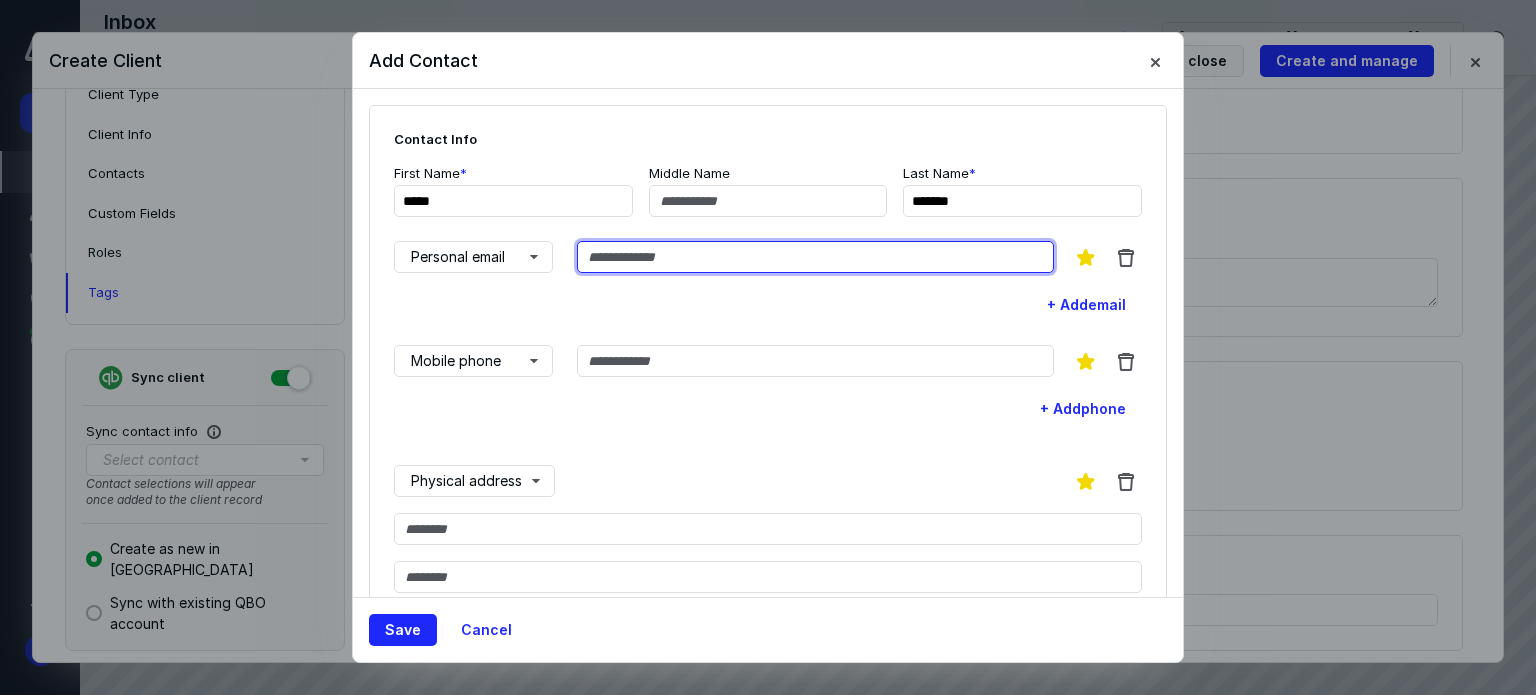 paste on "**********" 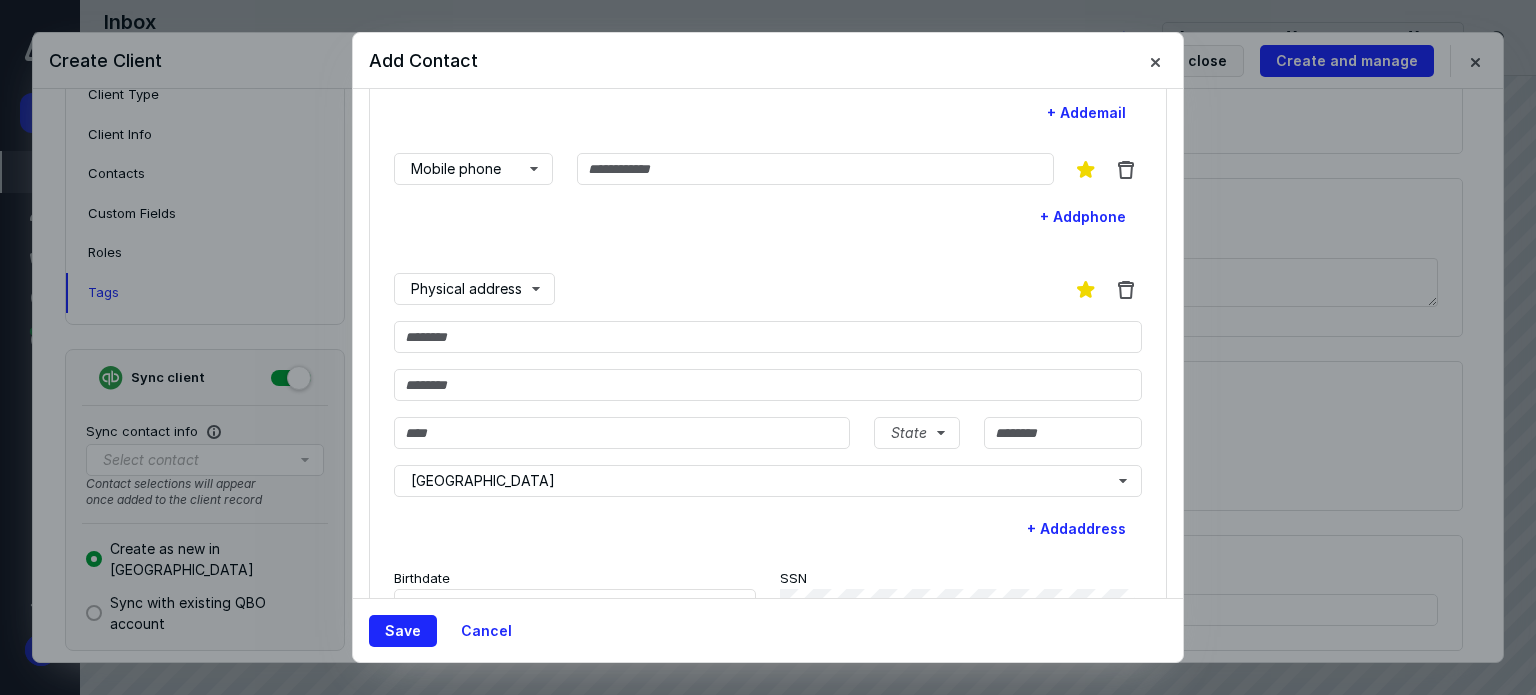 scroll, scrollTop: 332, scrollLeft: 0, axis: vertical 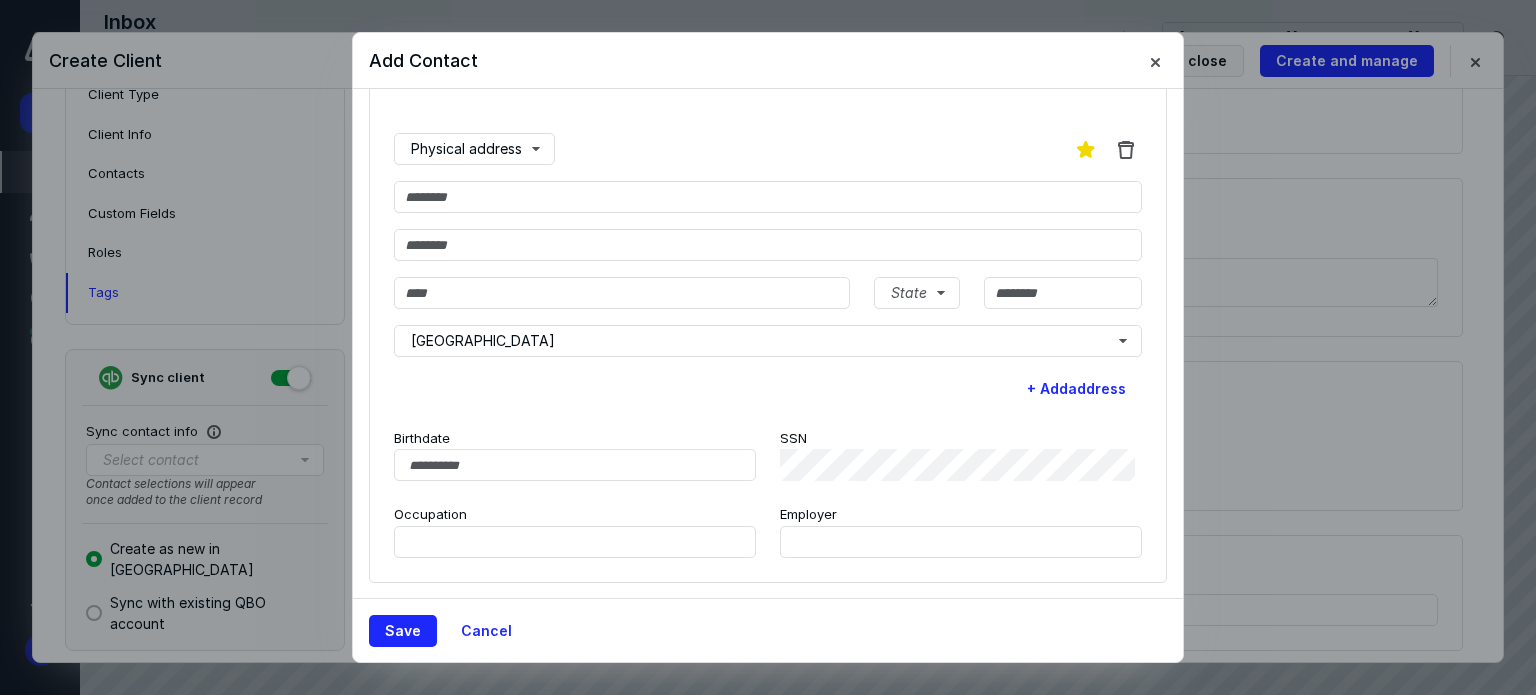 type on "**********" 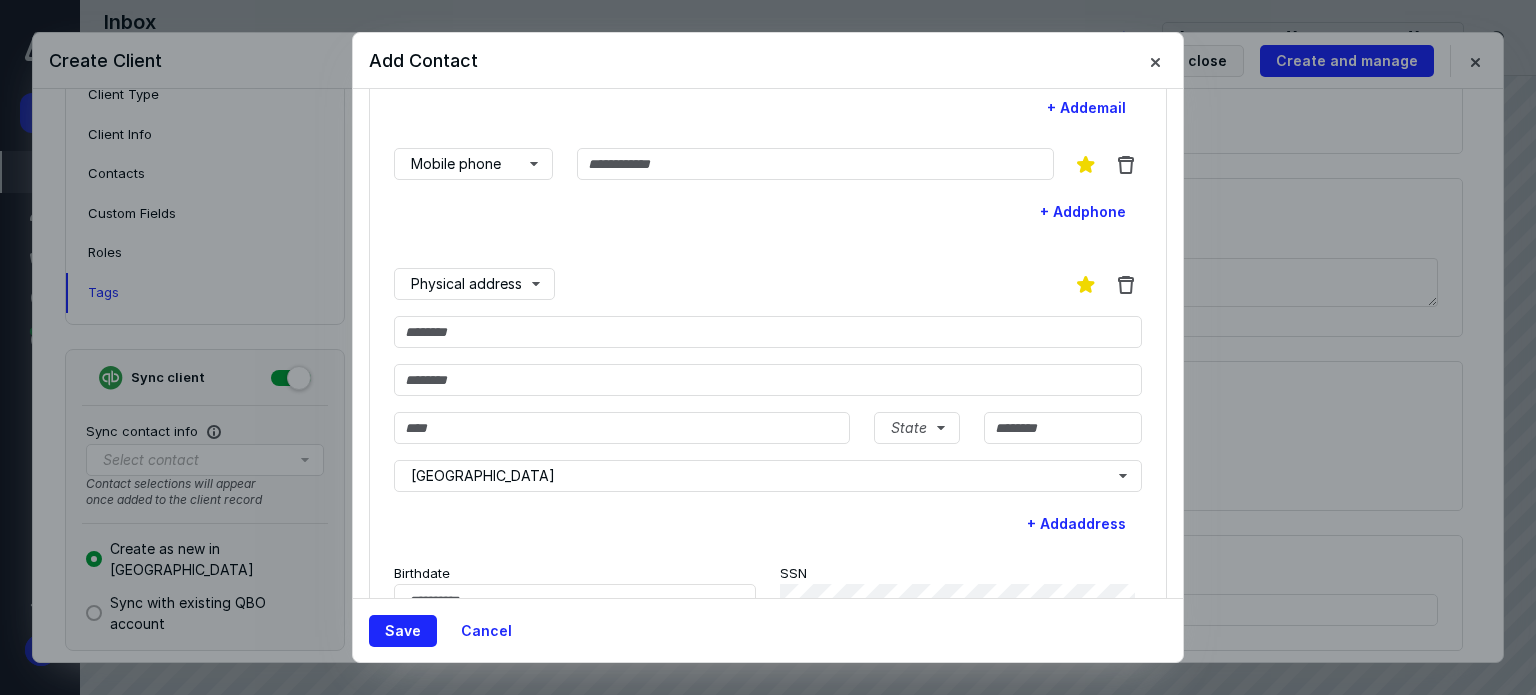 scroll, scrollTop: 132, scrollLeft: 0, axis: vertical 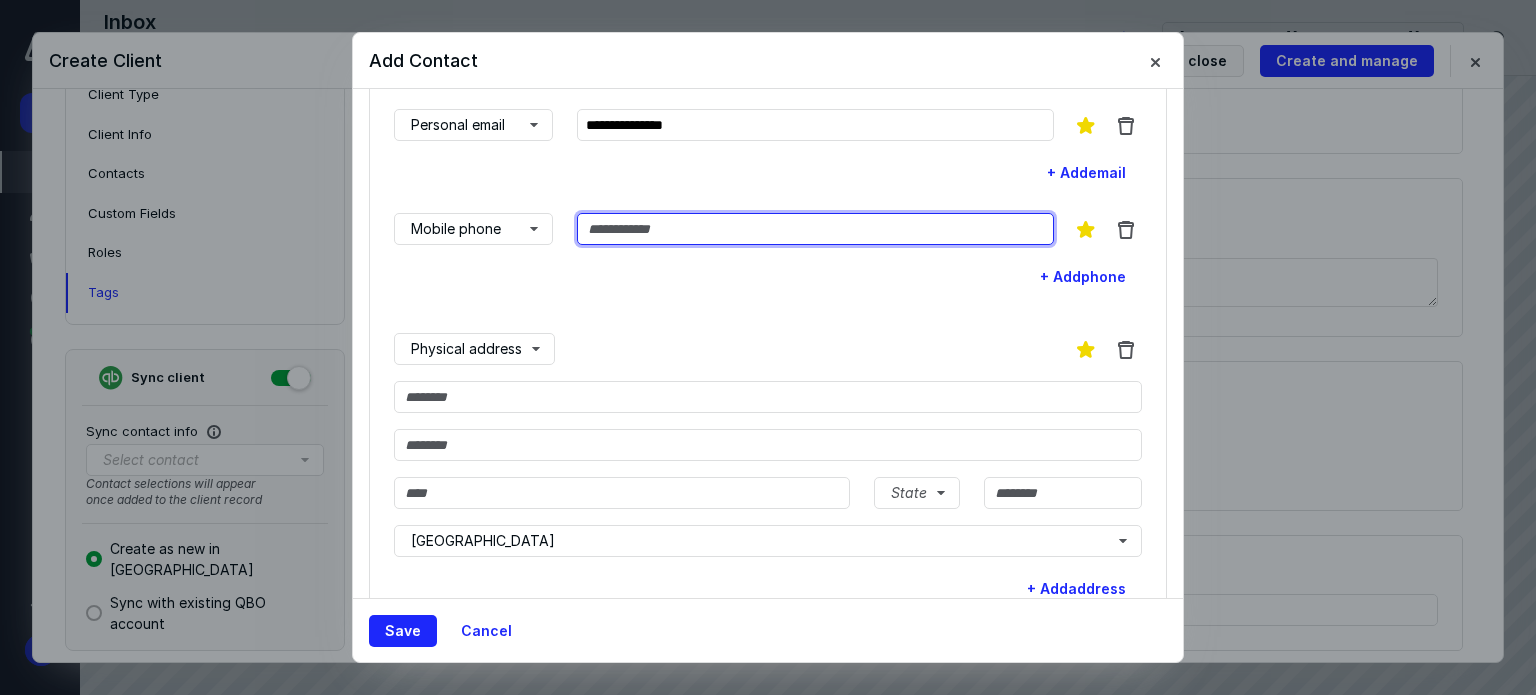 click at bounding box center (815, 229) 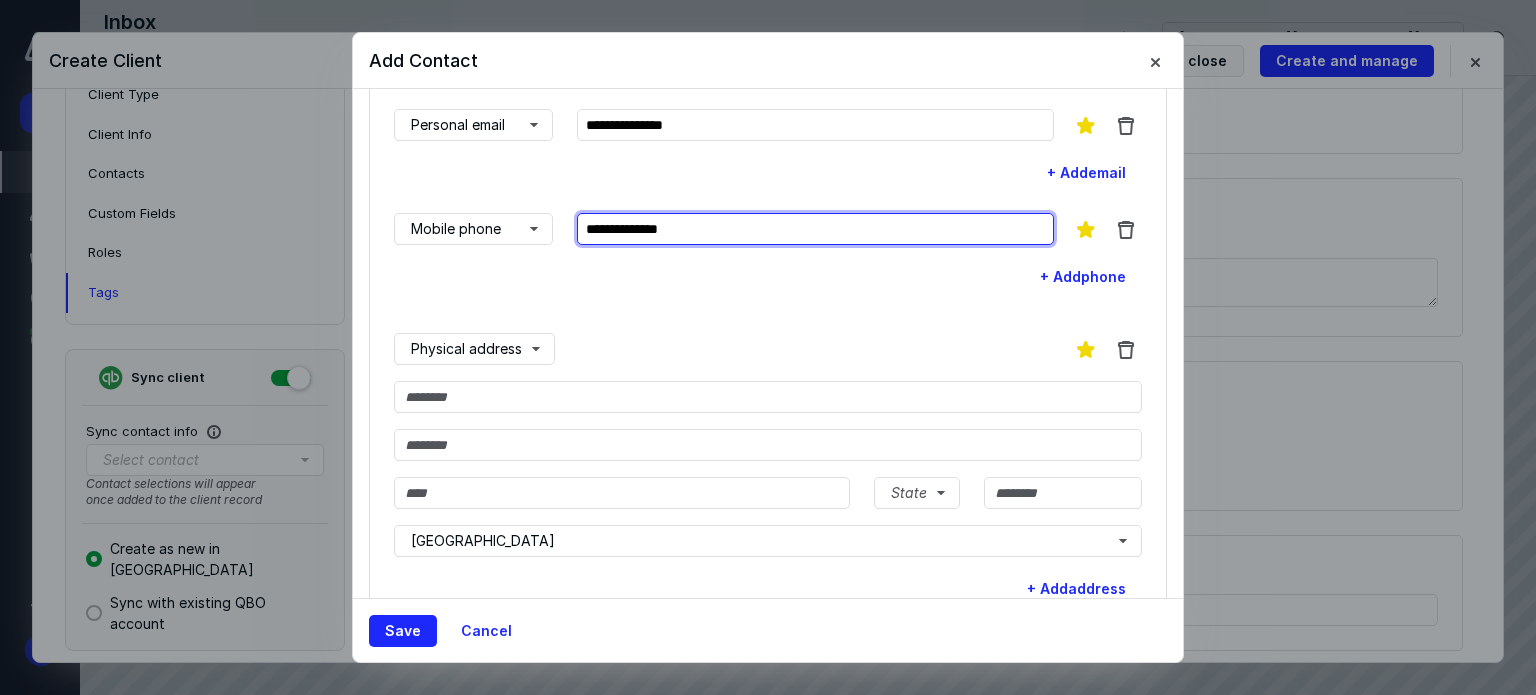 type on "**********" 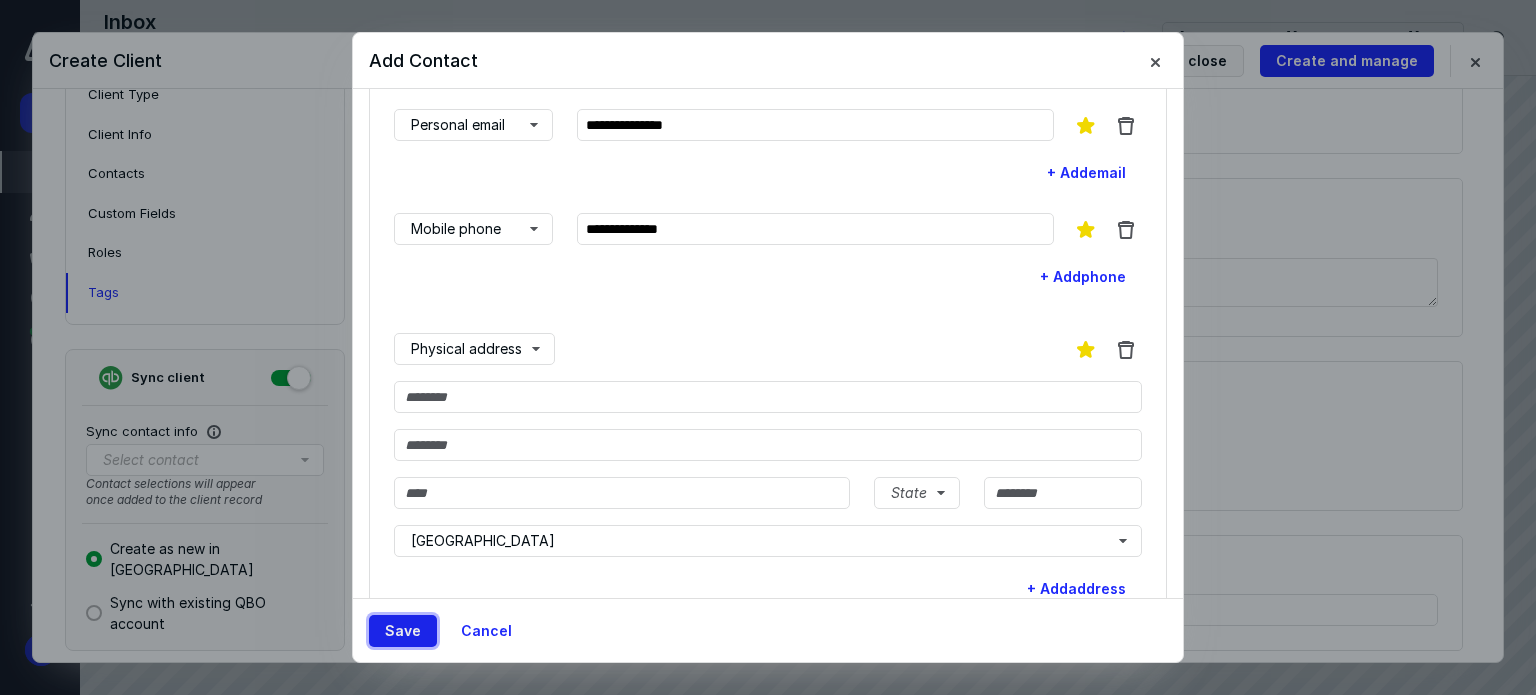 click on "Save" at bounding box center [403, 631] 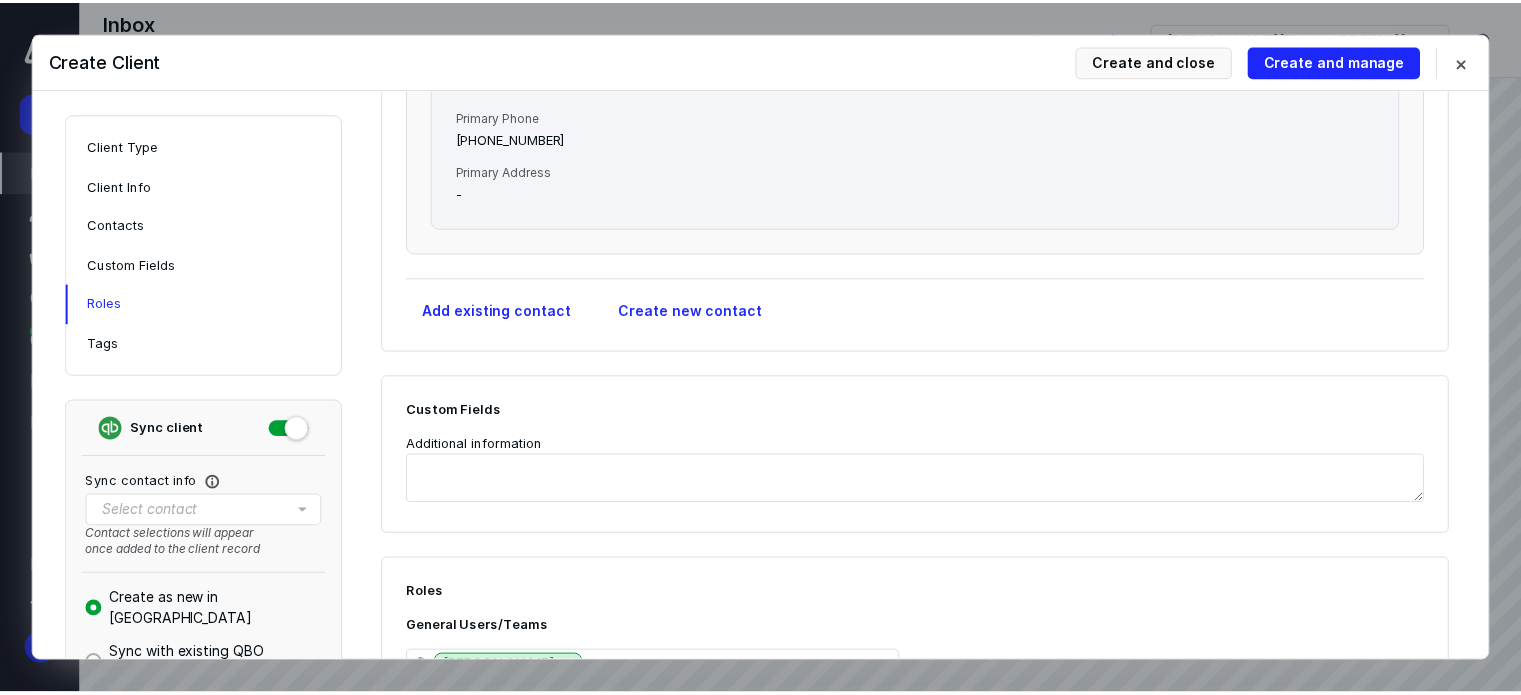 scroll, scrollTop: 1372, scrollLeft: 0, axis: vertical 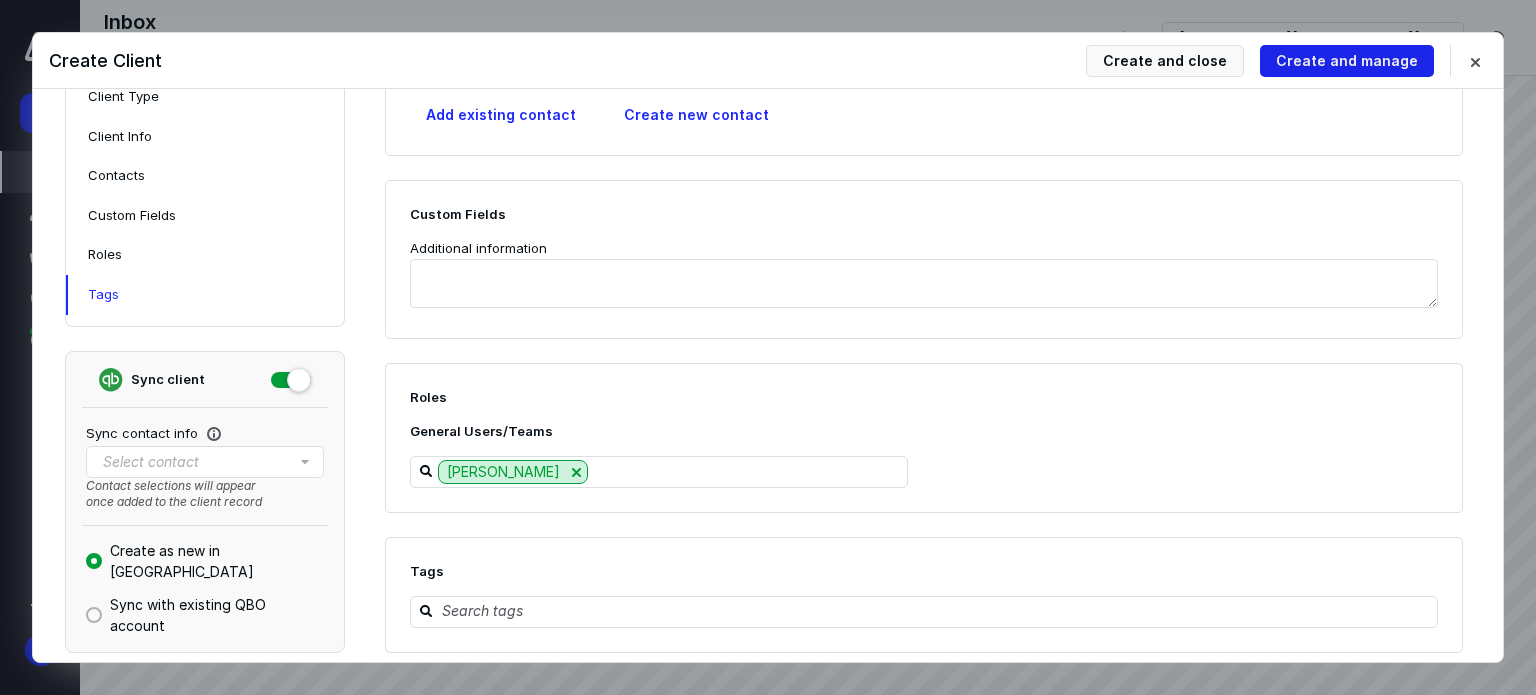 click on "Create and manage" at bounding box center [1347, 61] 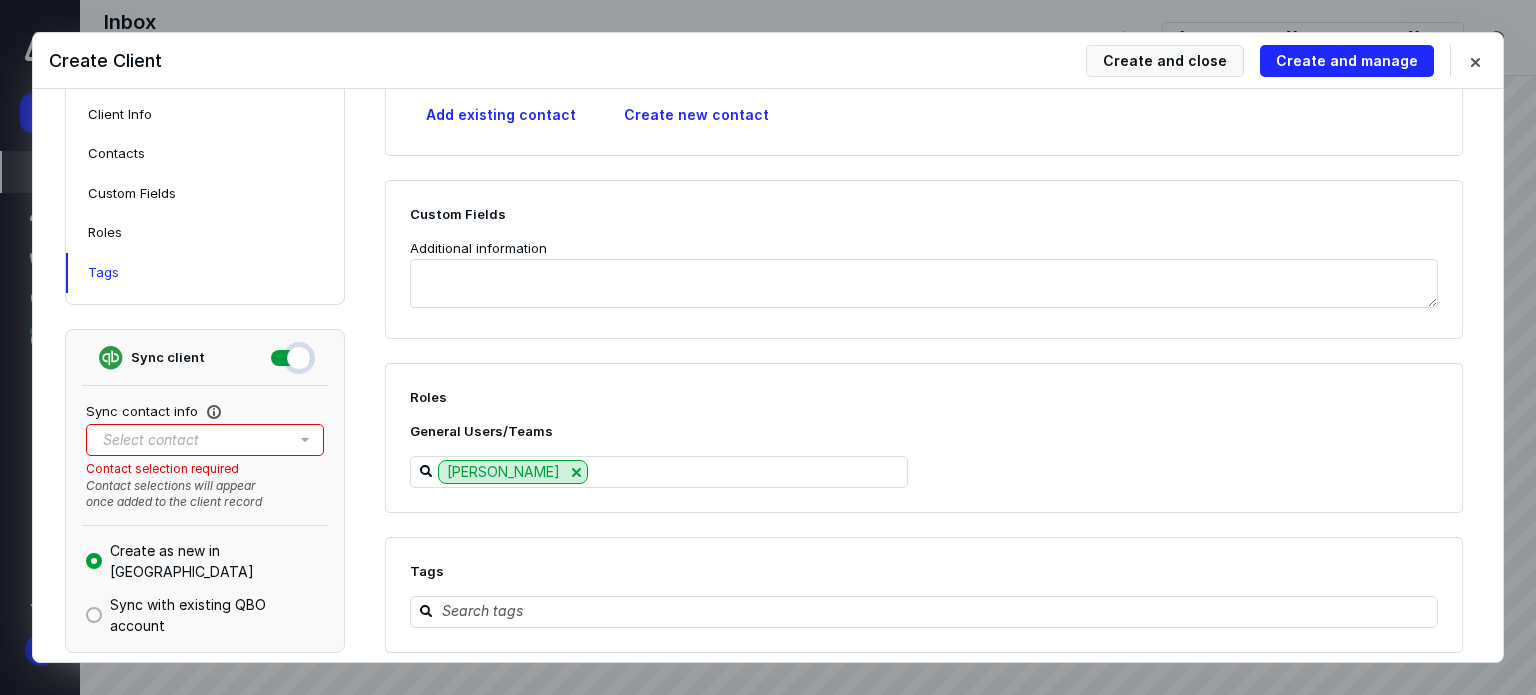 click at bounding box center [291, 355] 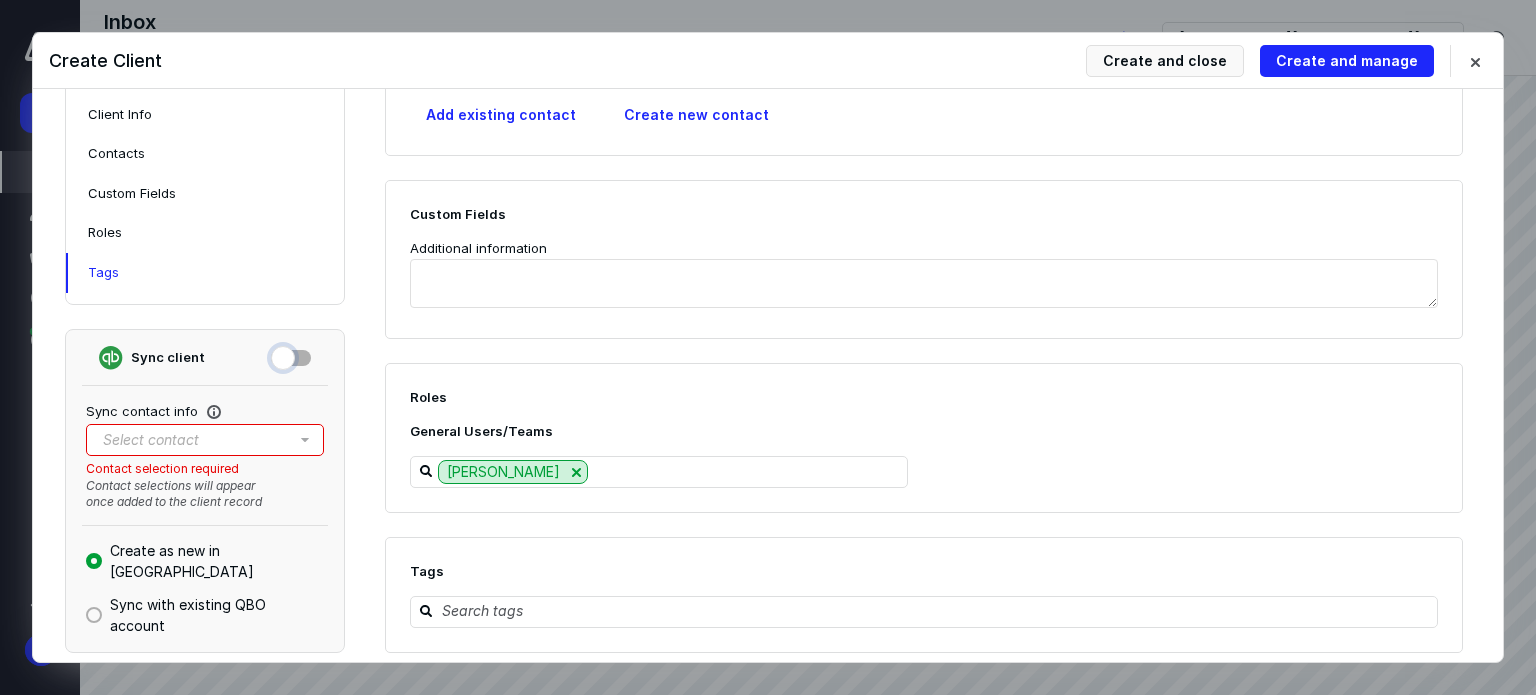 checkbox on "false" 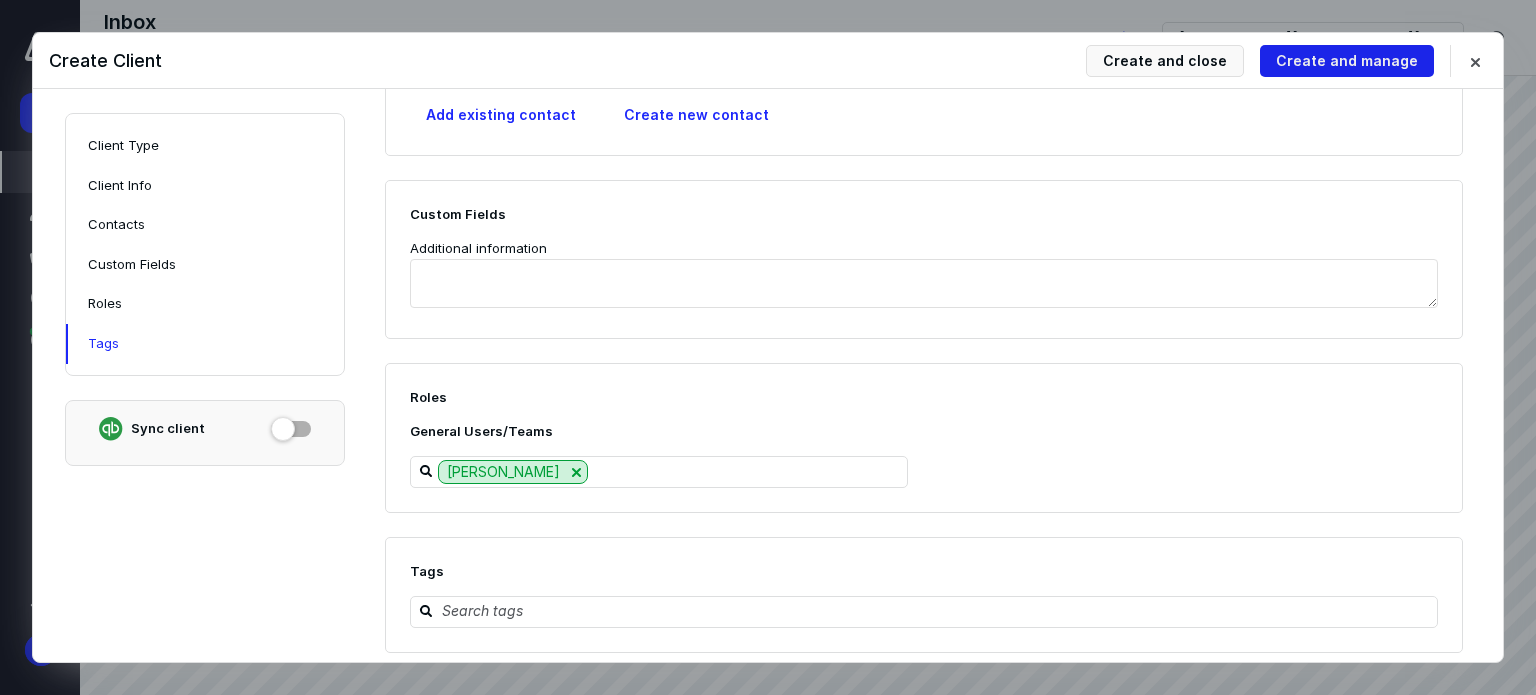 click on "Create and manage" at bounding box center [1347, 61] 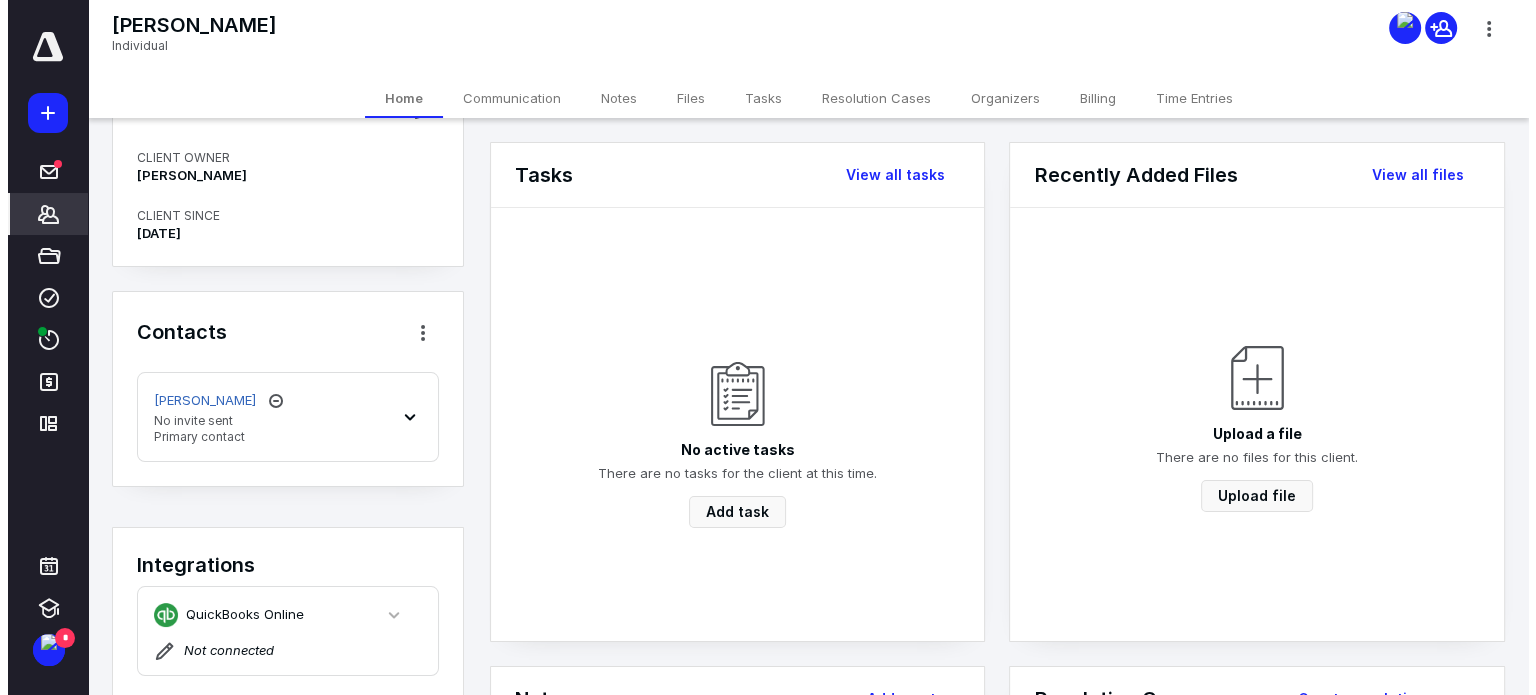 scroll, scrollTop: 0, scrollLeft: 0, axis: both 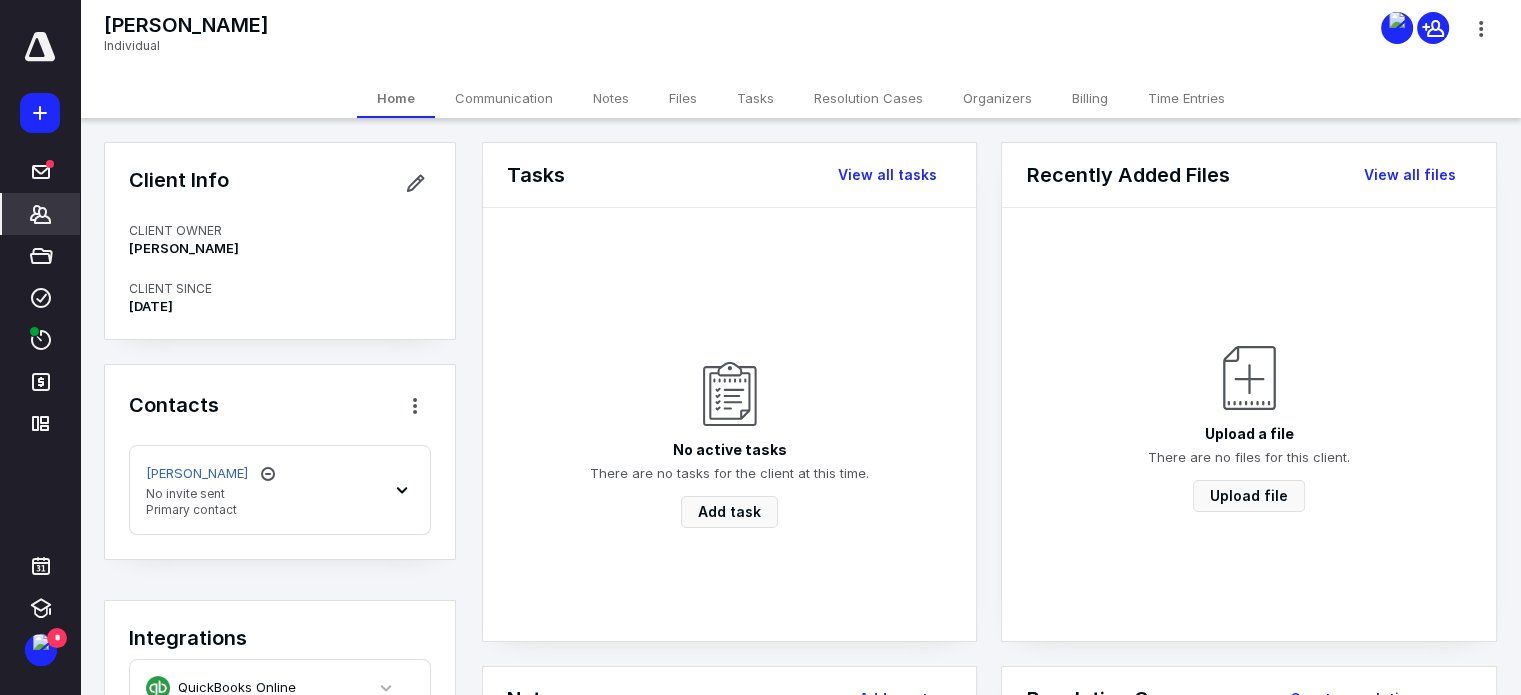 click 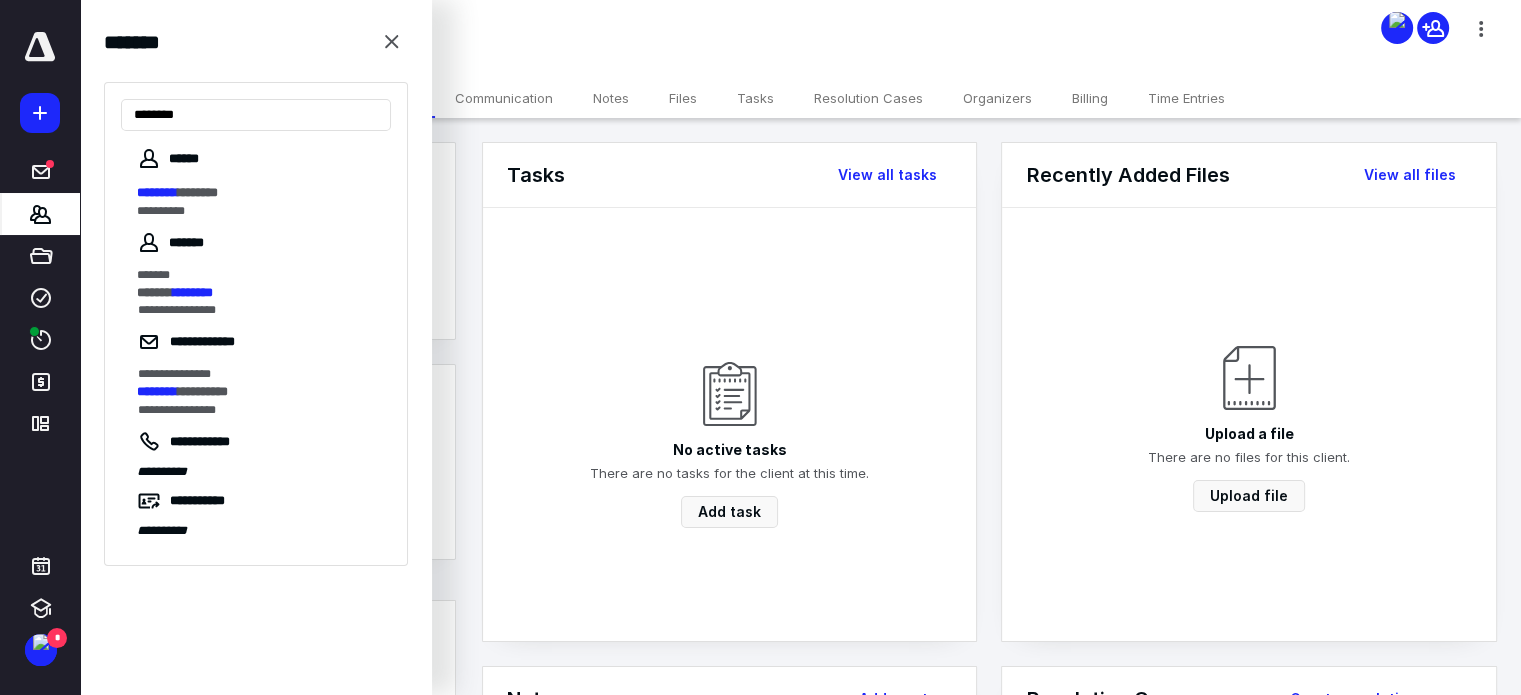 type on "********" 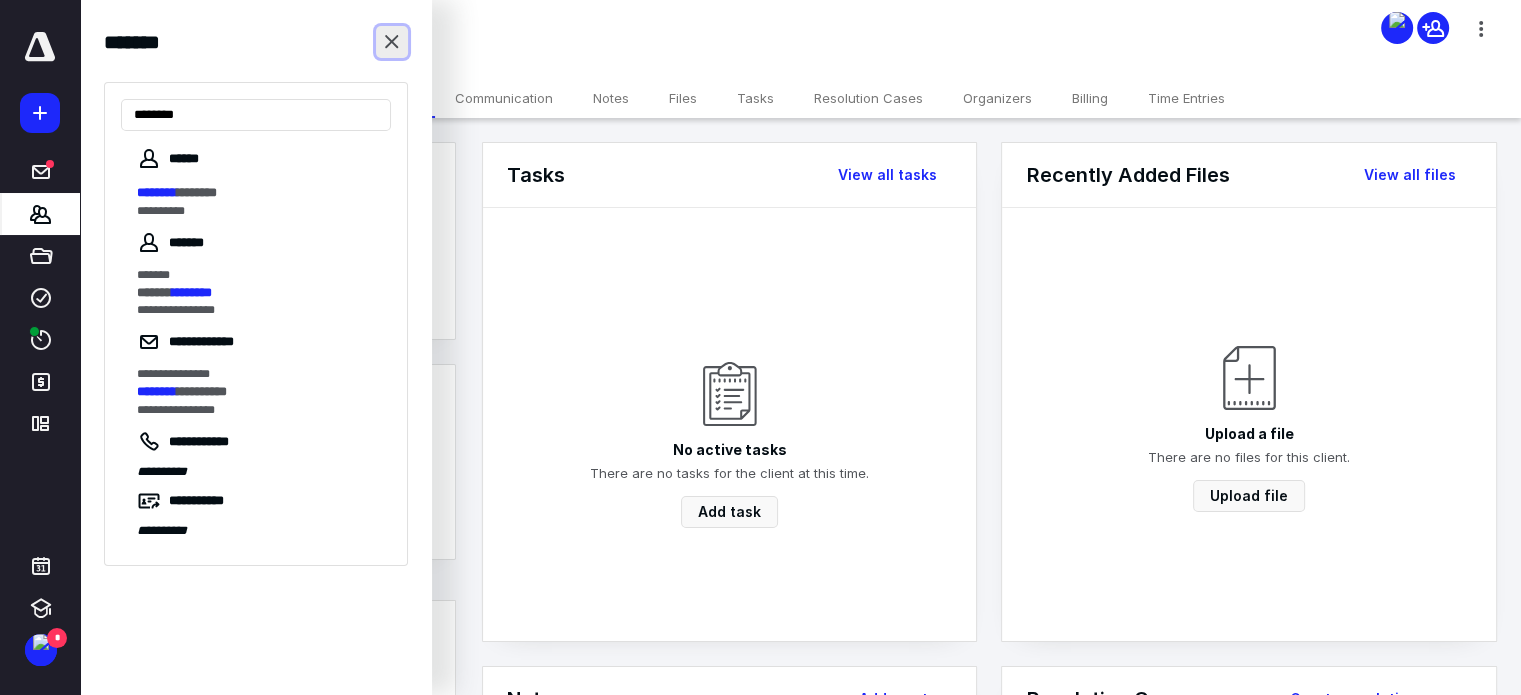 click at bounding box center (392, 42) 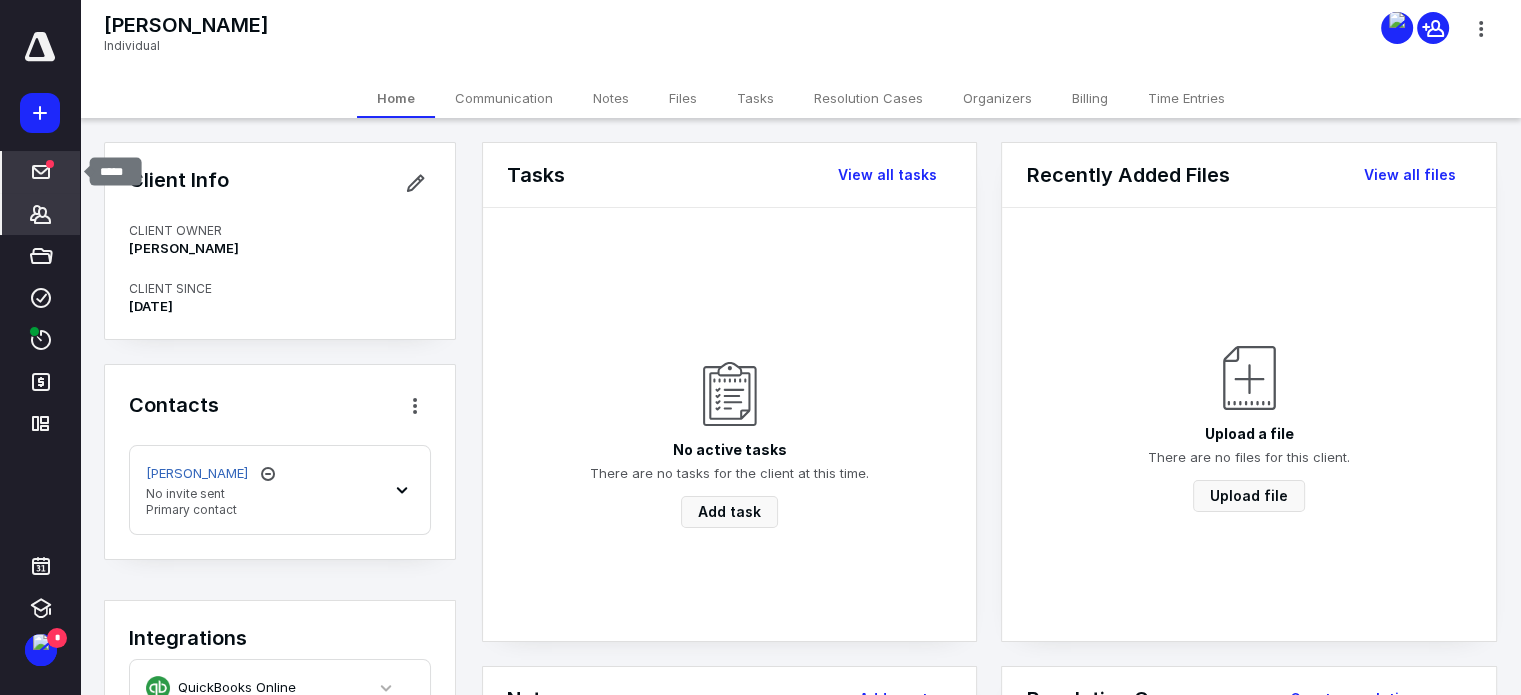 click 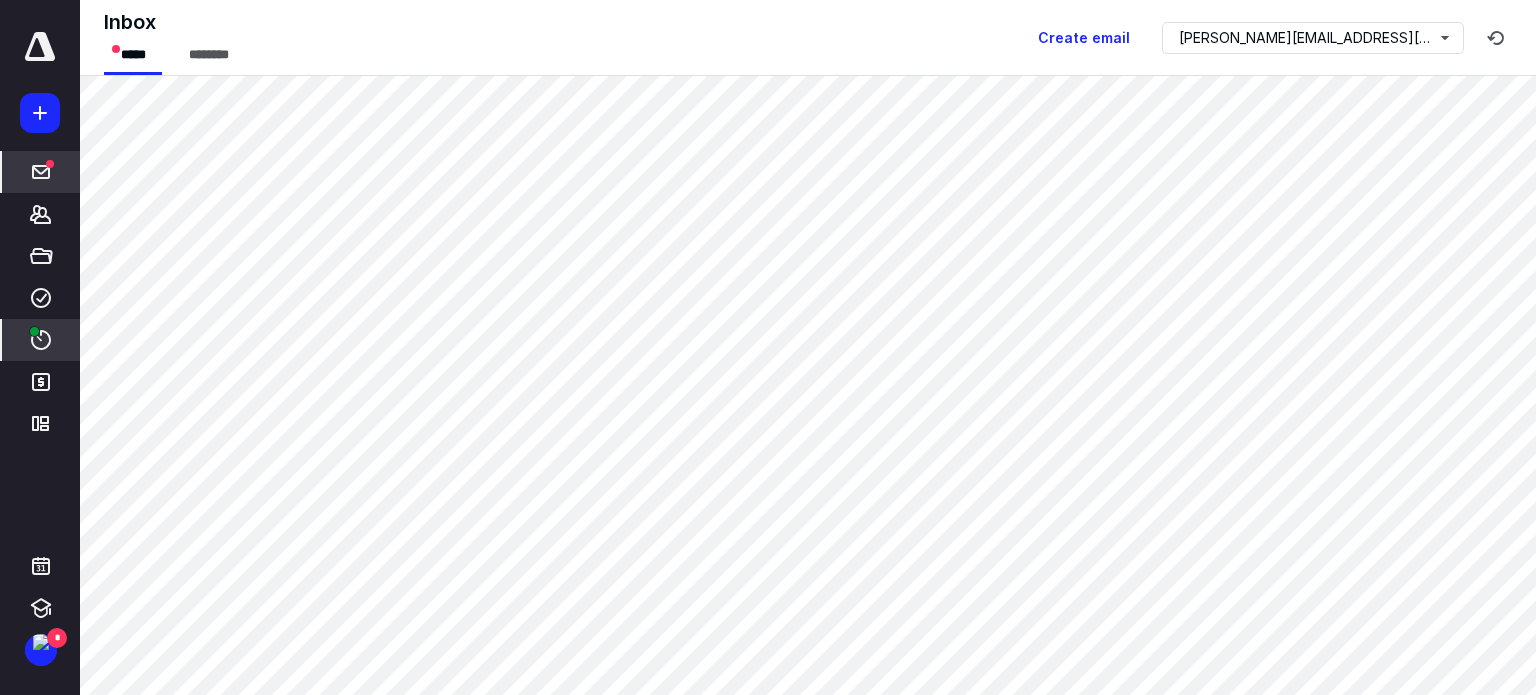 click on "****" at bounding box center (41, 340) 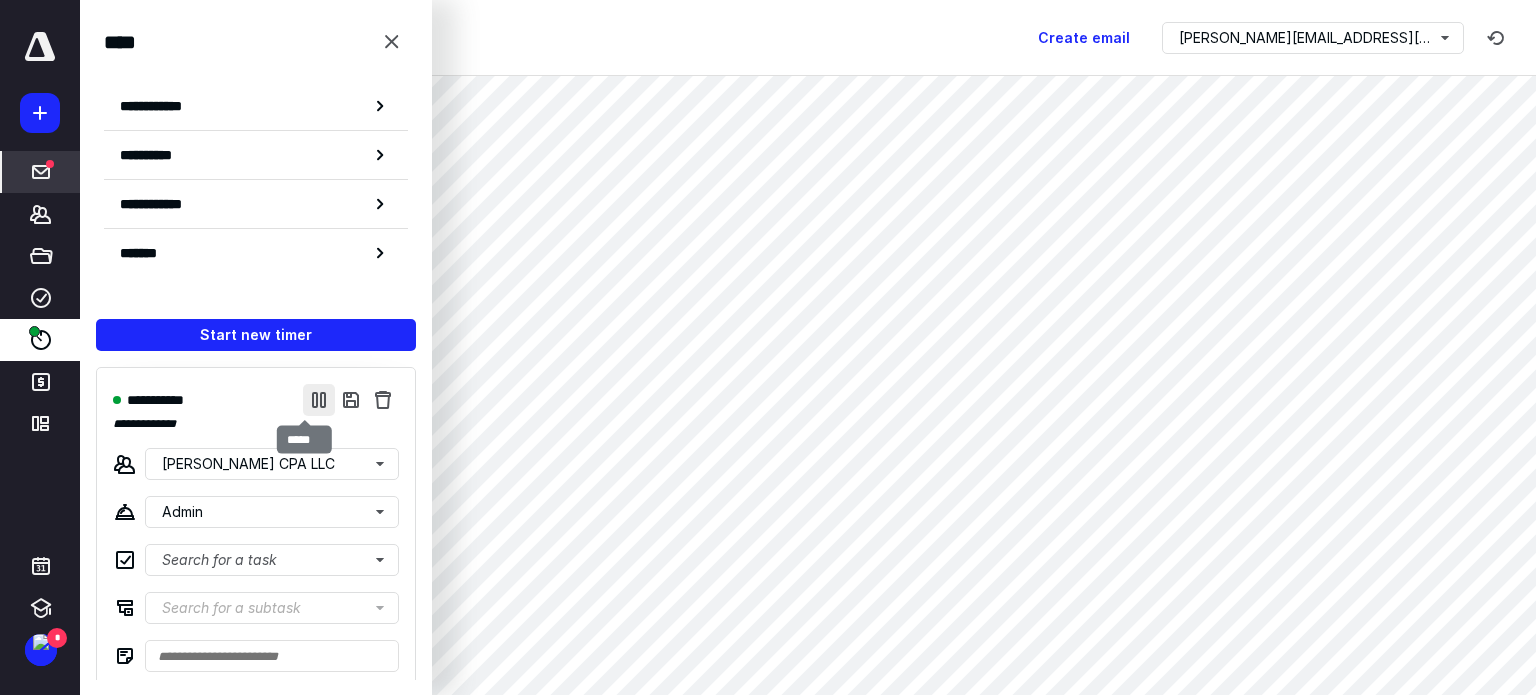 click at bounding box center [319, 400] 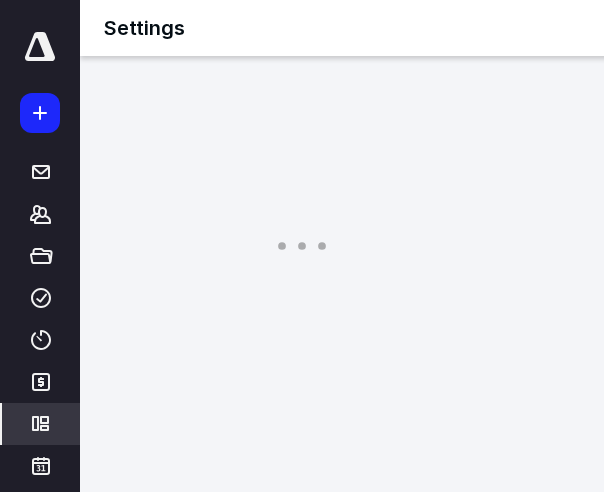 scroll, scrollTop: 0, scrollLeft: 0, axis: both 